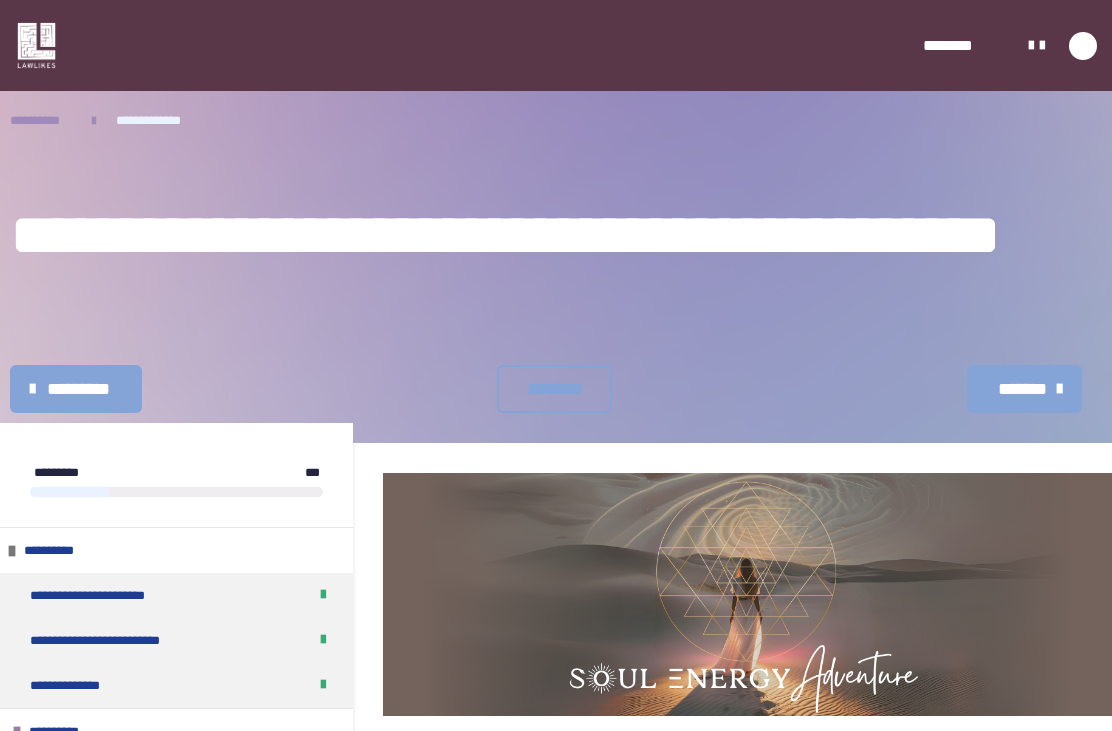 scroll, scrollTop: 0, scrollLeft: 0, axis: both 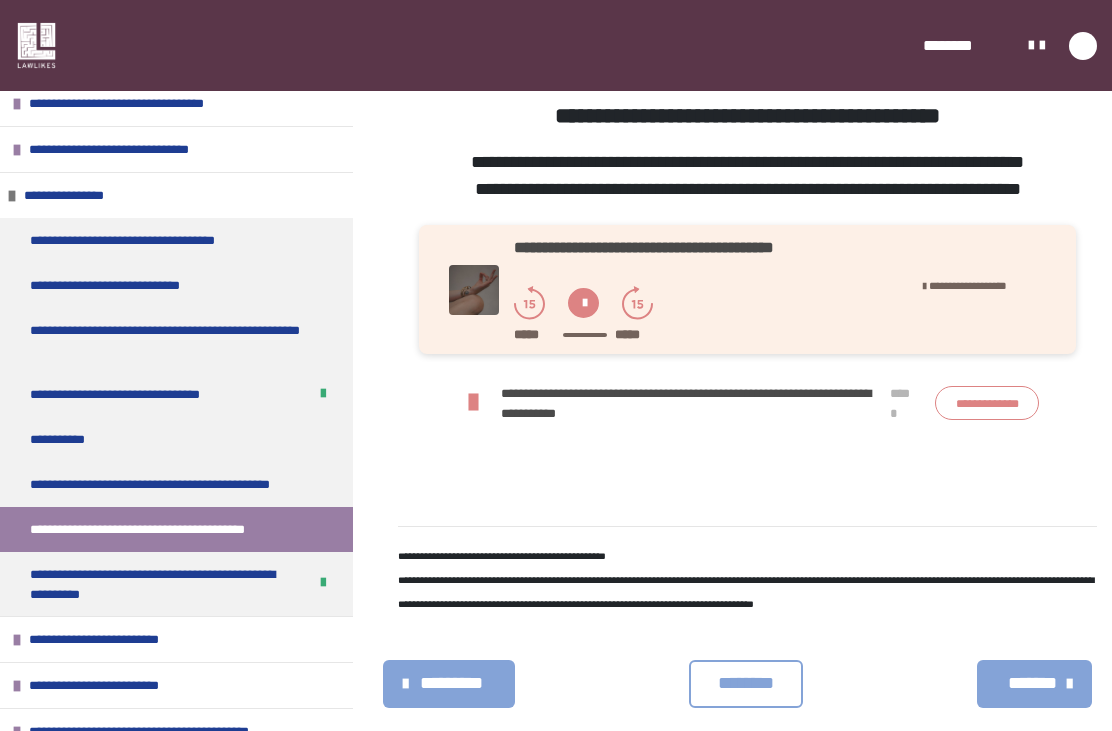click on "**********" at bounding box center (161, 484) 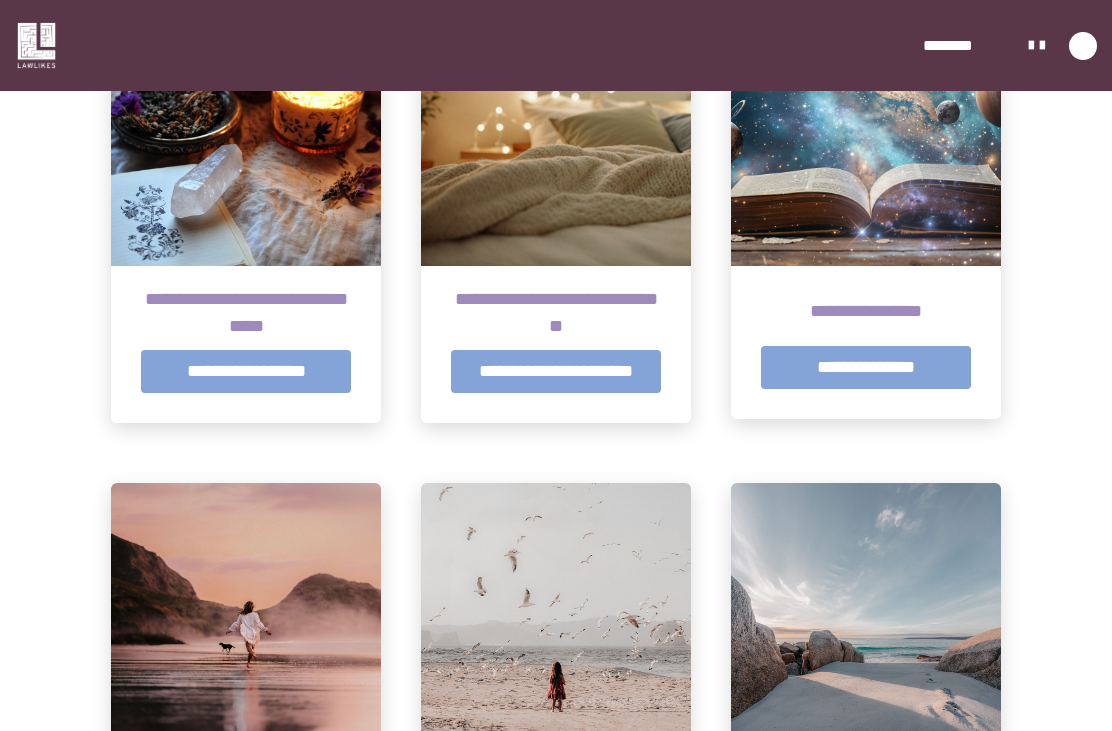 scroll, scrollTop: 1013, scrollLeft: 0, axis: vertical 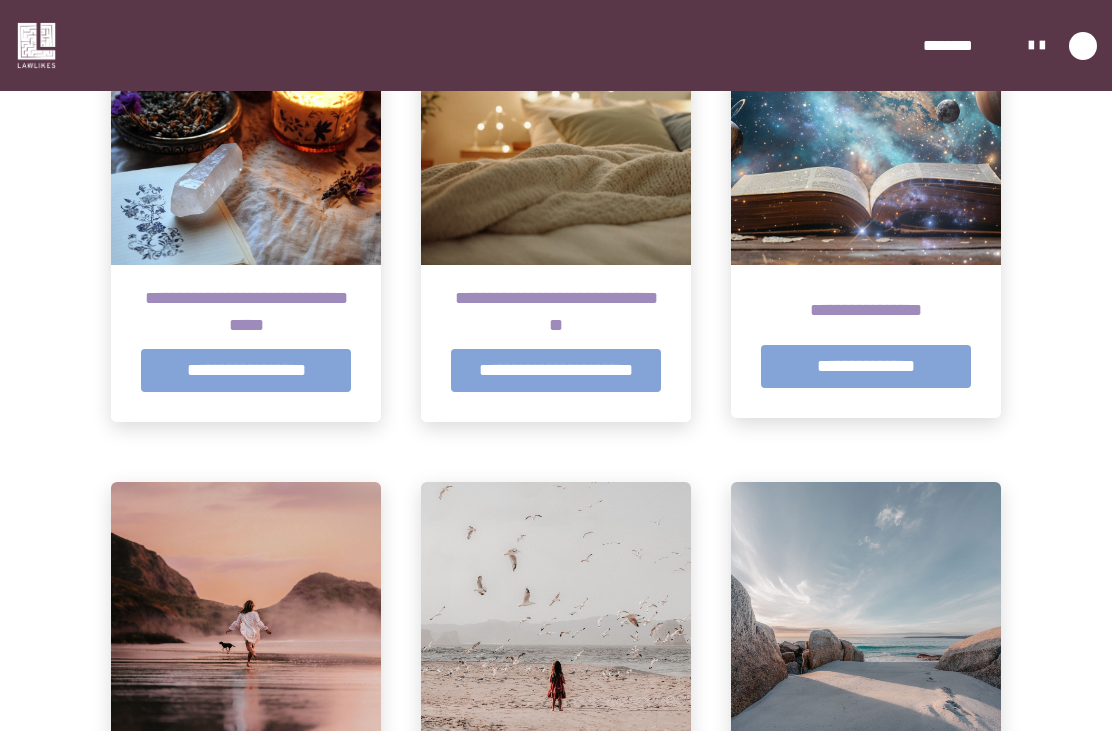 click at bounding box center (866, 130) 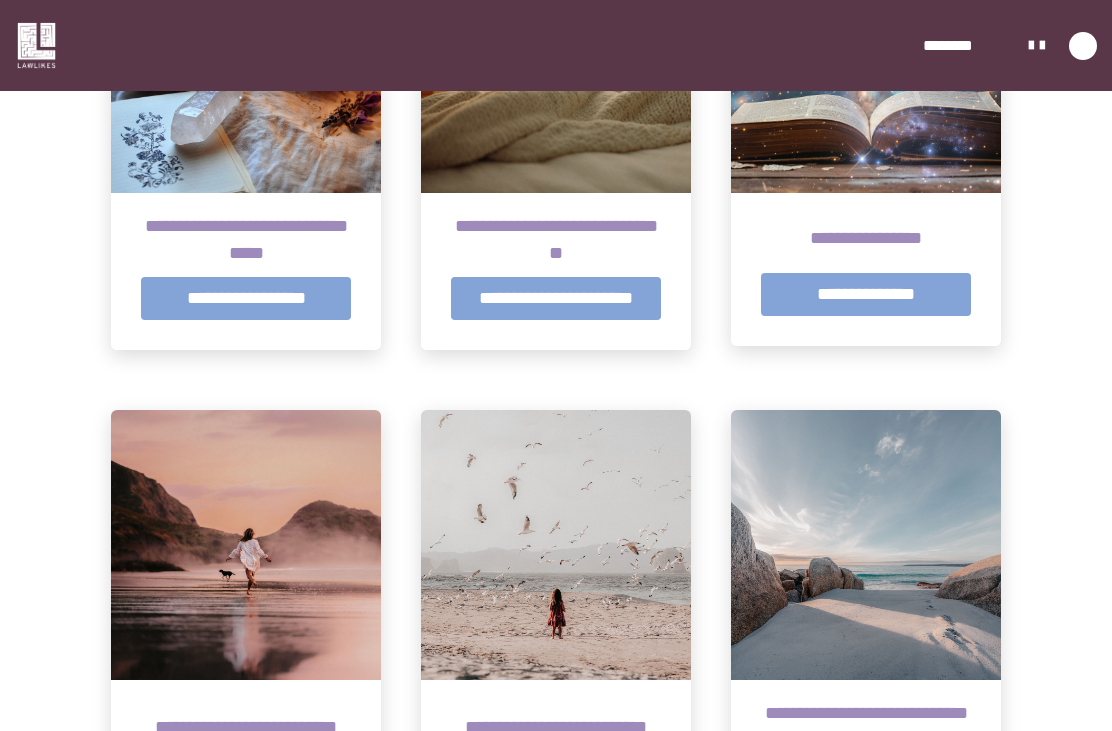 scroll, scrollTop: 1085, scrollLeft: 0, axis: vertical 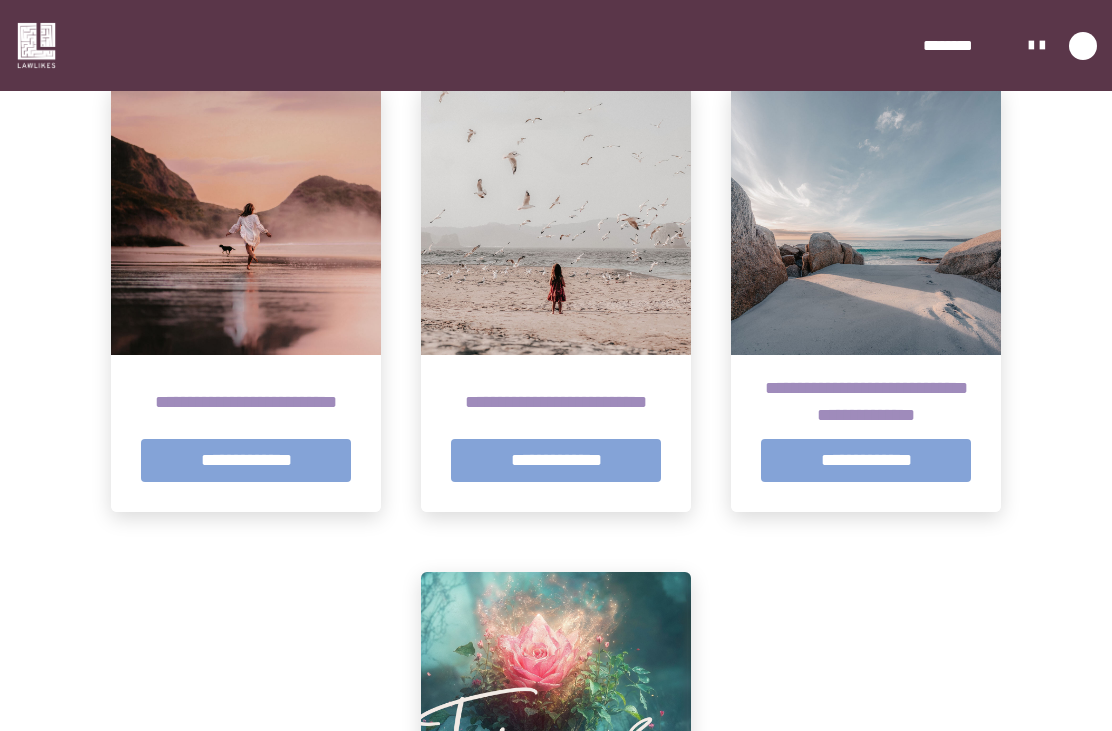 click on "**********" at bounding box center [556, 460] 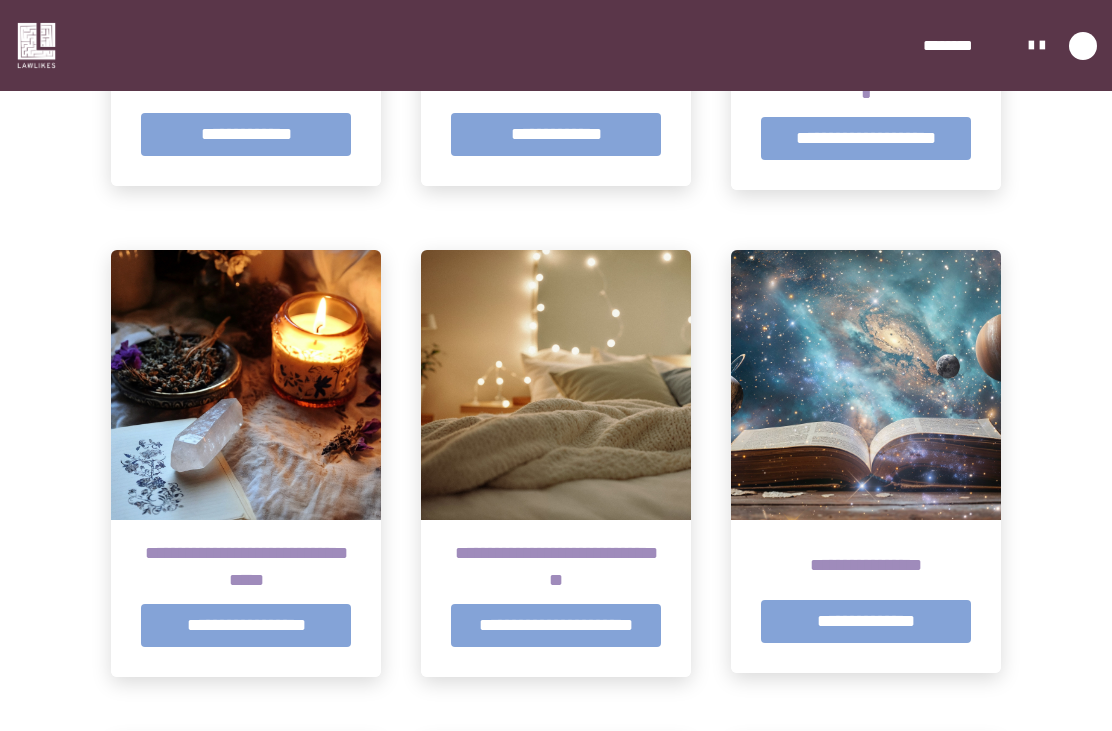 scroll, scrollTop: 758, scrollLeft: 0, axis: vertical 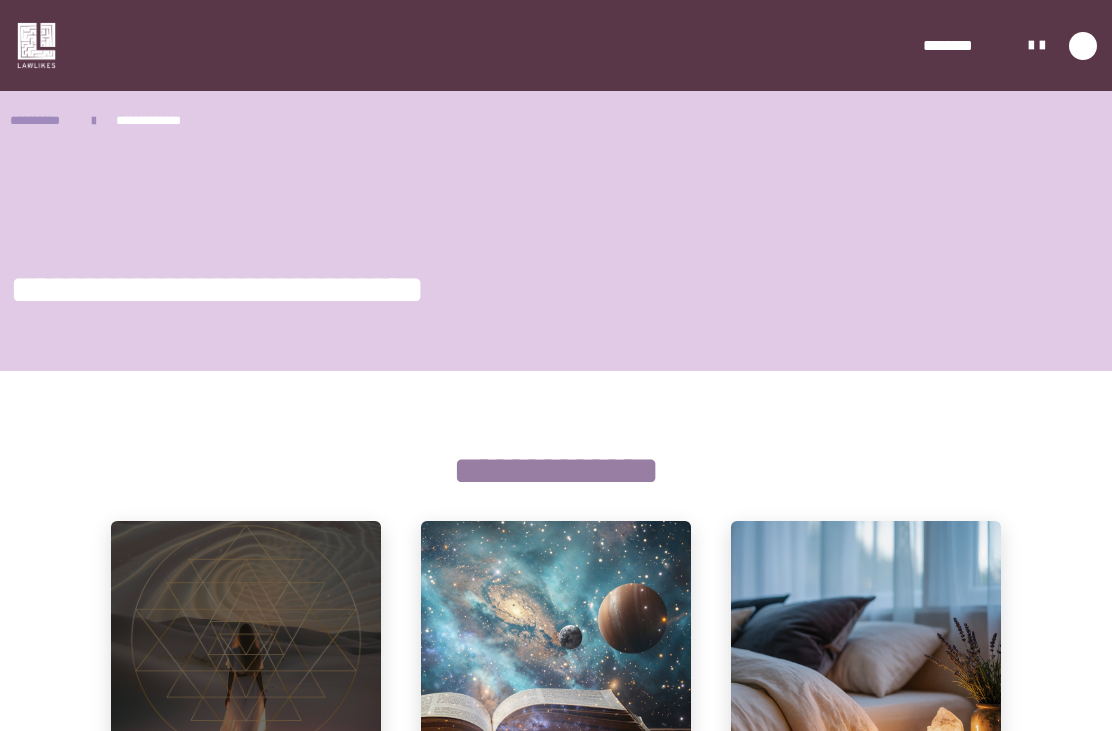 click on "**********" at bounding box center [41, 120] 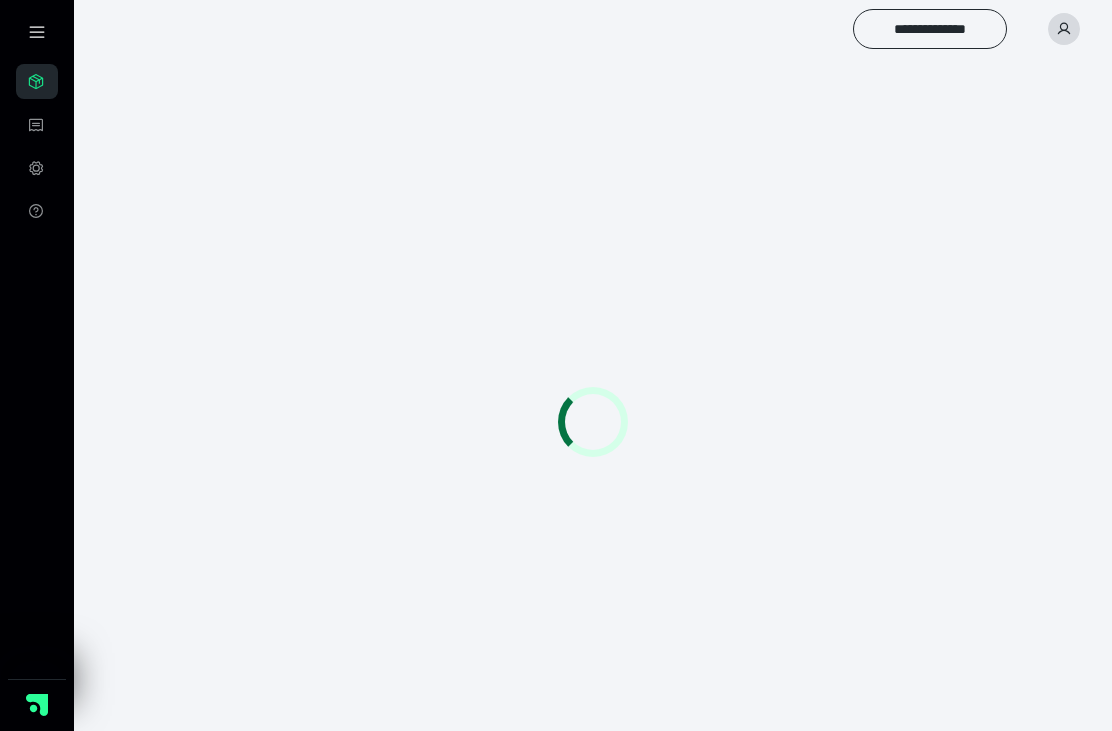 scroll, scrollTop: 0, scrollLeft: 0, axis: both 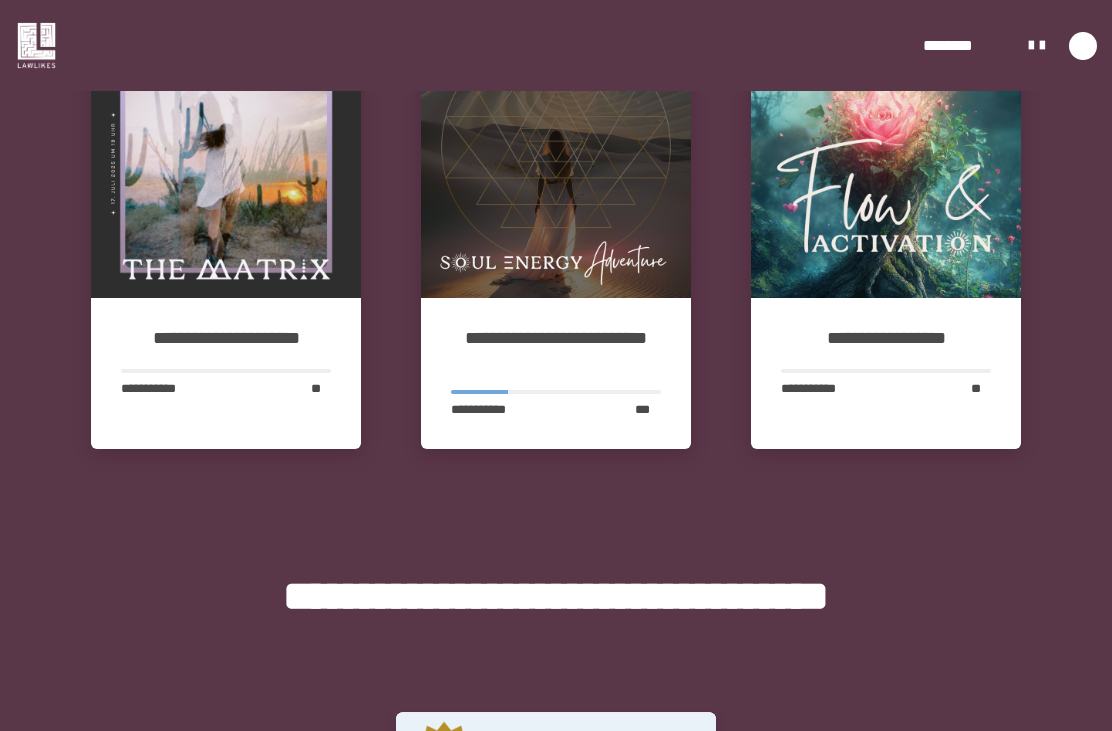 click at bounding box center [556, 164] 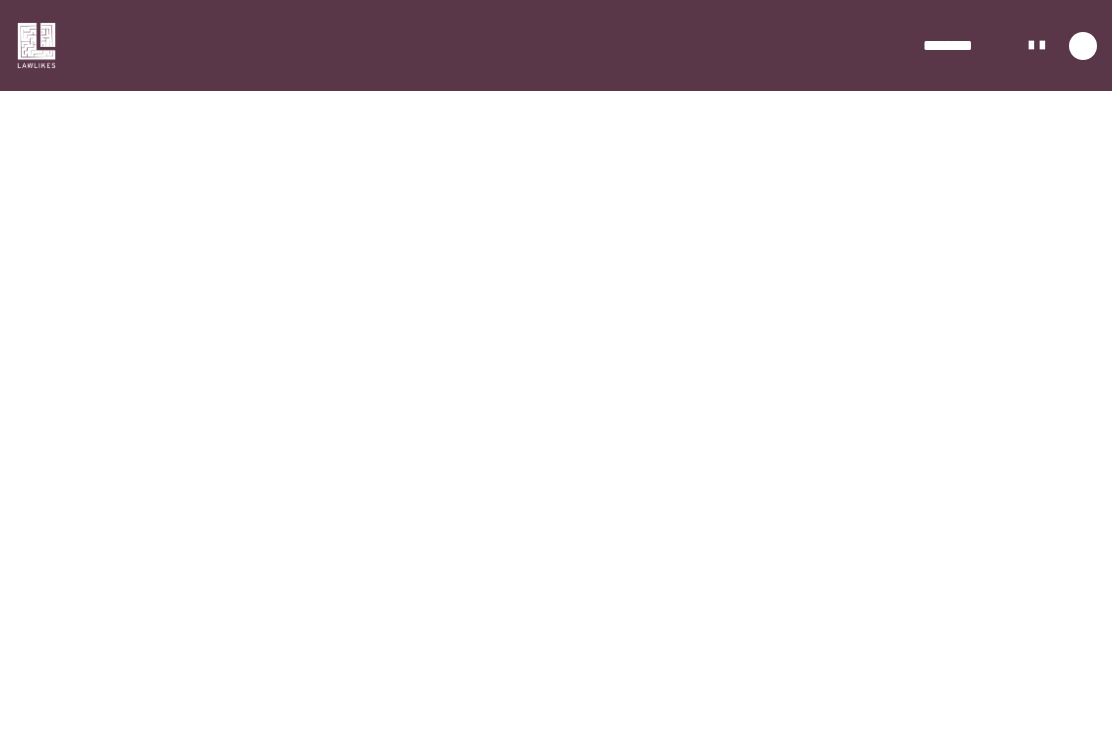 scroll, scrollTop: 91, scrollLeft: 0, axis: vertical 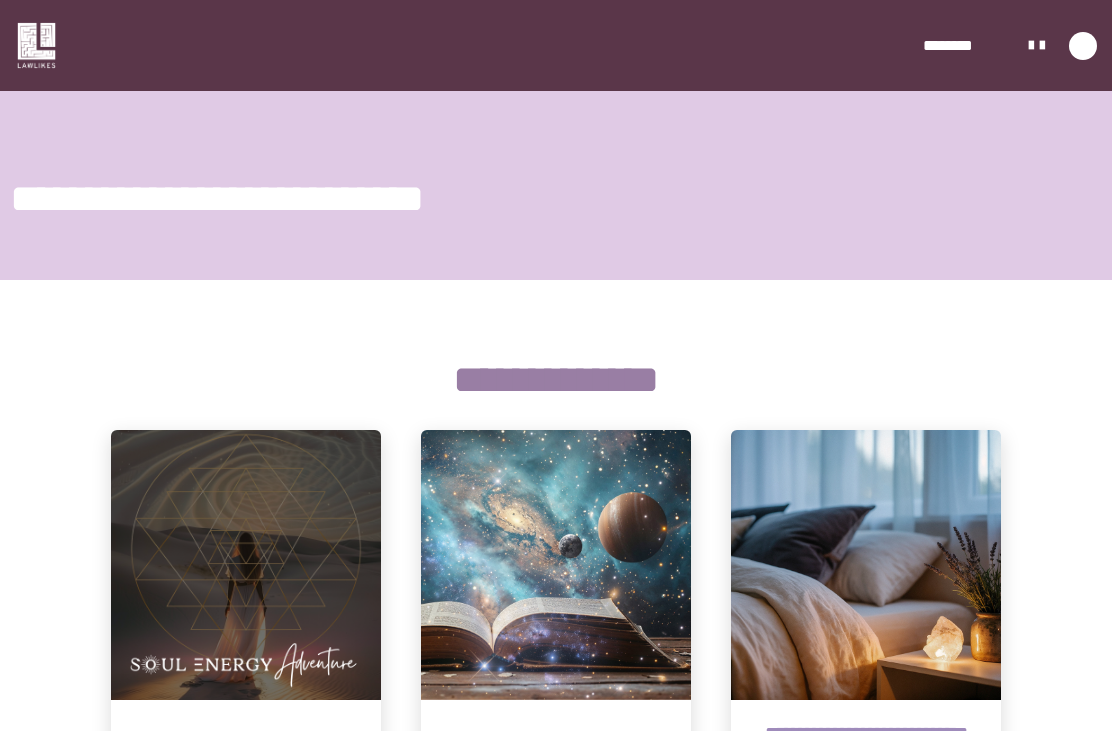 click at bounding box center [1083, 46] 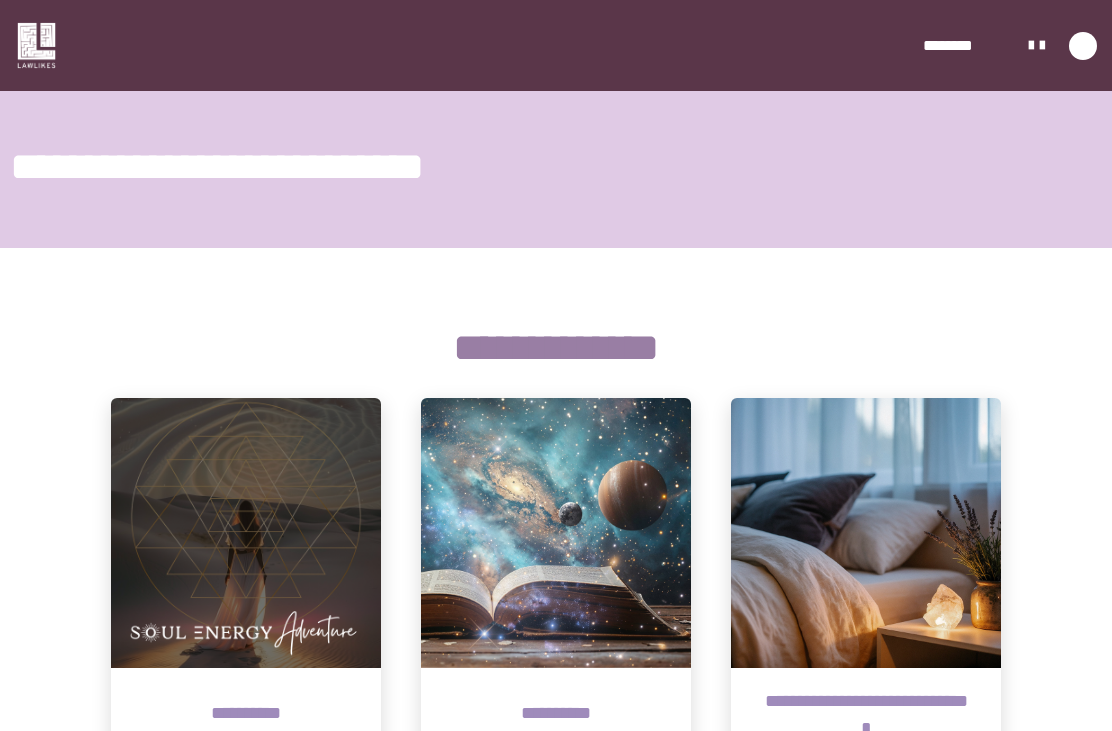click at bounding box center (1031, 46) 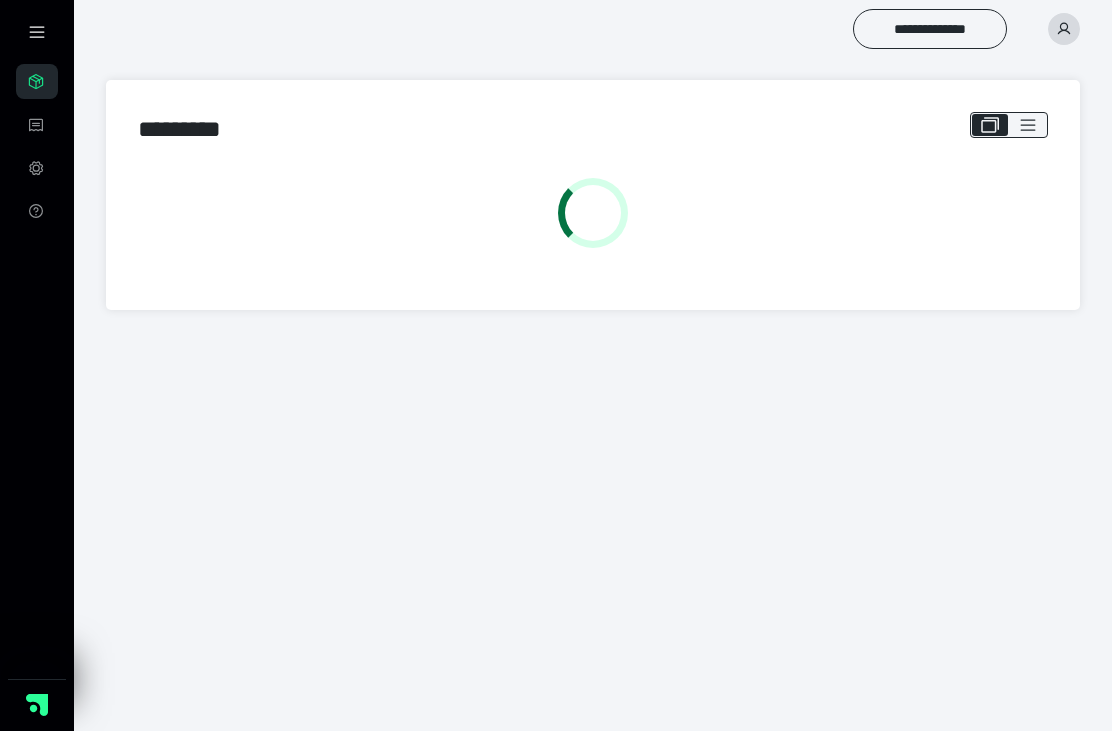 scroll, scrollTop: 0, scrollLeft: 0, axis: both 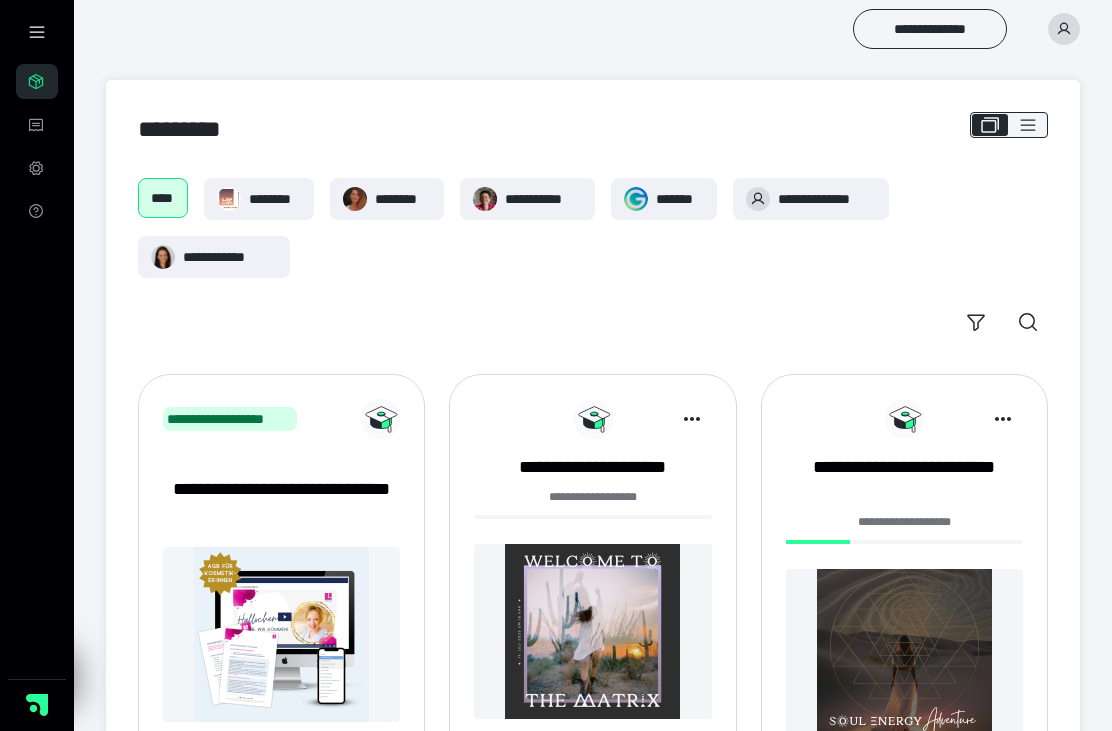 click 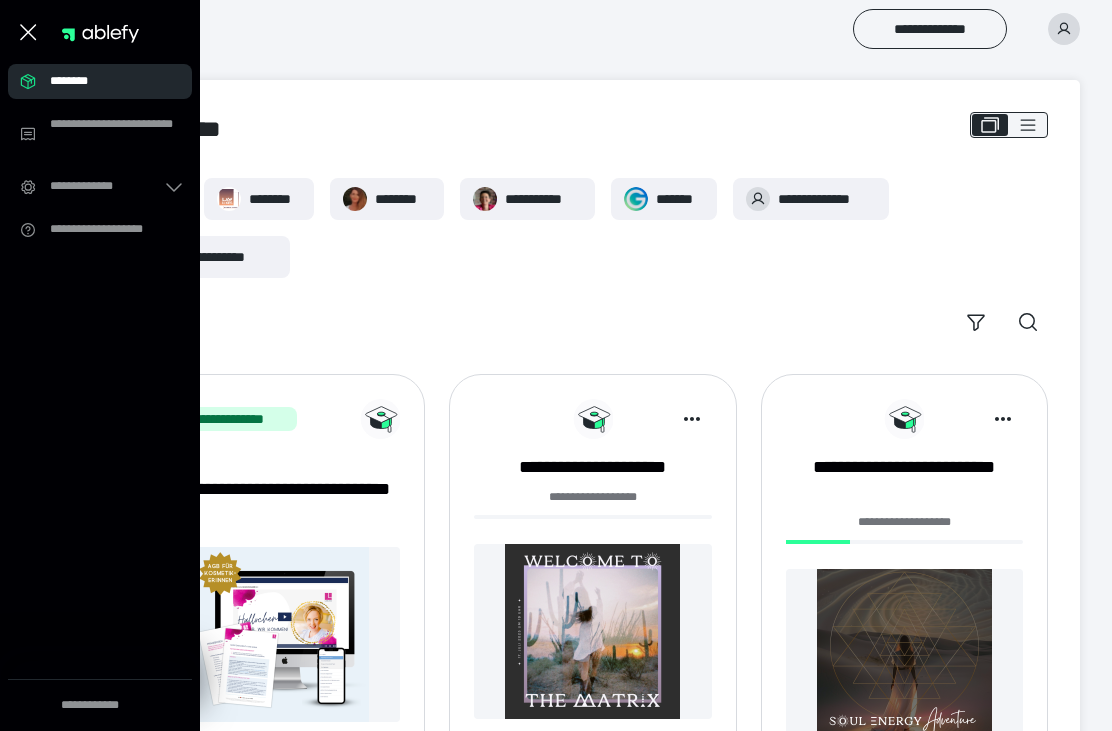 click on "**********" at bounding box center (593, 228) 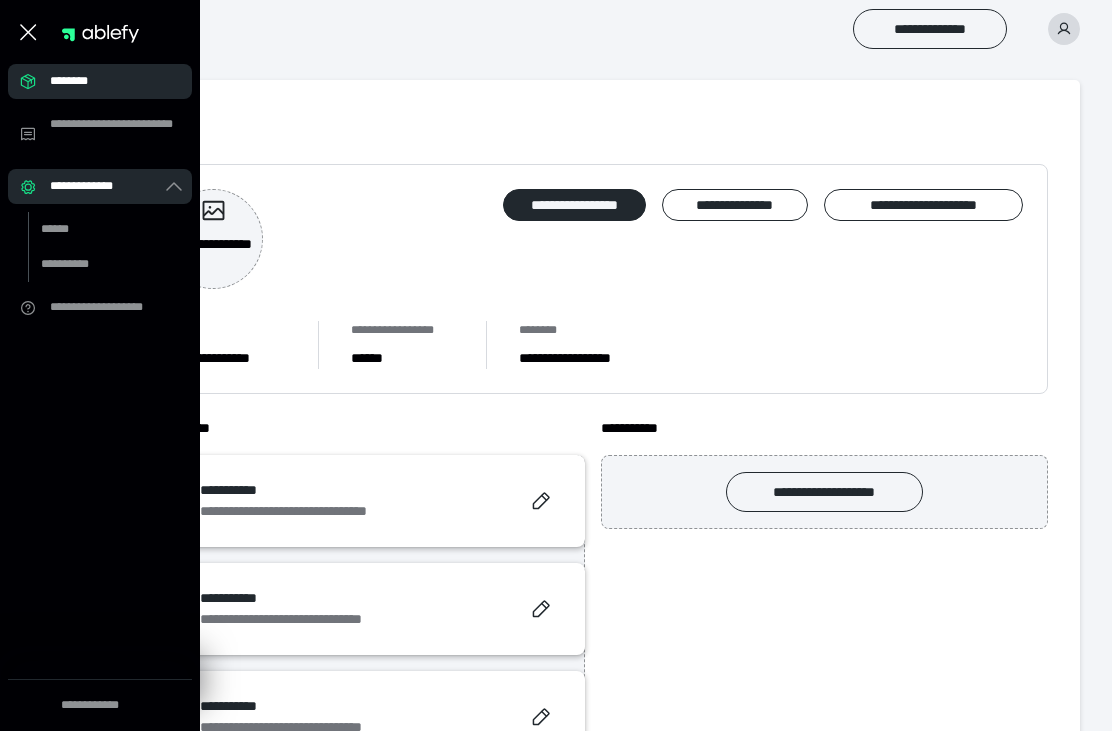 click on "**********" at bounding box center [593, 279] 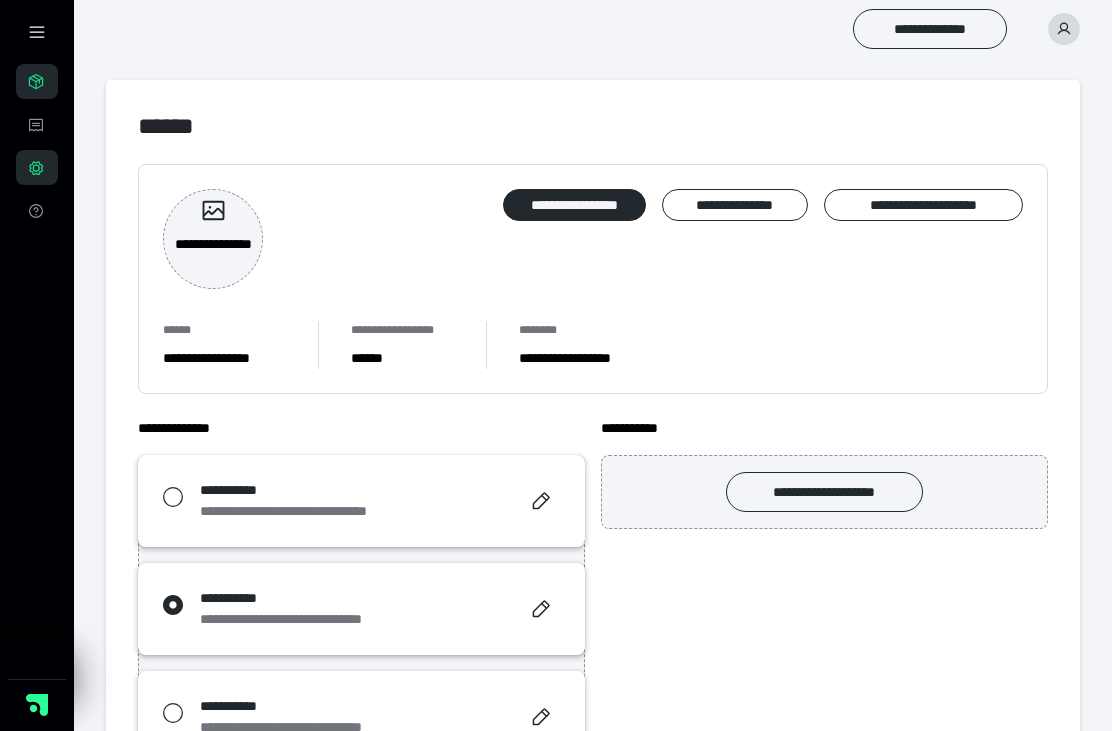 click on "**********" at bounding box center [213, 239] 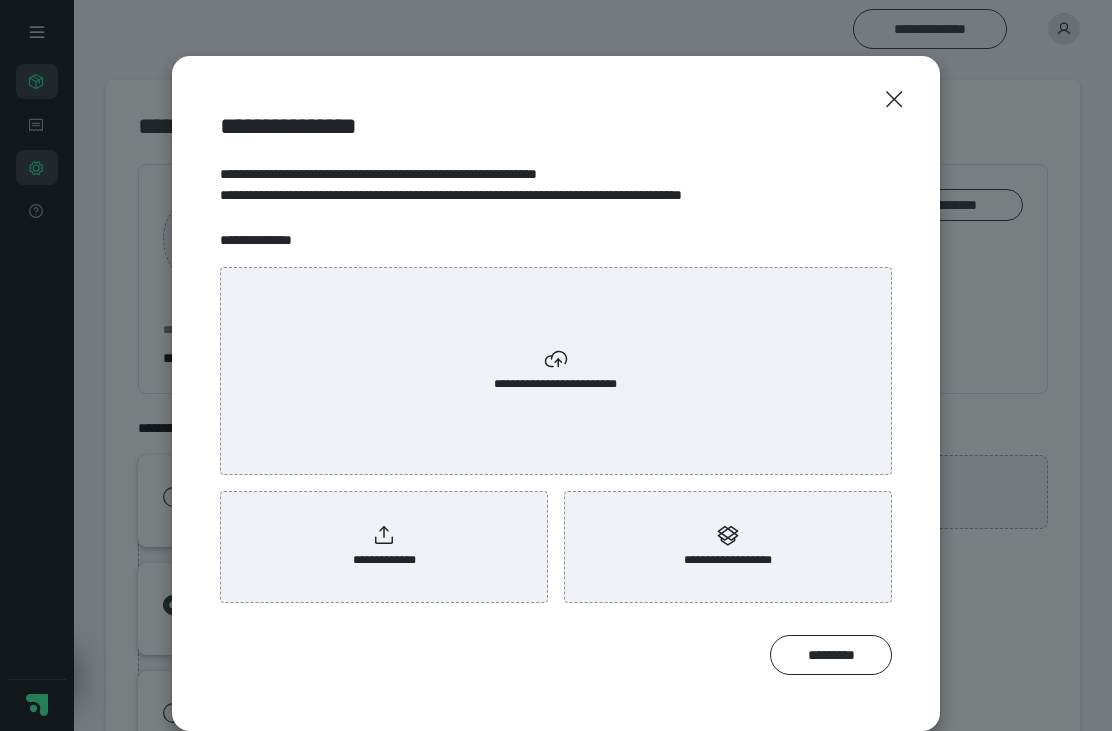 click 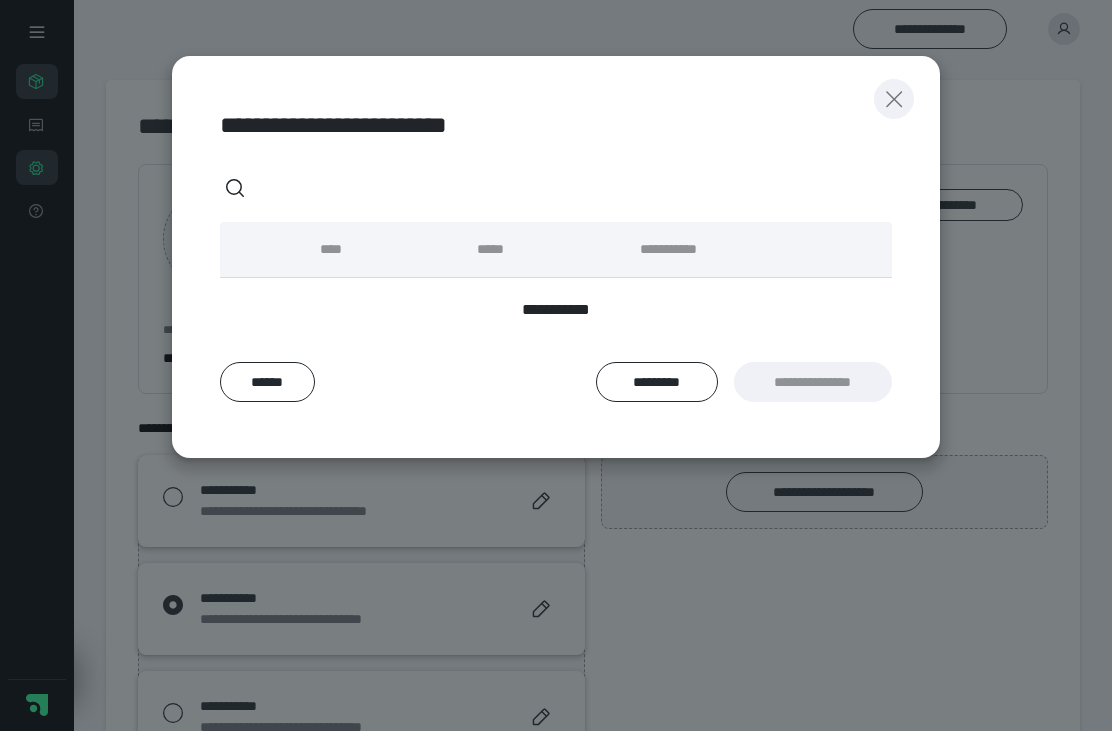 click 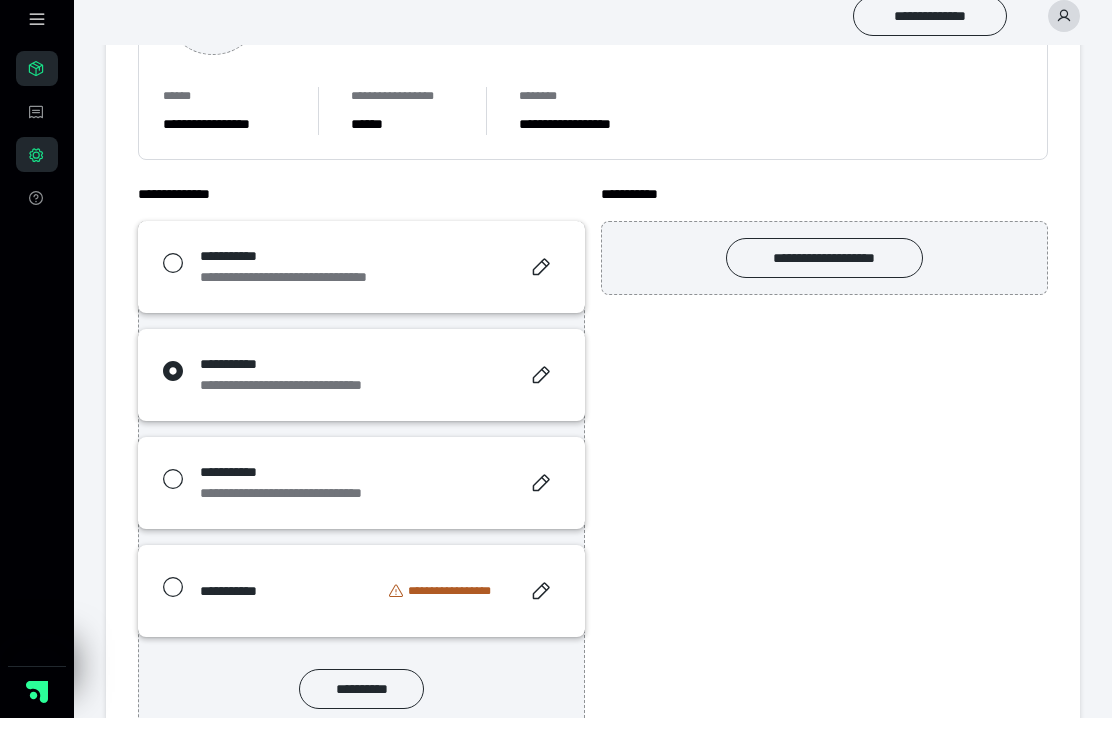 scroll, scrollTop: 182, scrollLeft: 0, axis: vertical 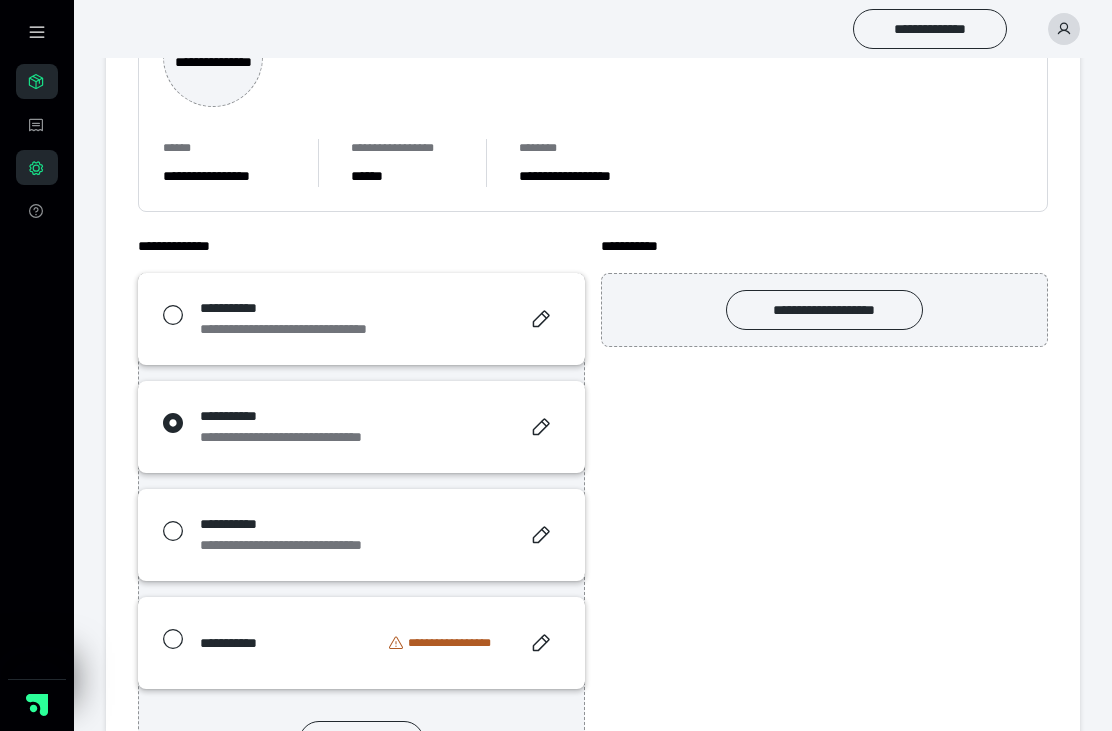 click on "**********" at bounding box center (323, 437) 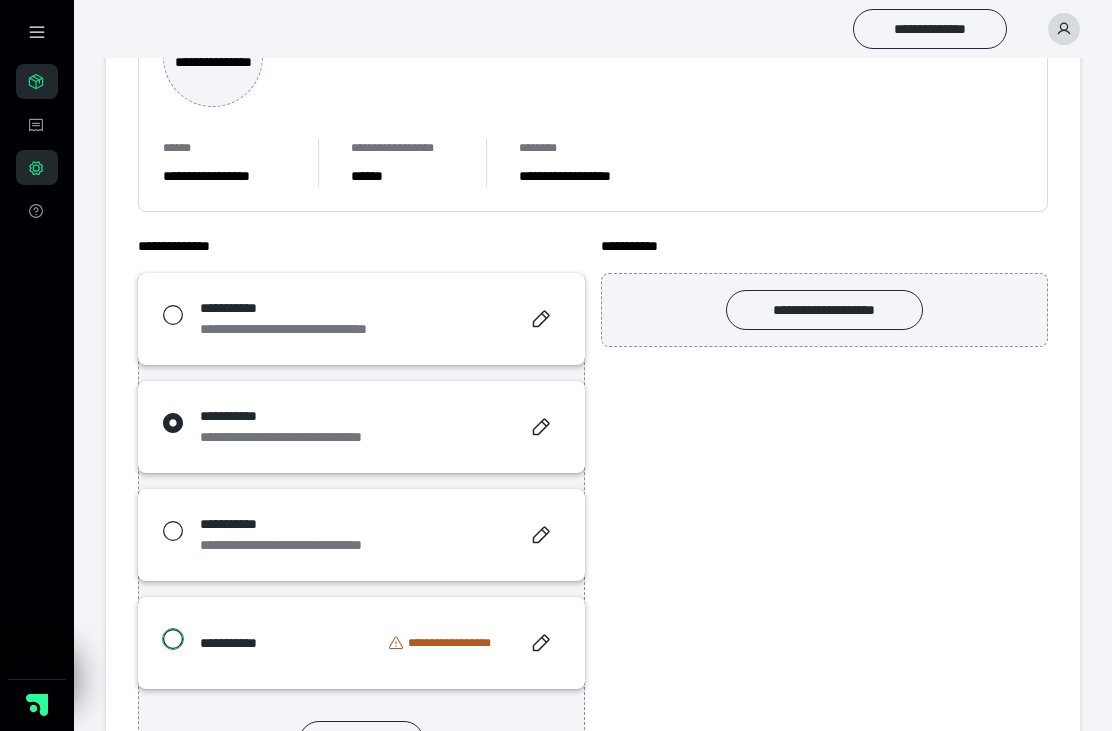 radio on "*****" 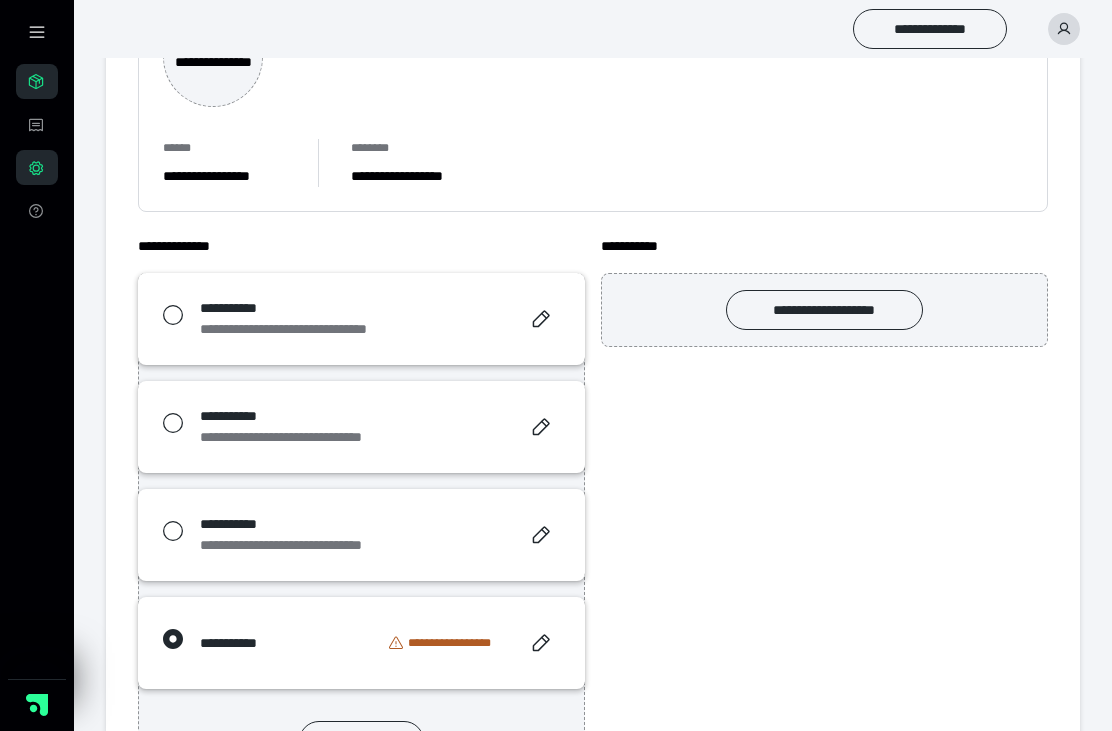 click on "**********" at bounding box center [456, 643] 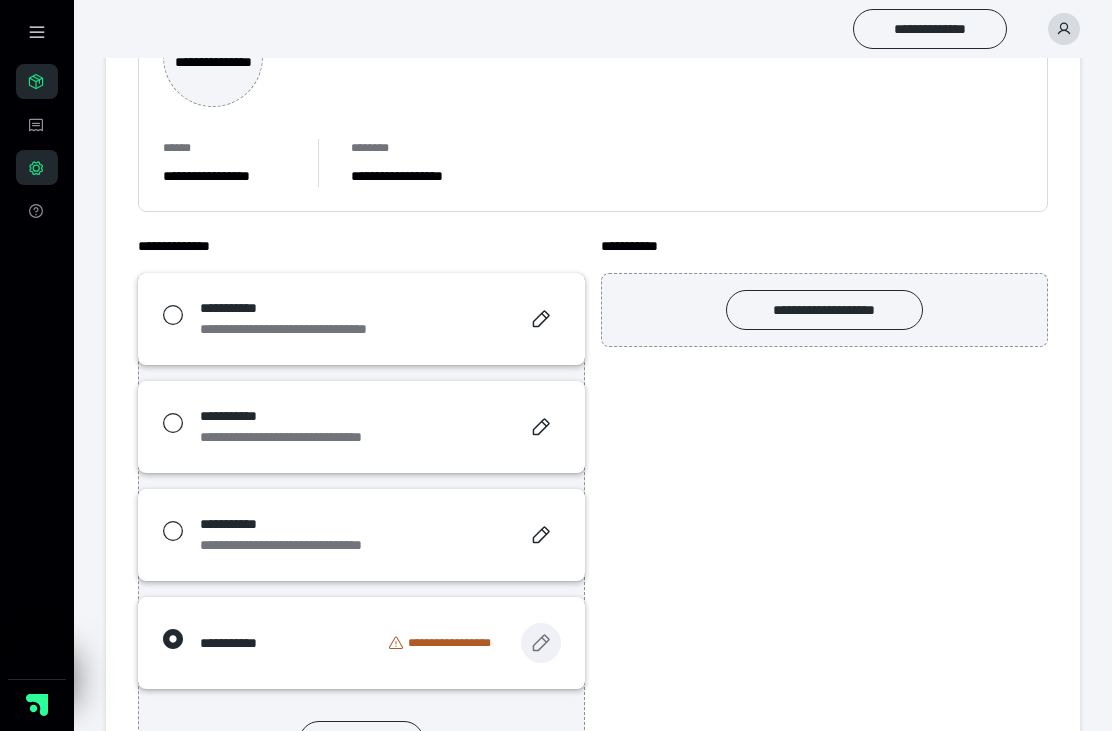 click 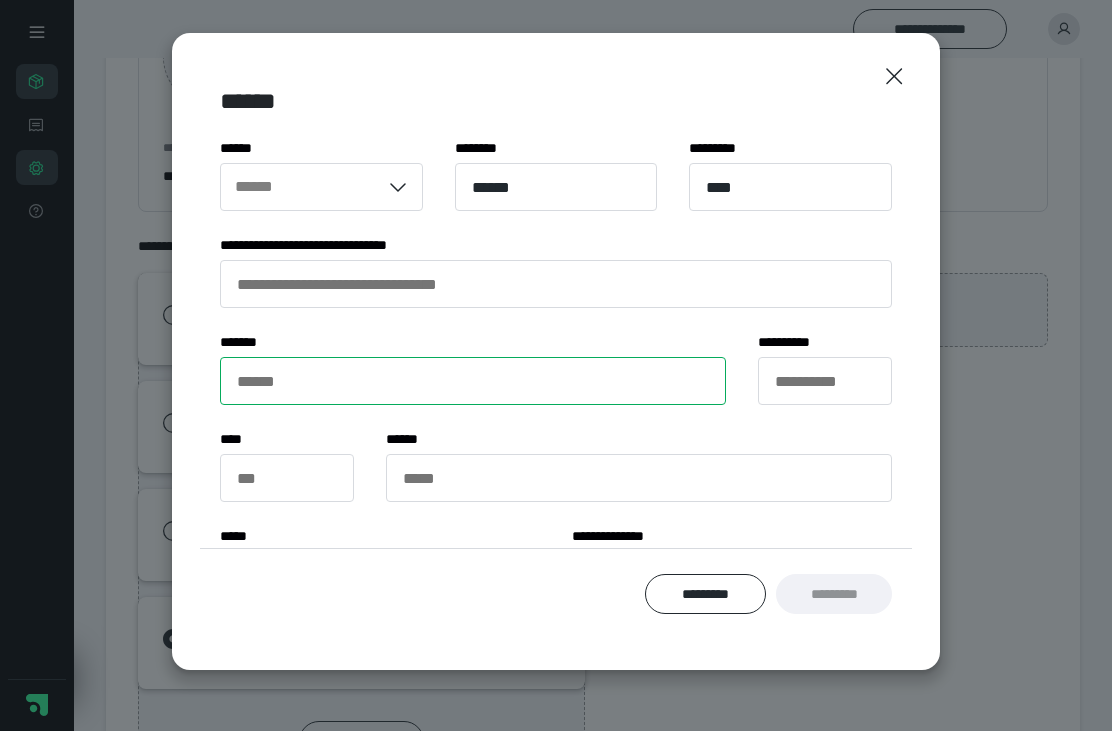 click on "****** *" at bounding box center [473, 381] 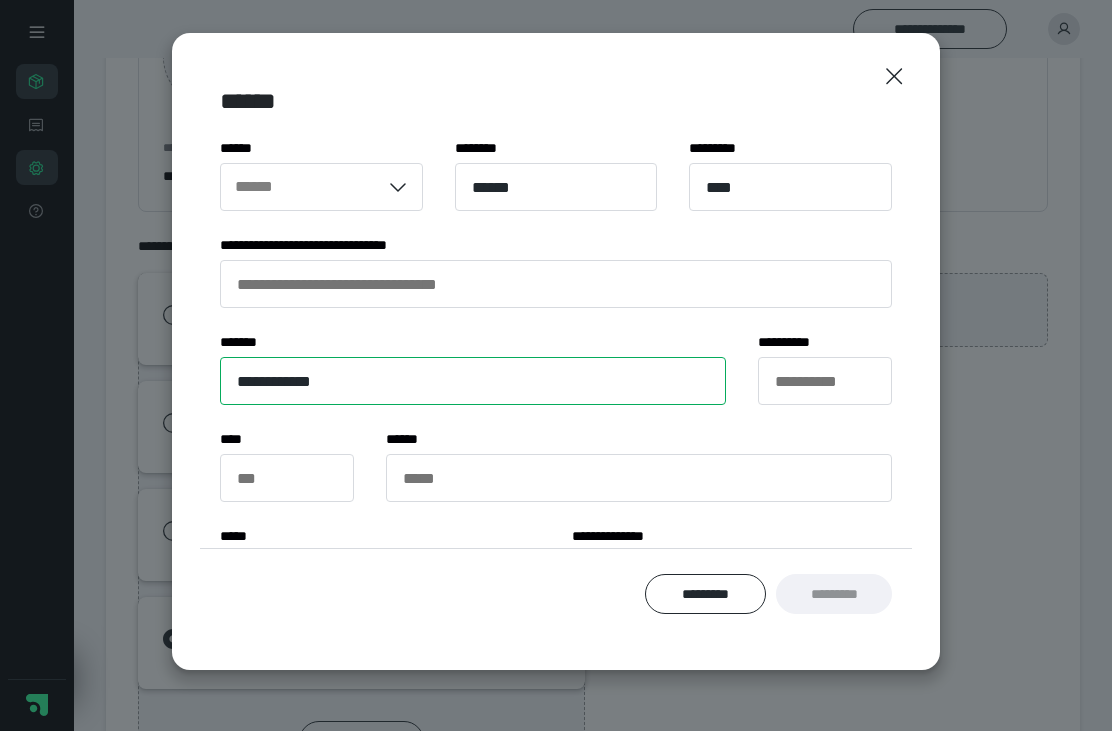 type on "**********" 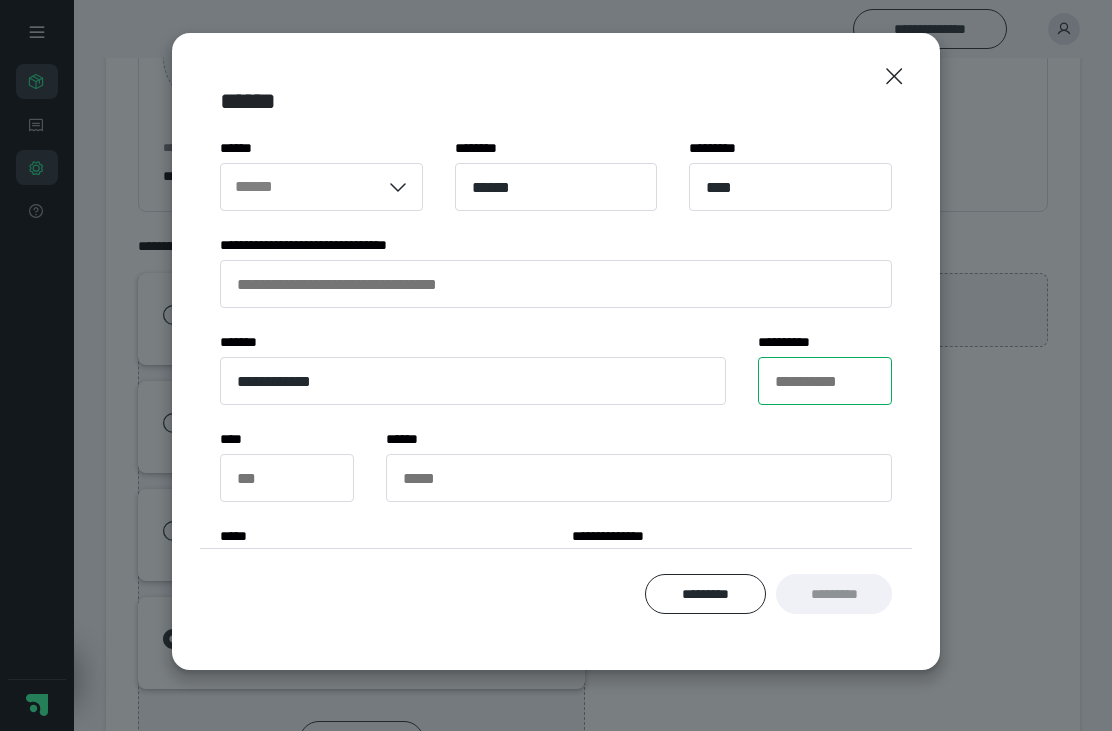 click on "**********" at bounding box center (825, 381) 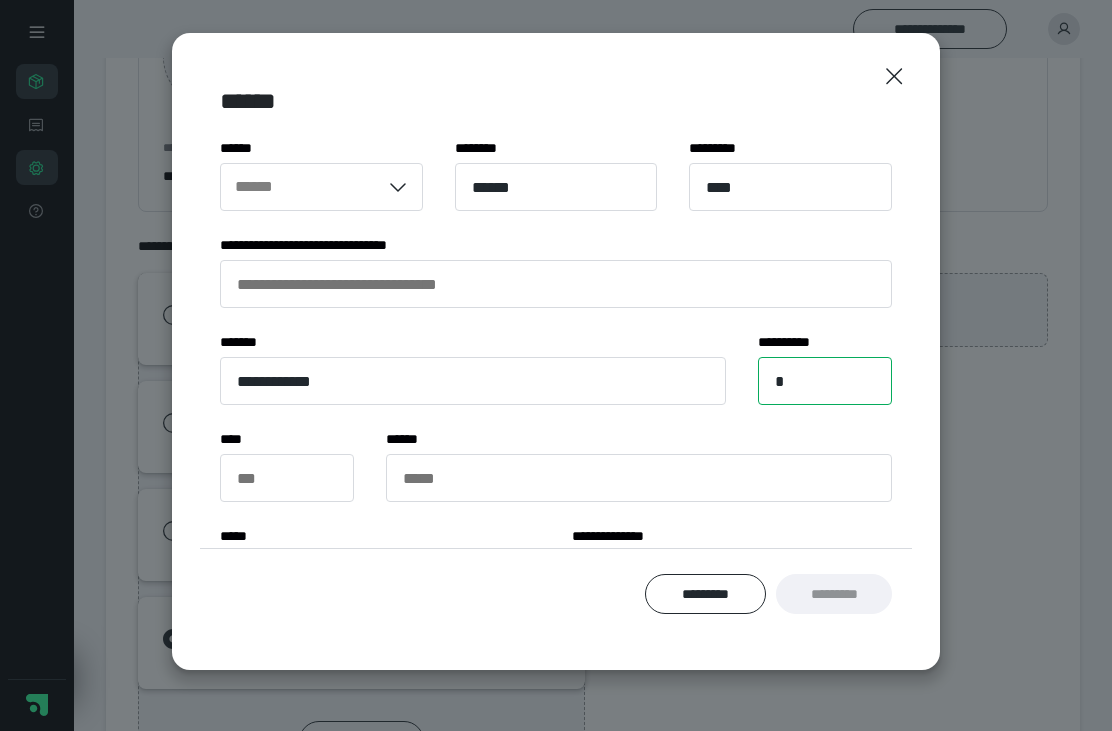 type on "*" 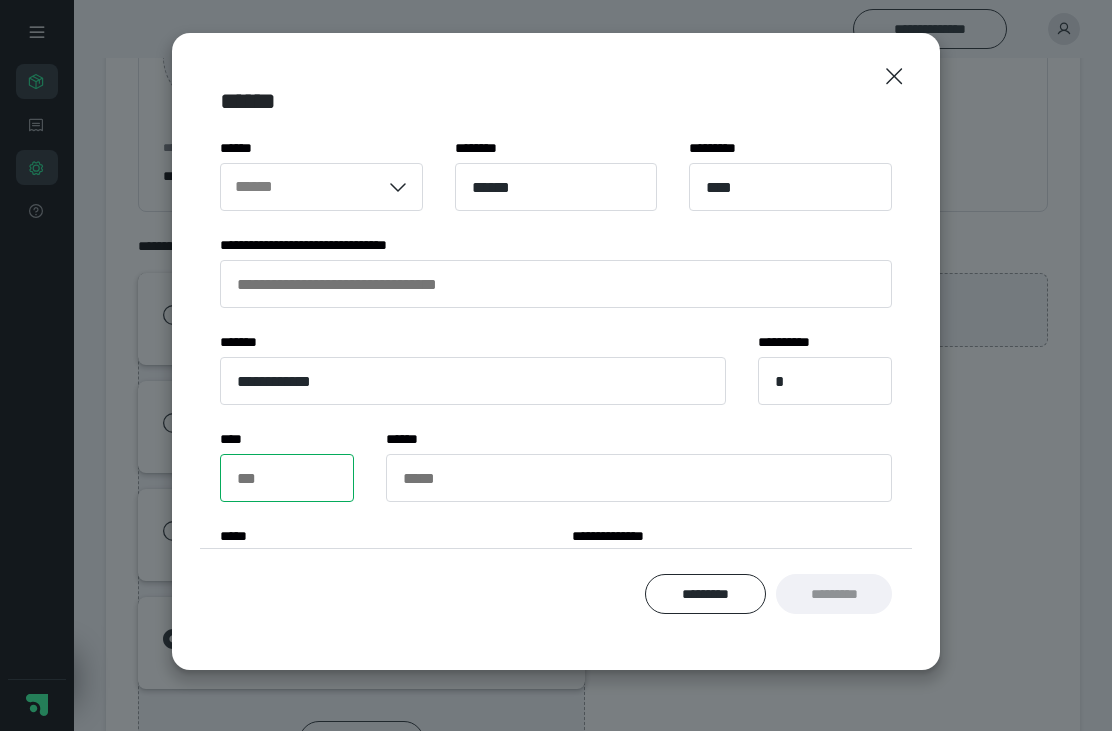 click on "*** *" at bounding box center [287, 478] 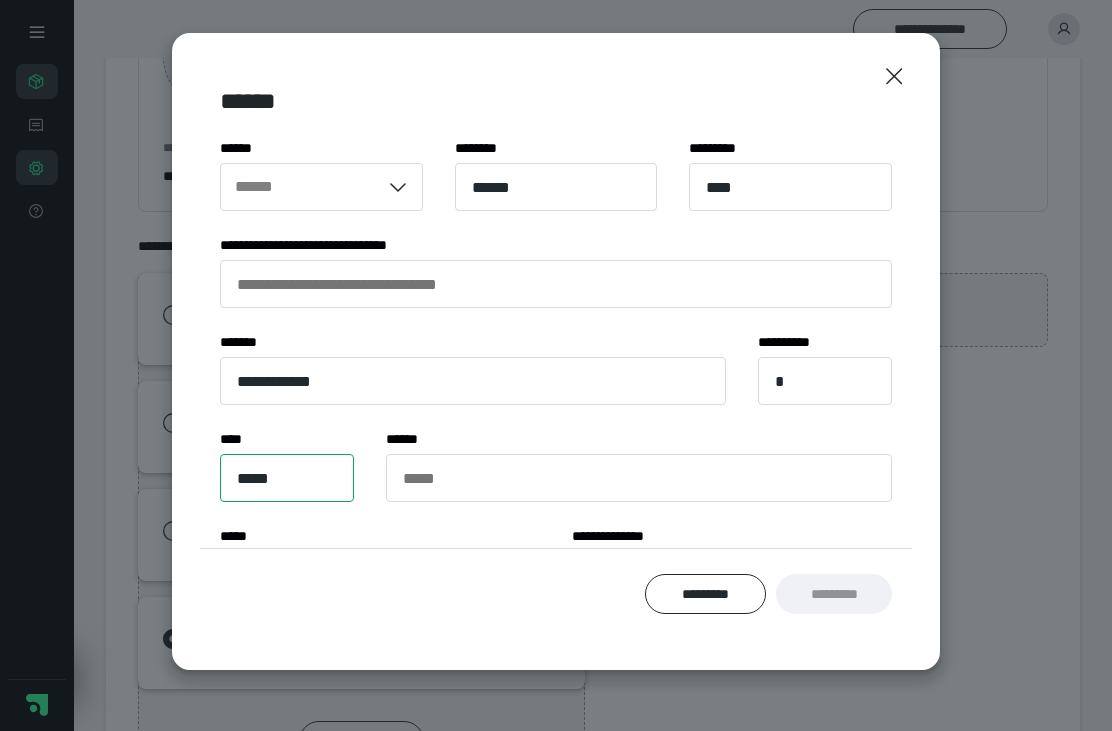 type on "*****" 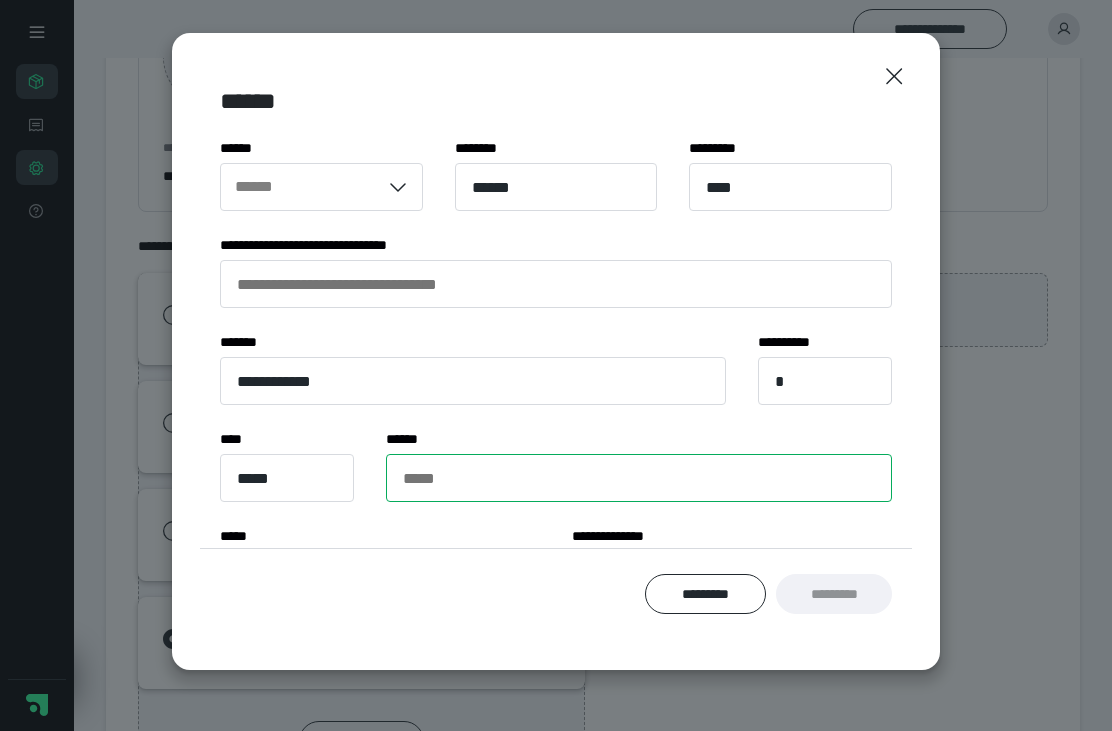 click on "***** *" at bounding box center [639, 478] 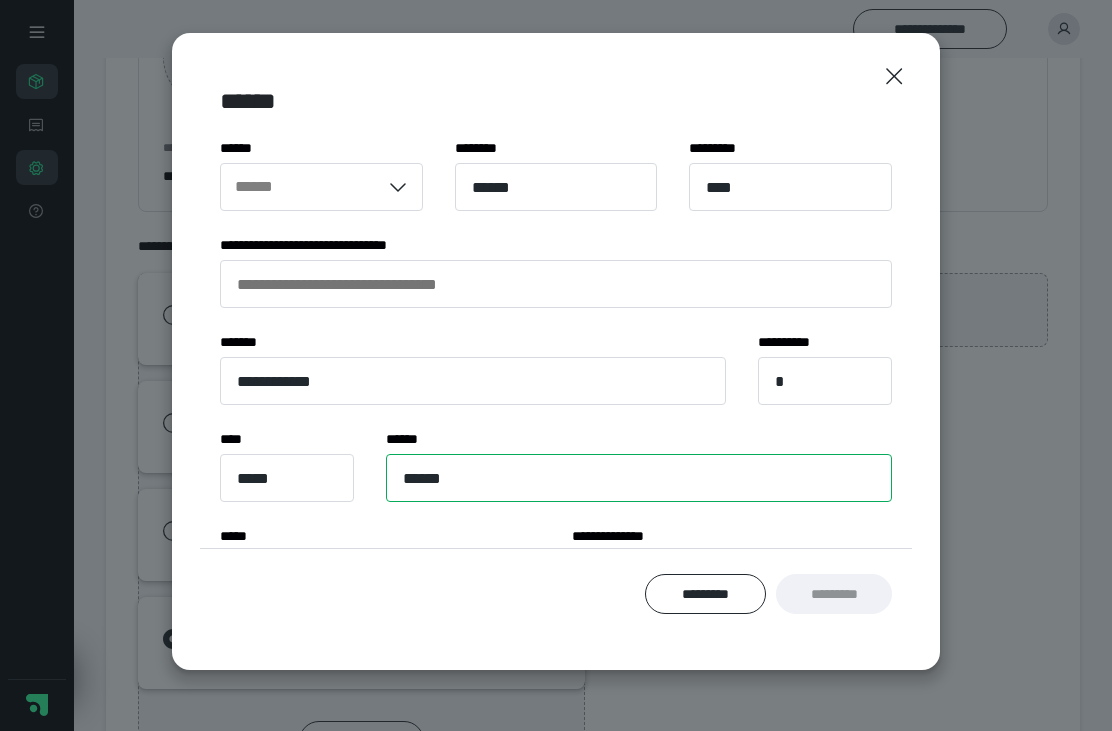 type on "******" 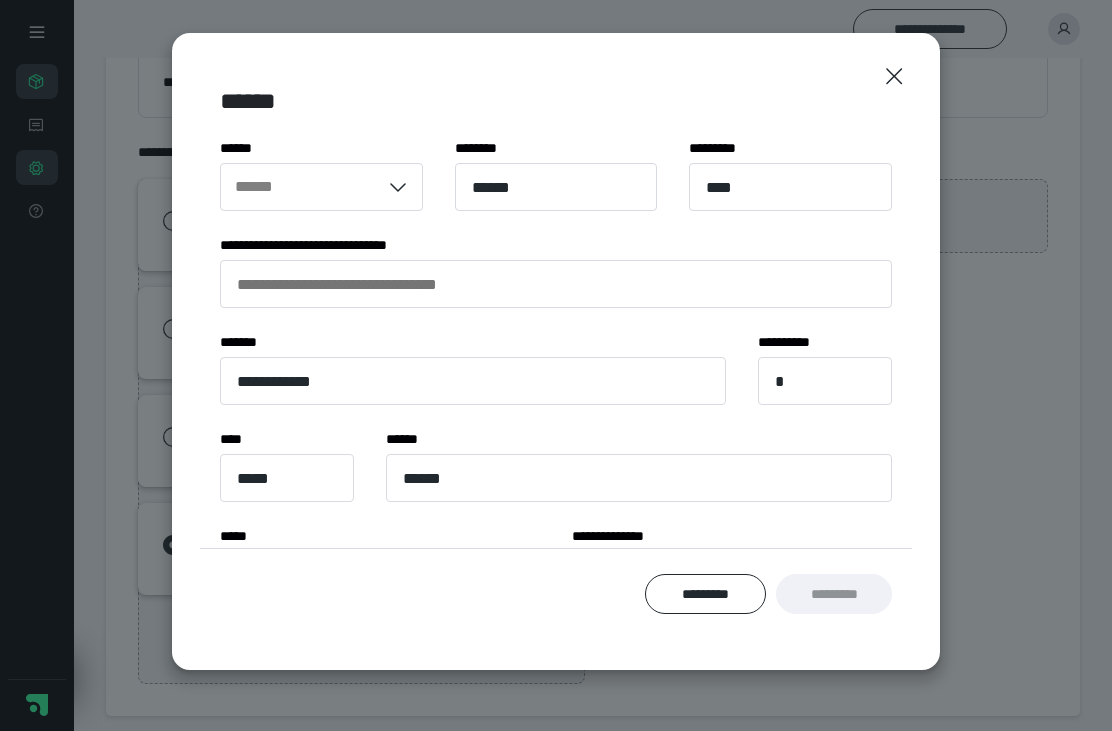 scroll, scrollTop: 221, scrollLeft: 0, axis: vertical 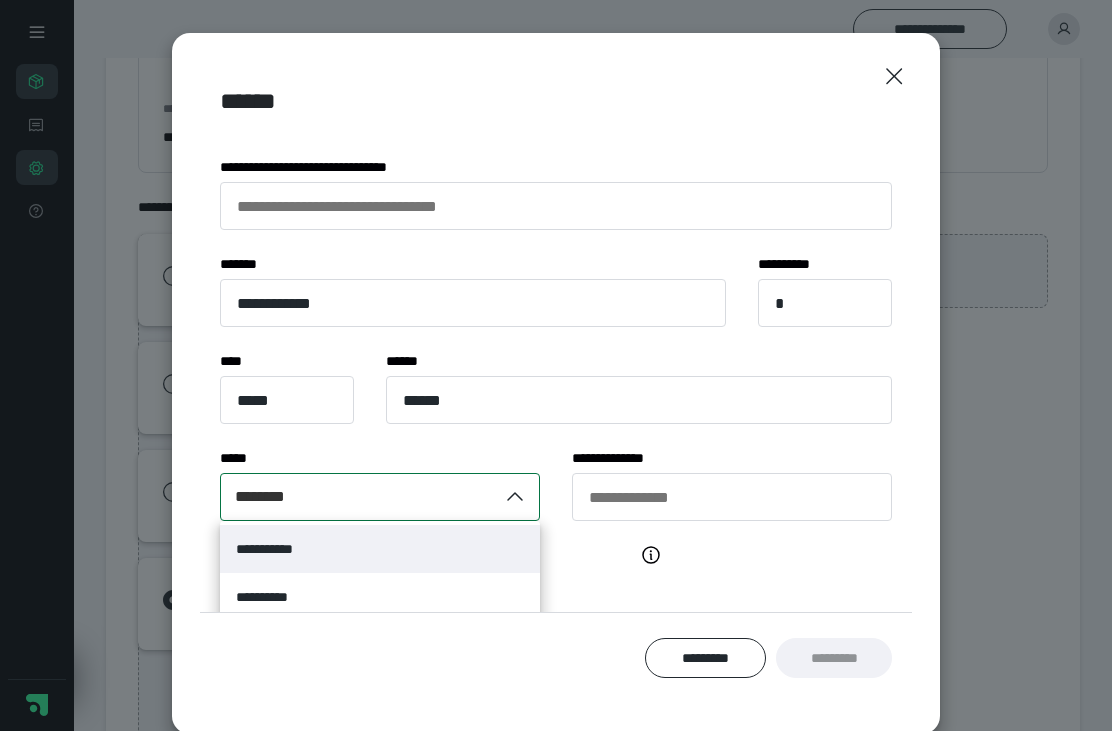 click on "**********" at bounding box center (380, 549) 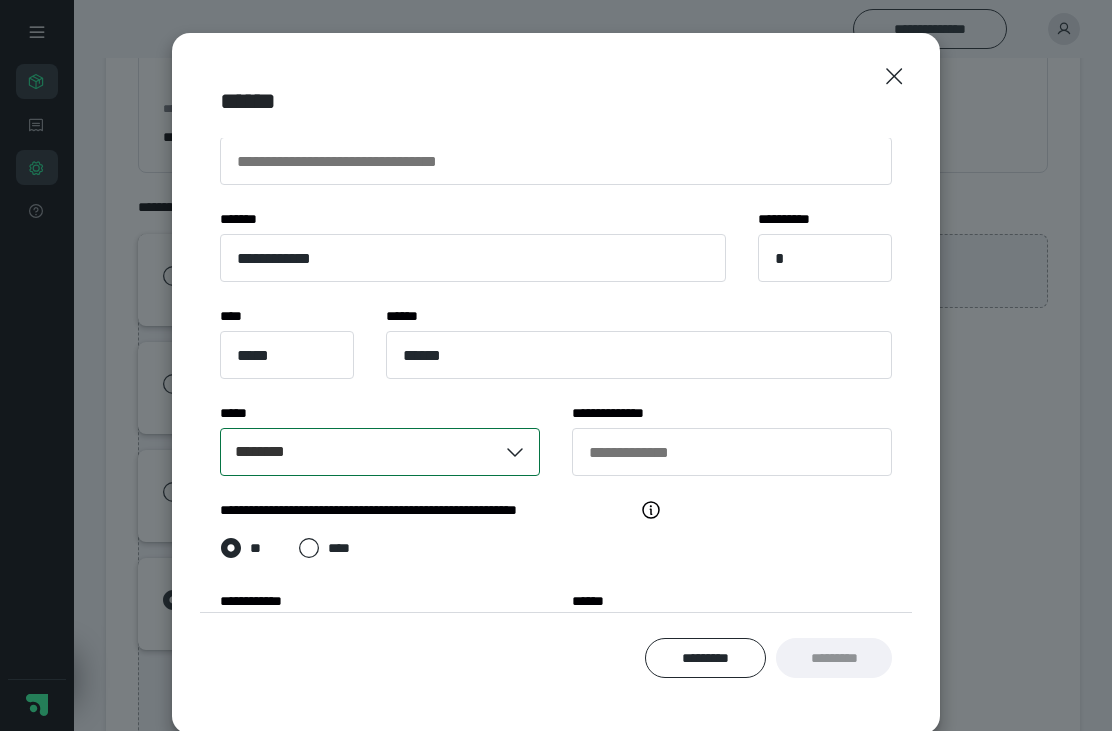 scroll, scrollTop: 125, scrollLeft: 0, axis: vertical 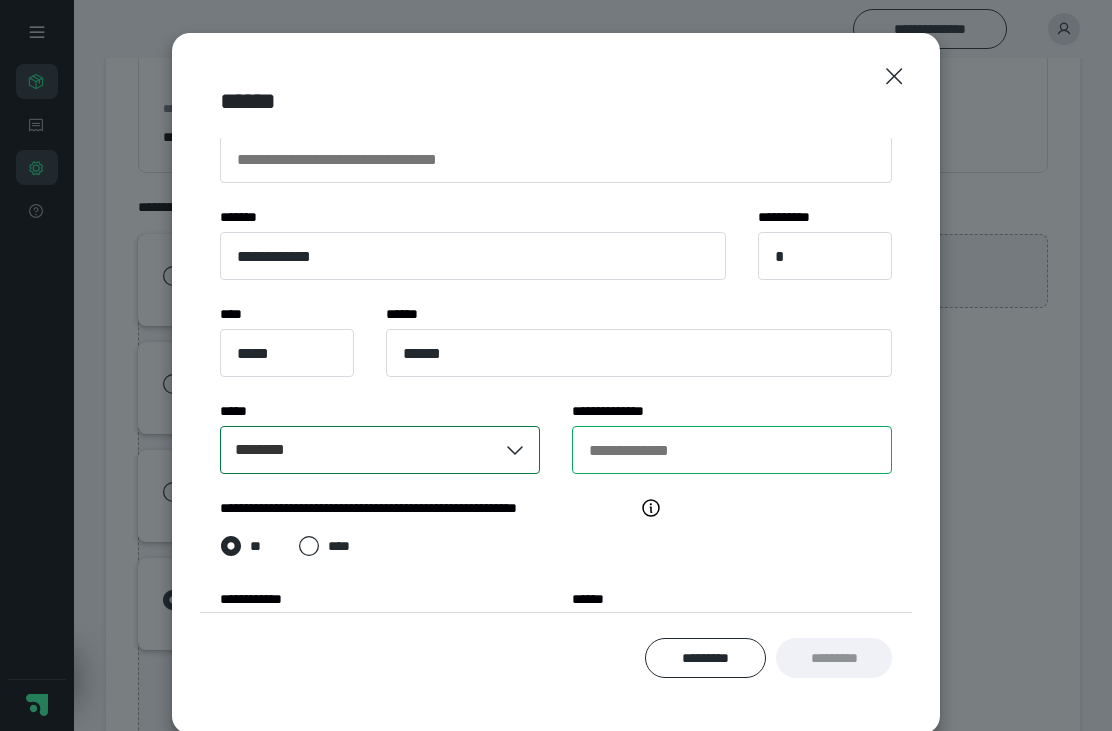 click on "**********" at bounding box center [732, 450] 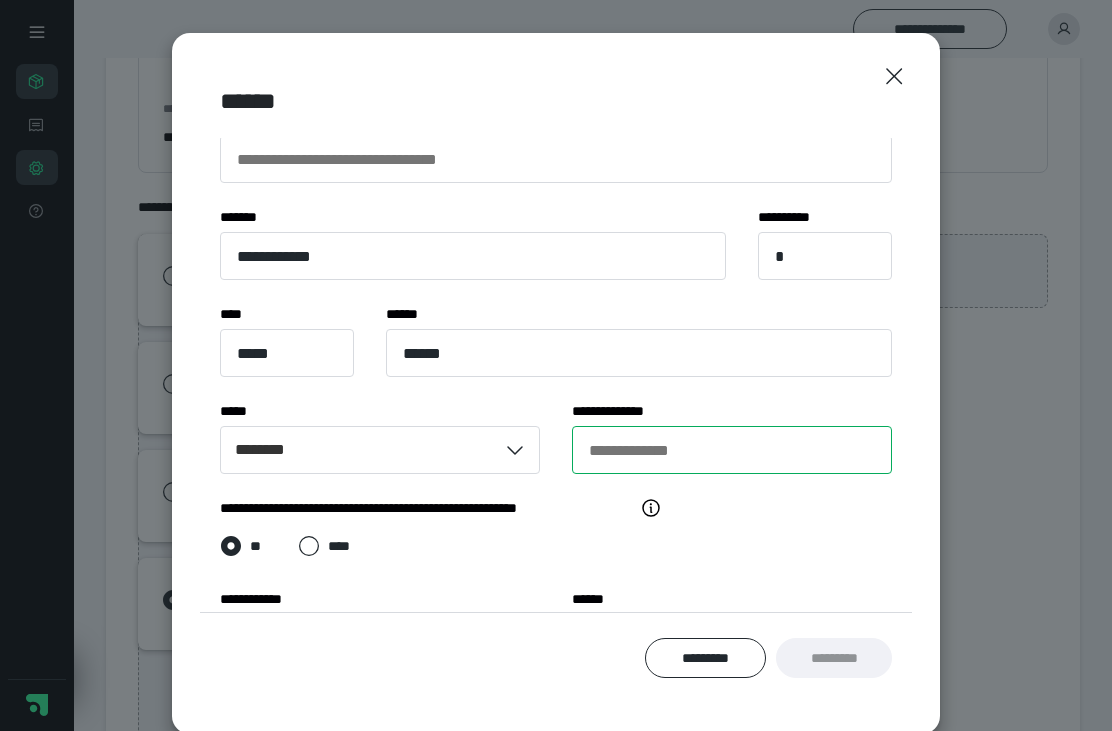 click on "**********" at bounding box center [732, 450] 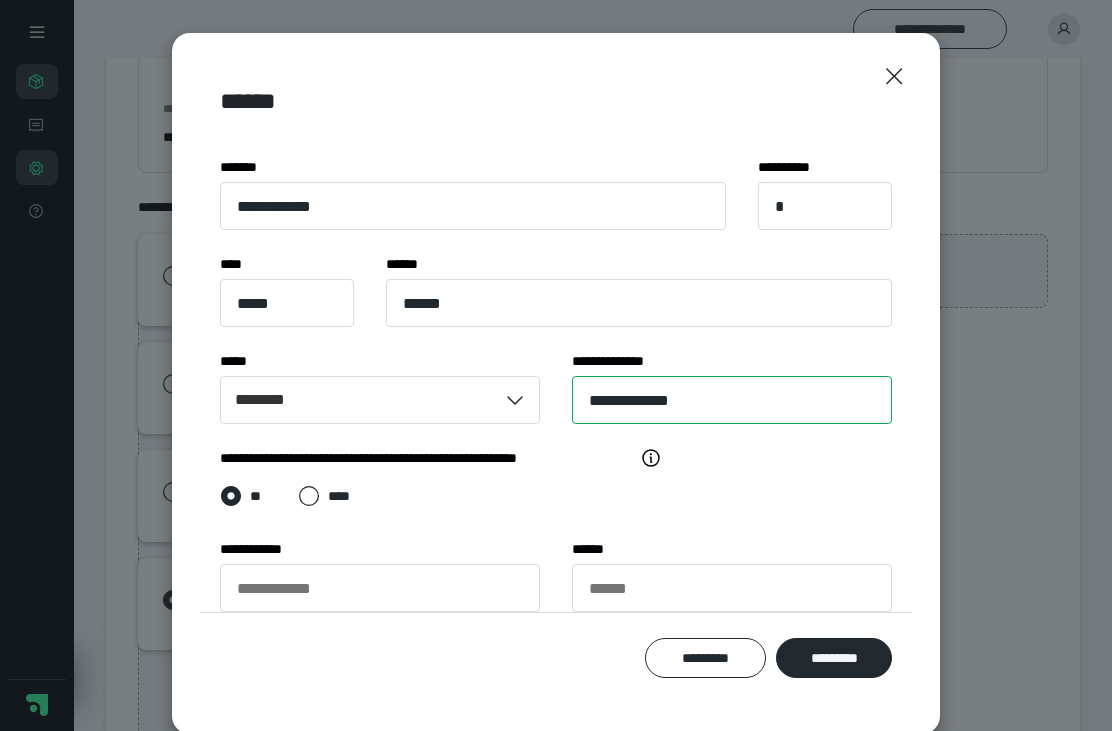 scroll, scrollTop: 175, scrollLeft: 0, axis: vertical 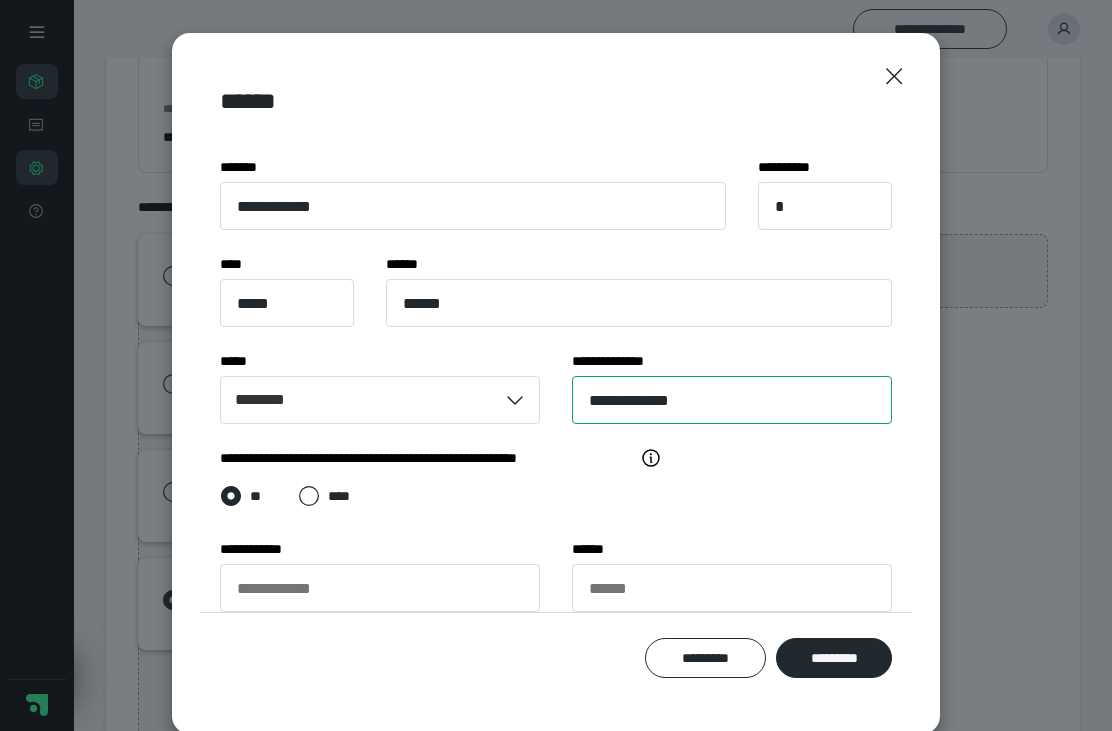 type on "**********" 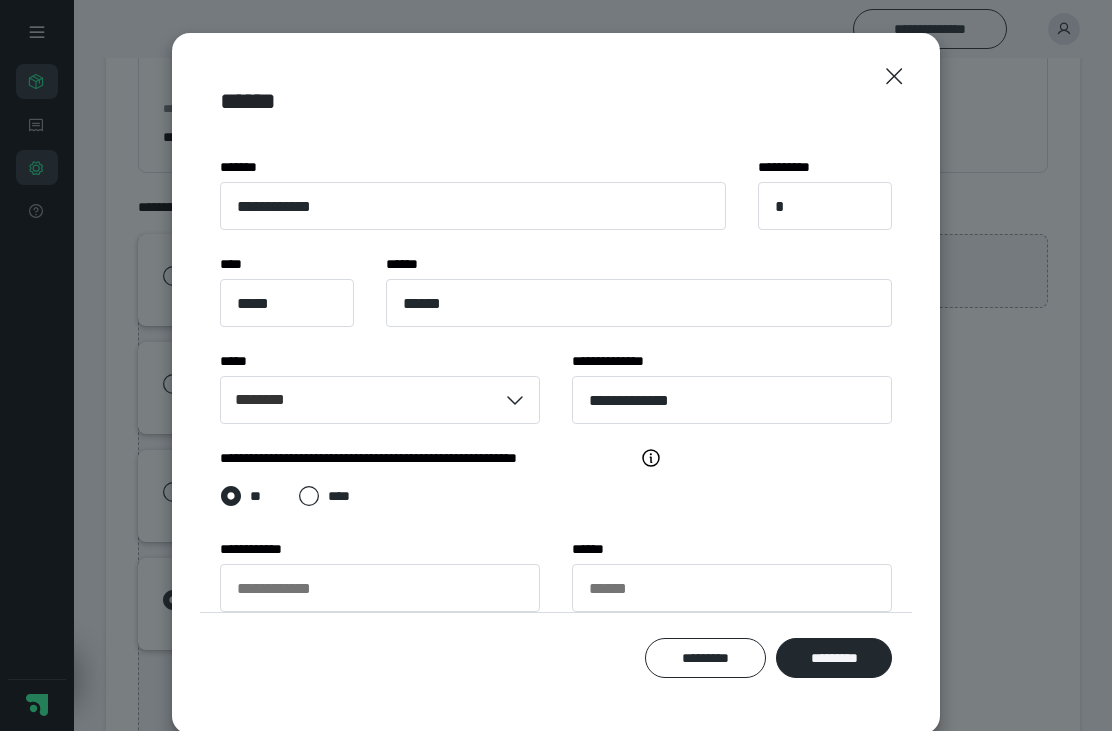 click on "*********" at bounding box center [834, 658] 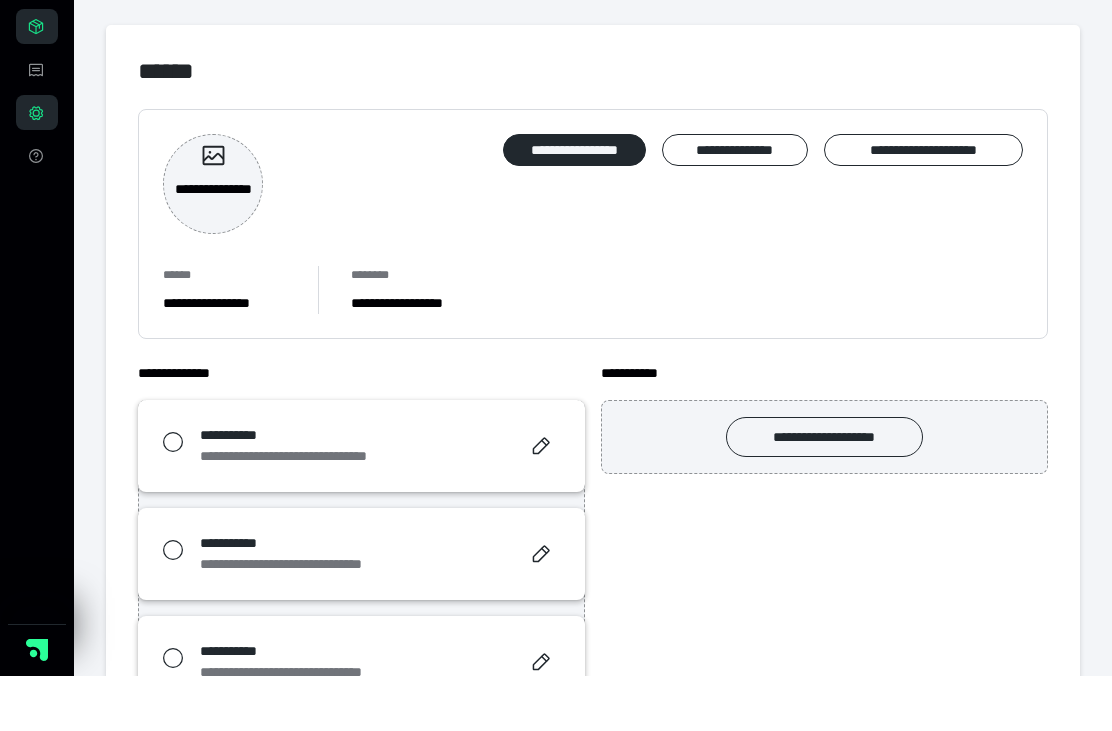 scroll, scrollTop: 55, scrollLeft: 0, axis: vertical 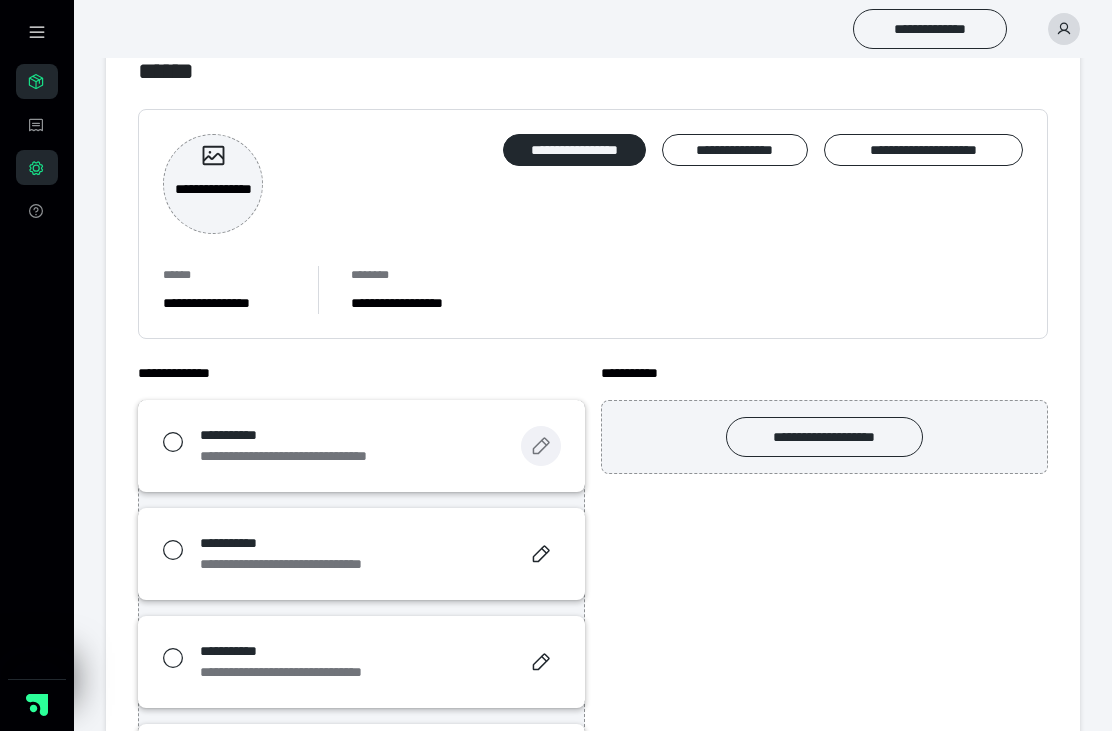 click at bounding box center (541, 446) 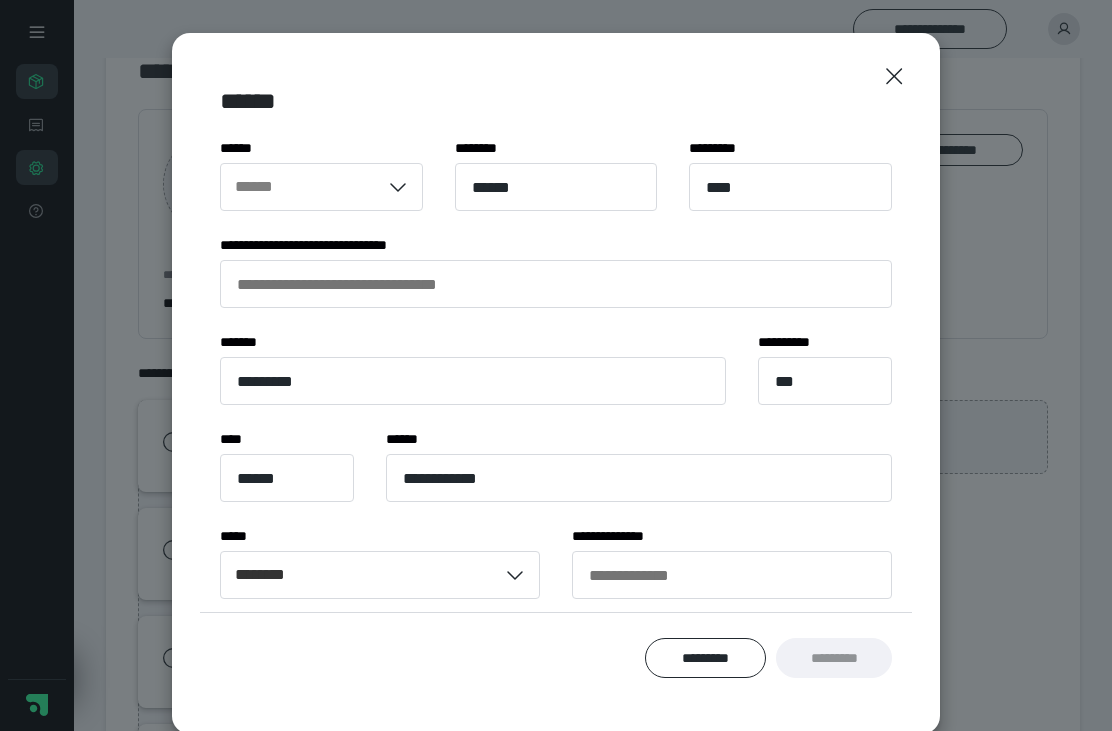 scroll, scrollTop: 0, scrollLeft: 0, axis: both 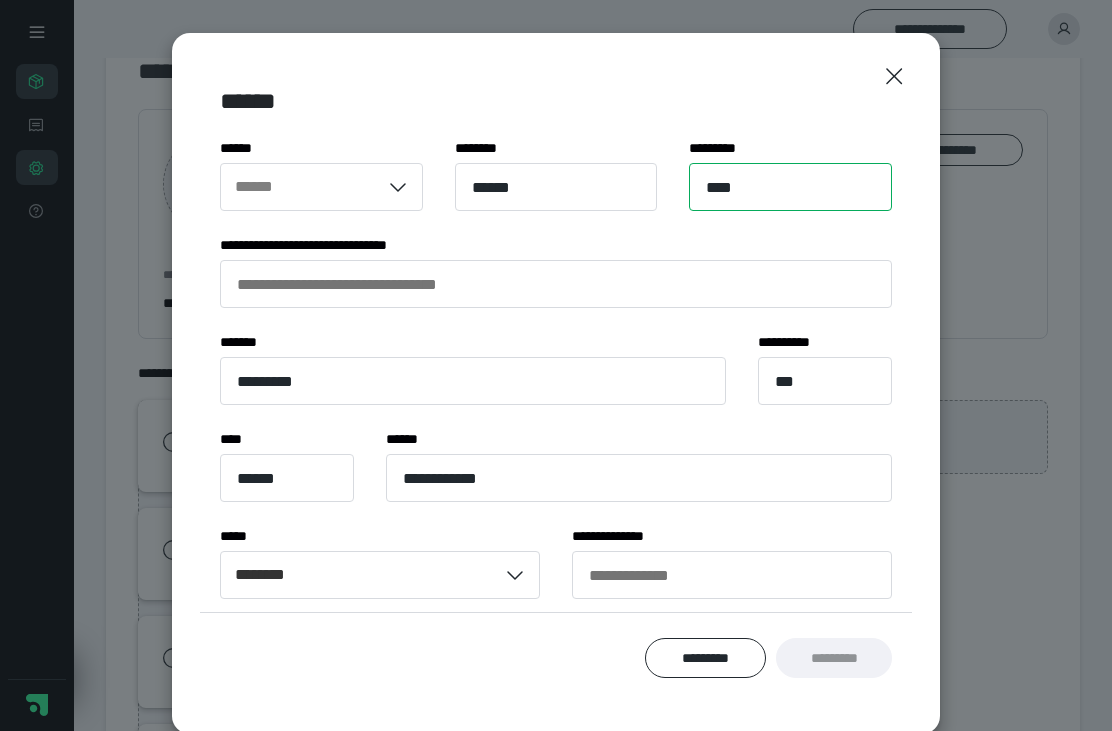 click on "****" at bounding box center (790, 187) 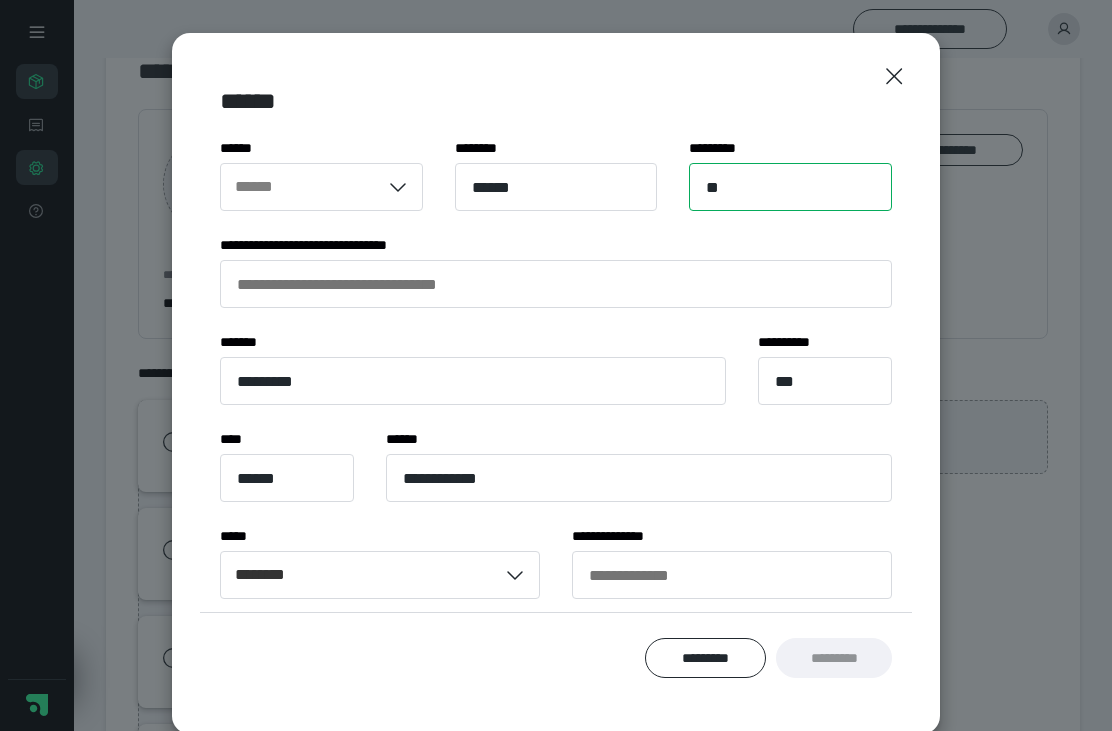 type on "*" 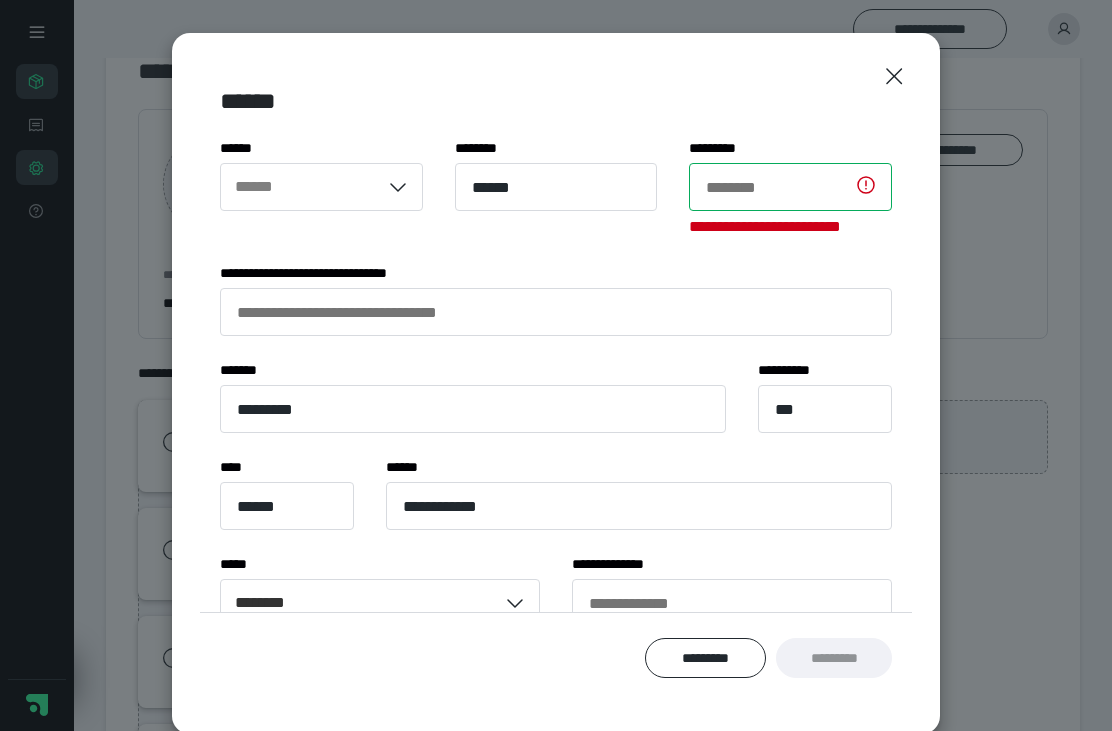 type 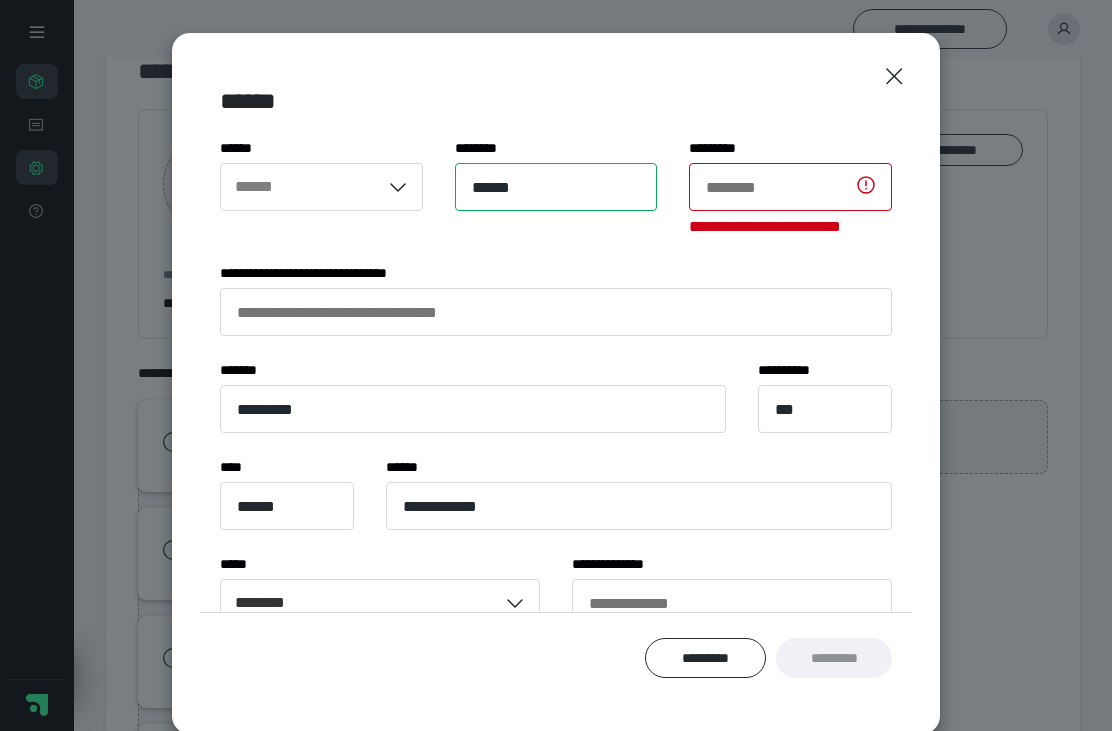 click on "******" at bounding box center [556, 187] 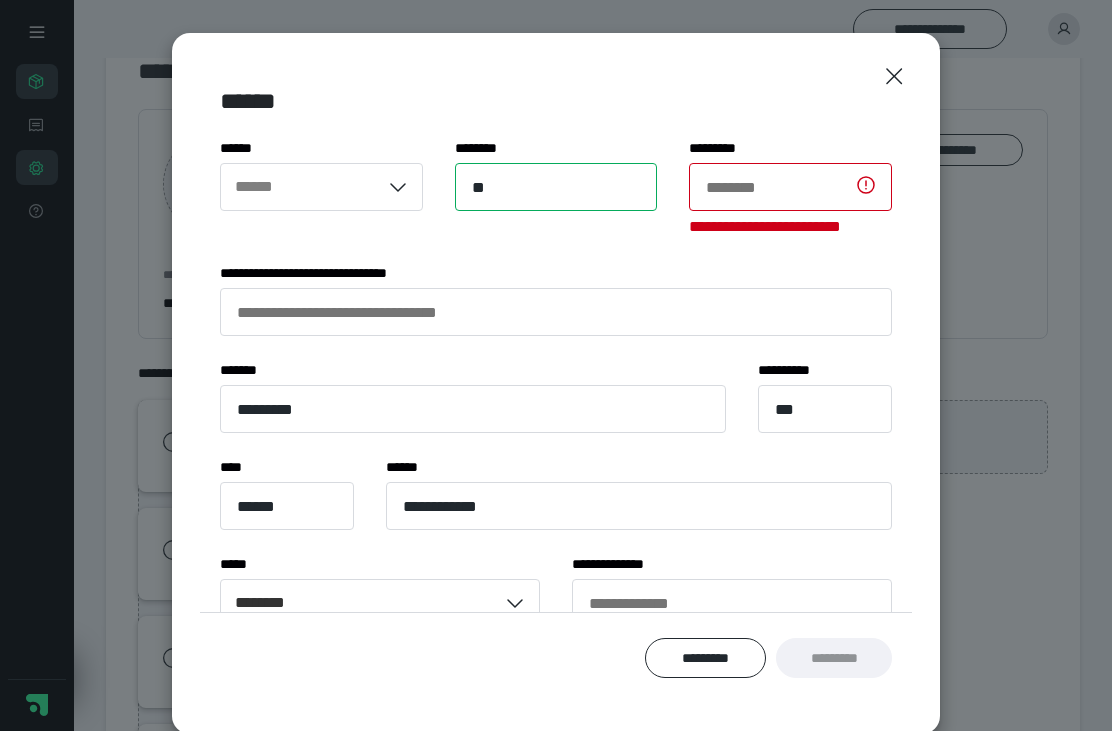 type on "*" 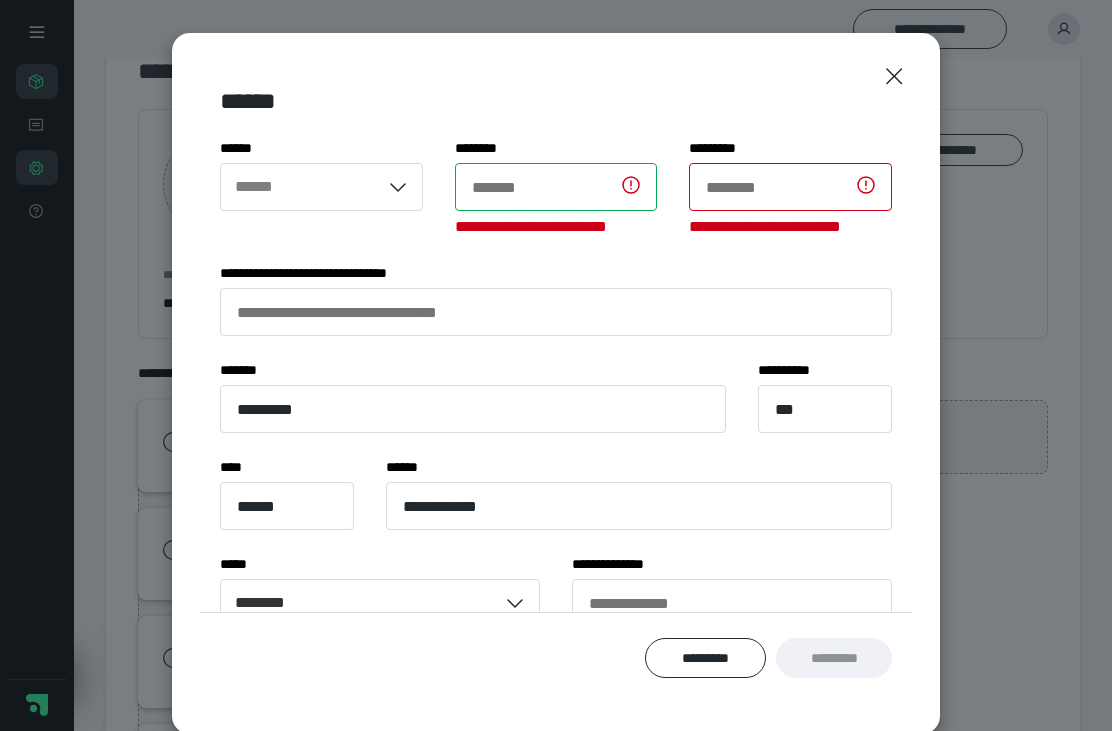 type 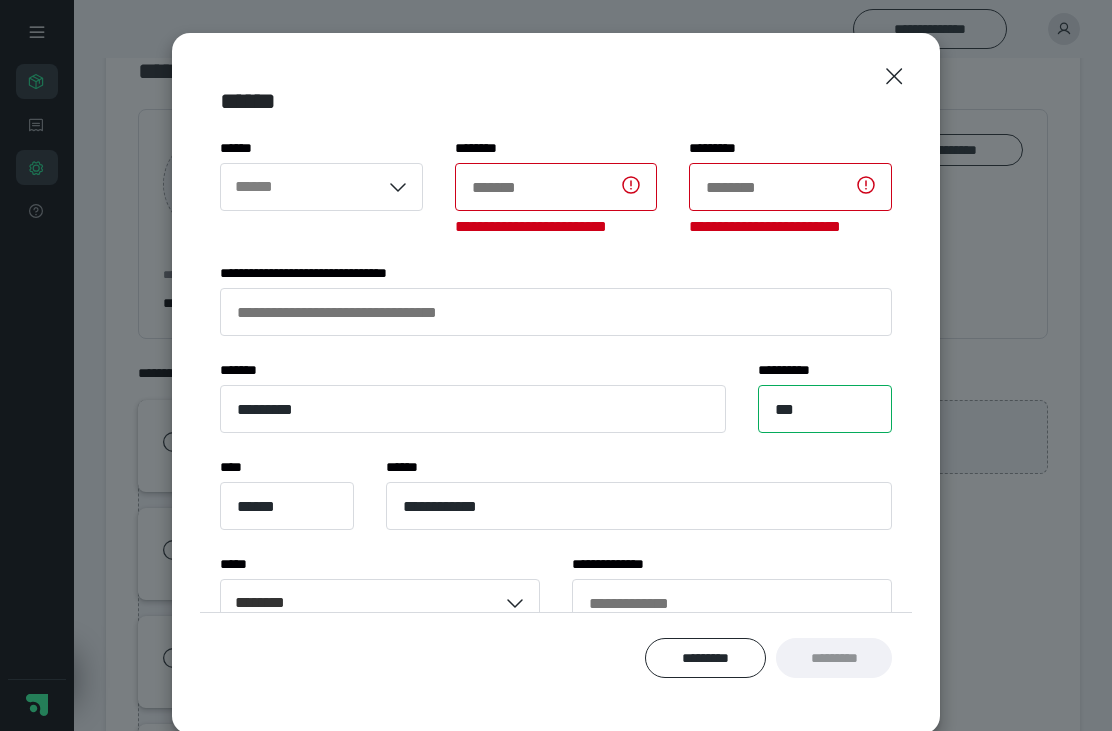 click on "***" at bounding box center [825, 409] 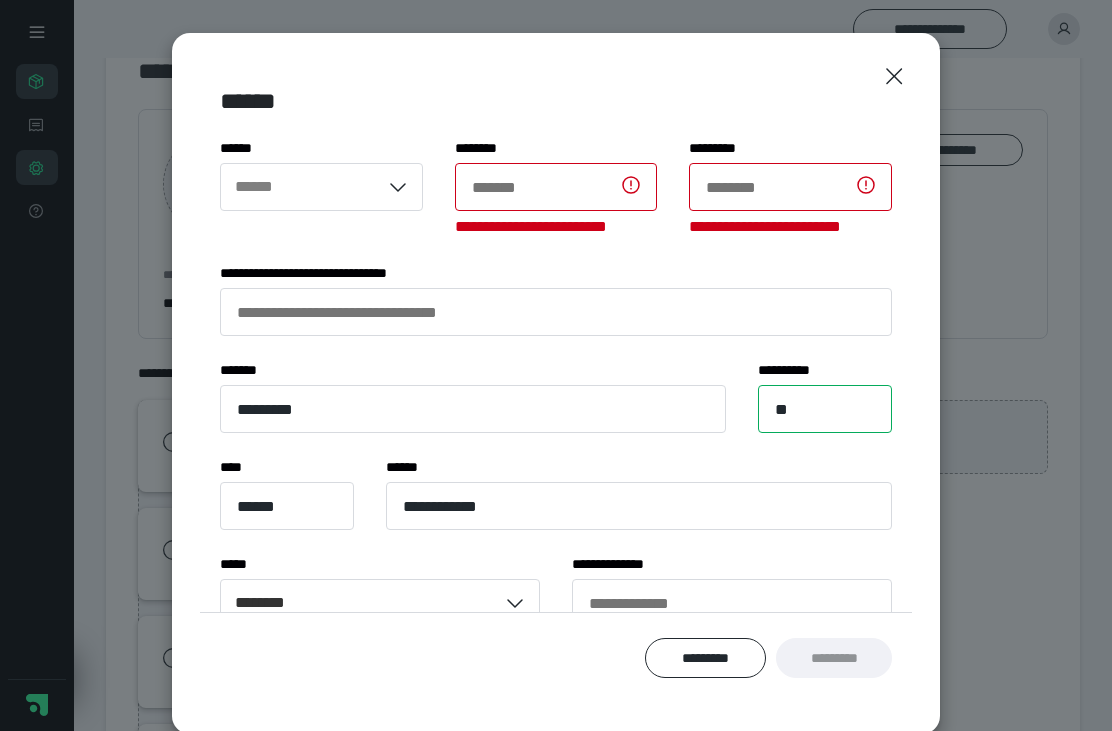 type on "*" 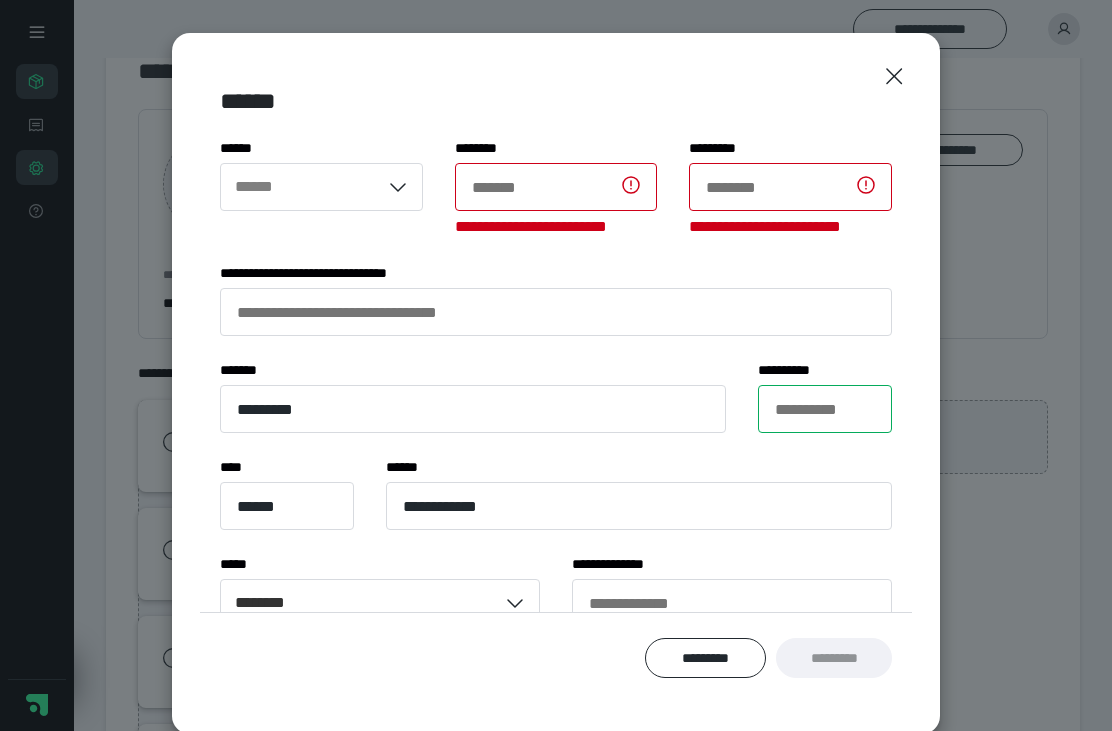 type 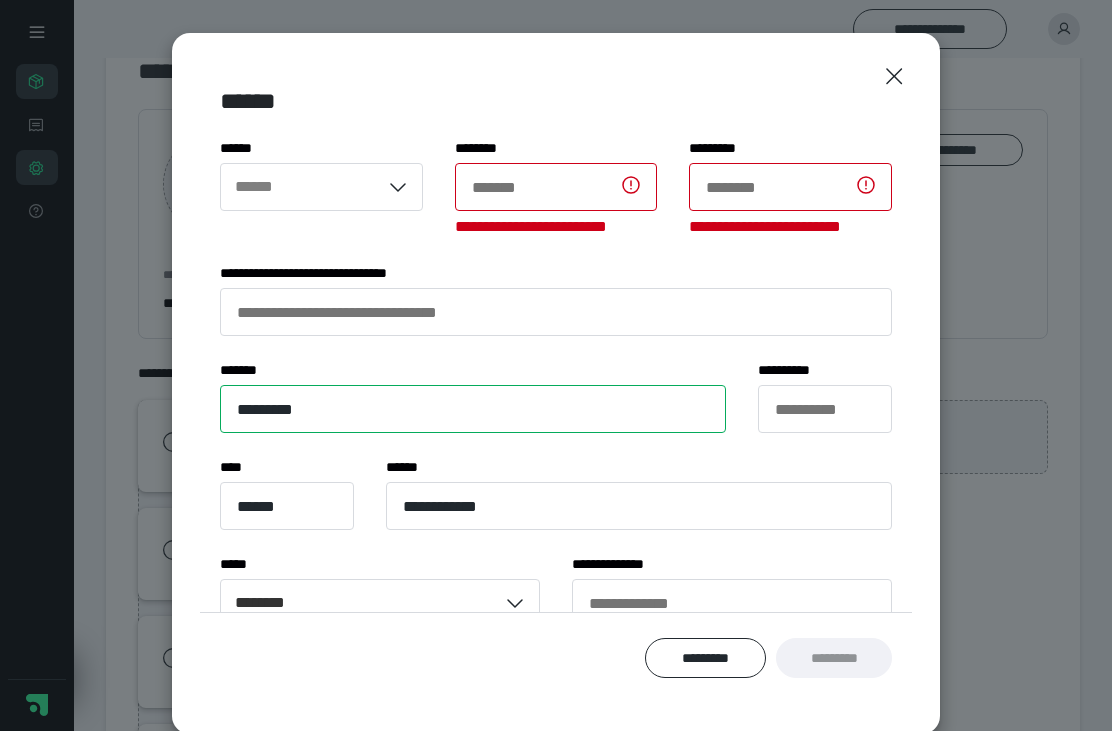 click on "*********" at bounding box center [473, 409] 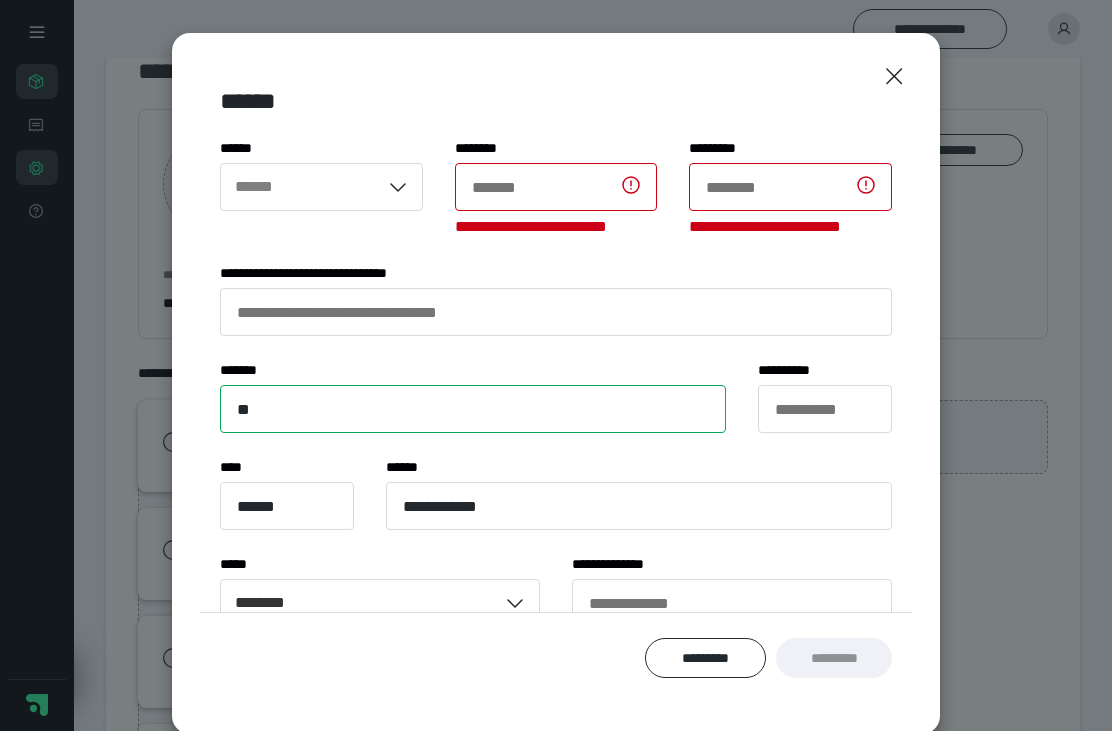 type on "*" 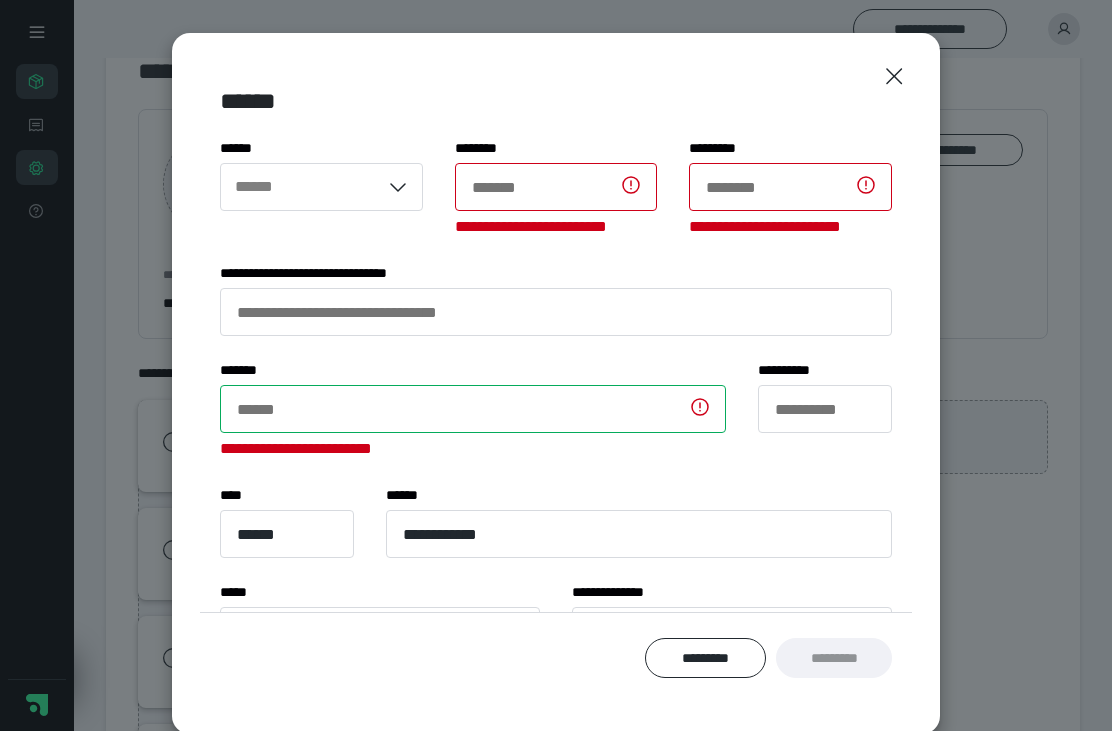 type 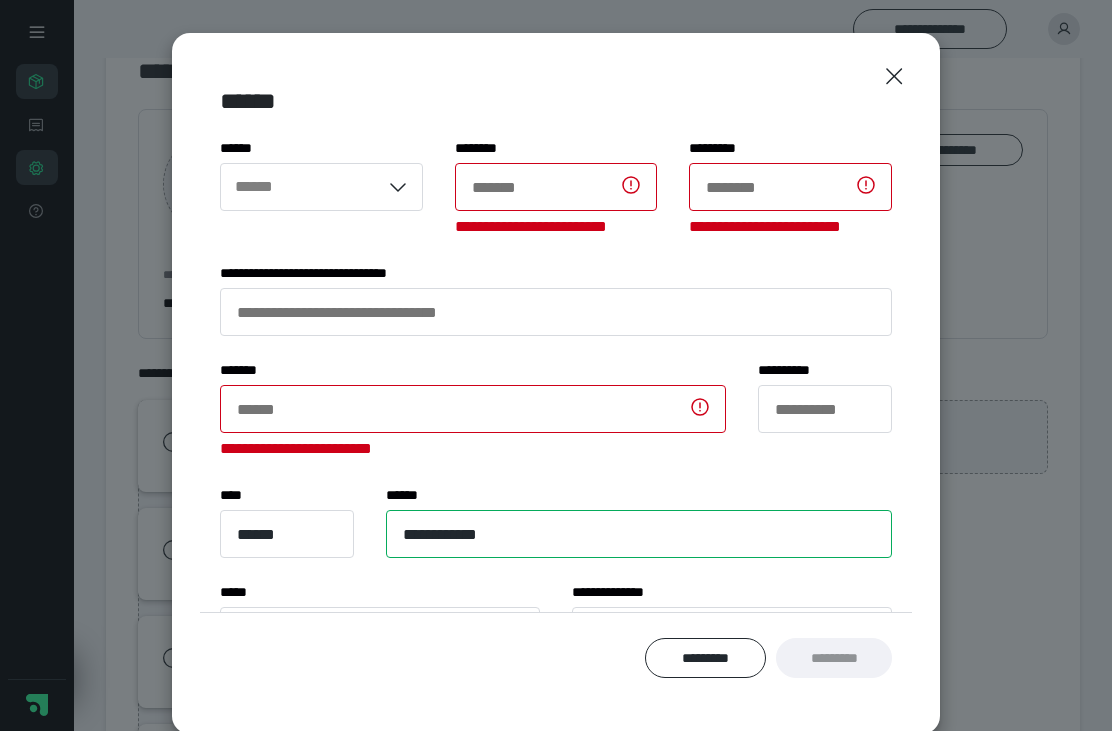 click on "**********" at bounding box center [639, 534] 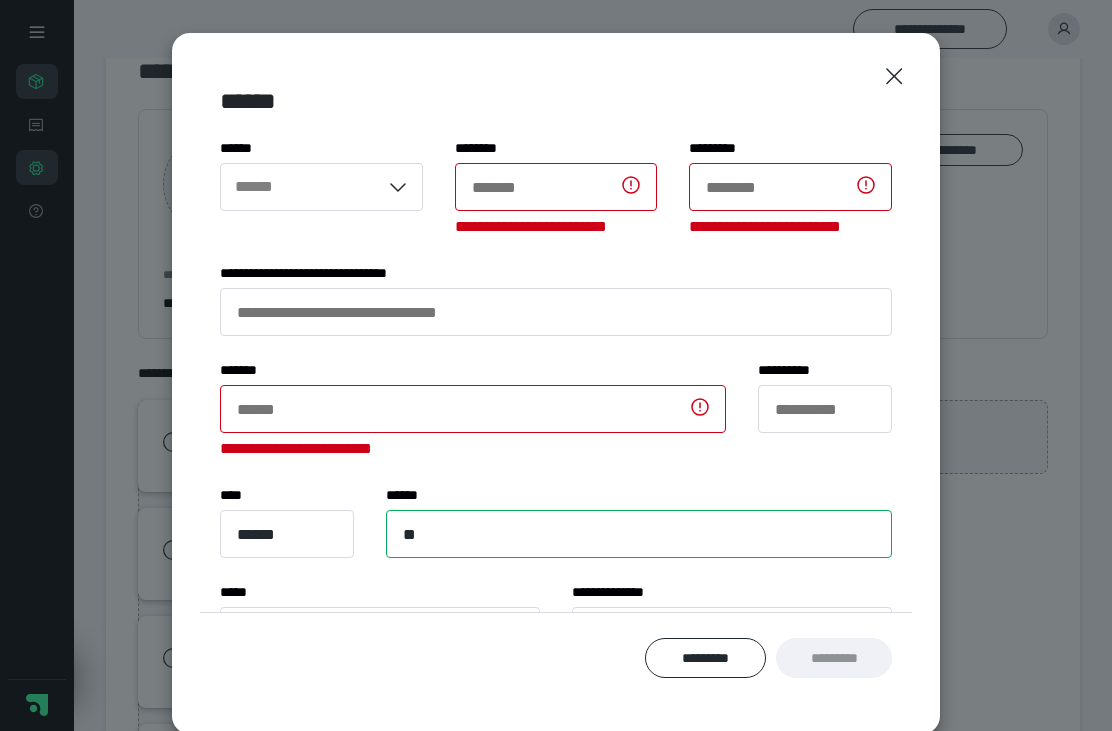 type on "*" 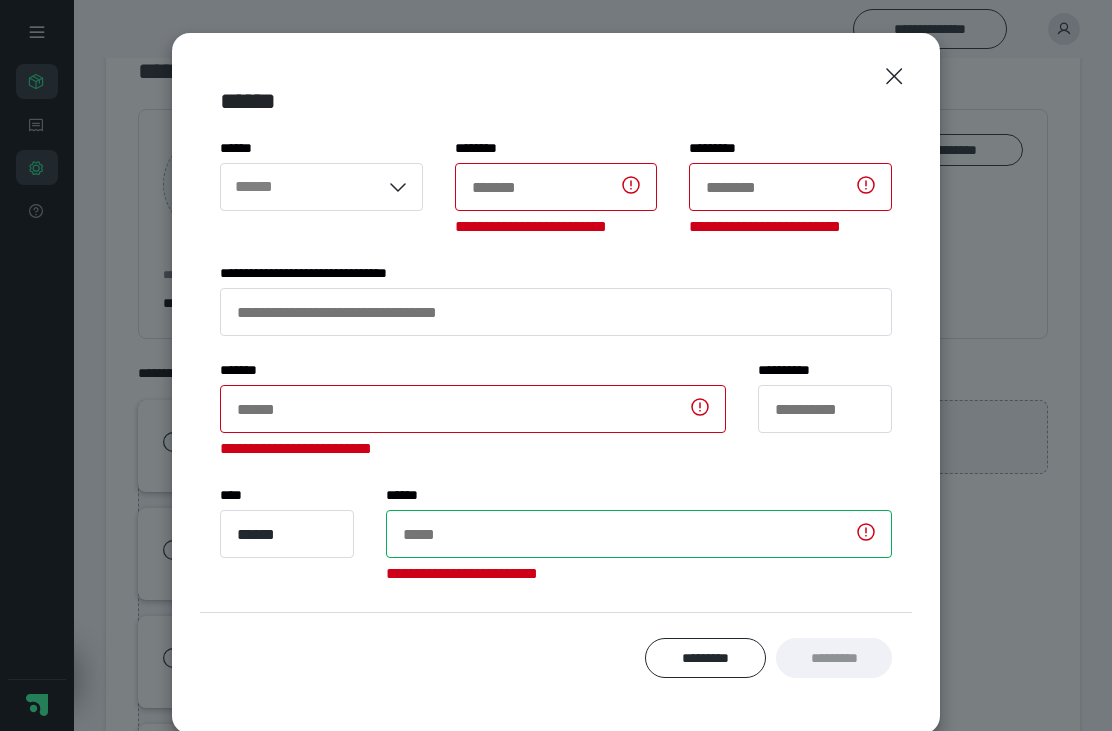 type 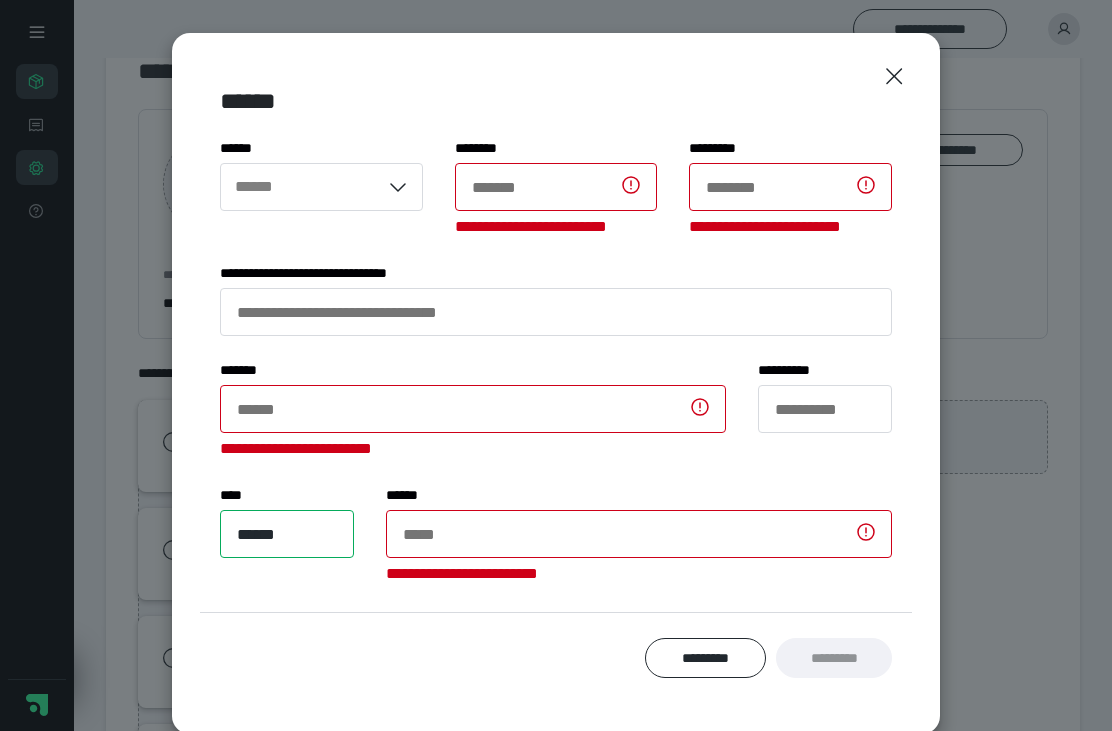 click on "******" at bounding box center (287, 534) 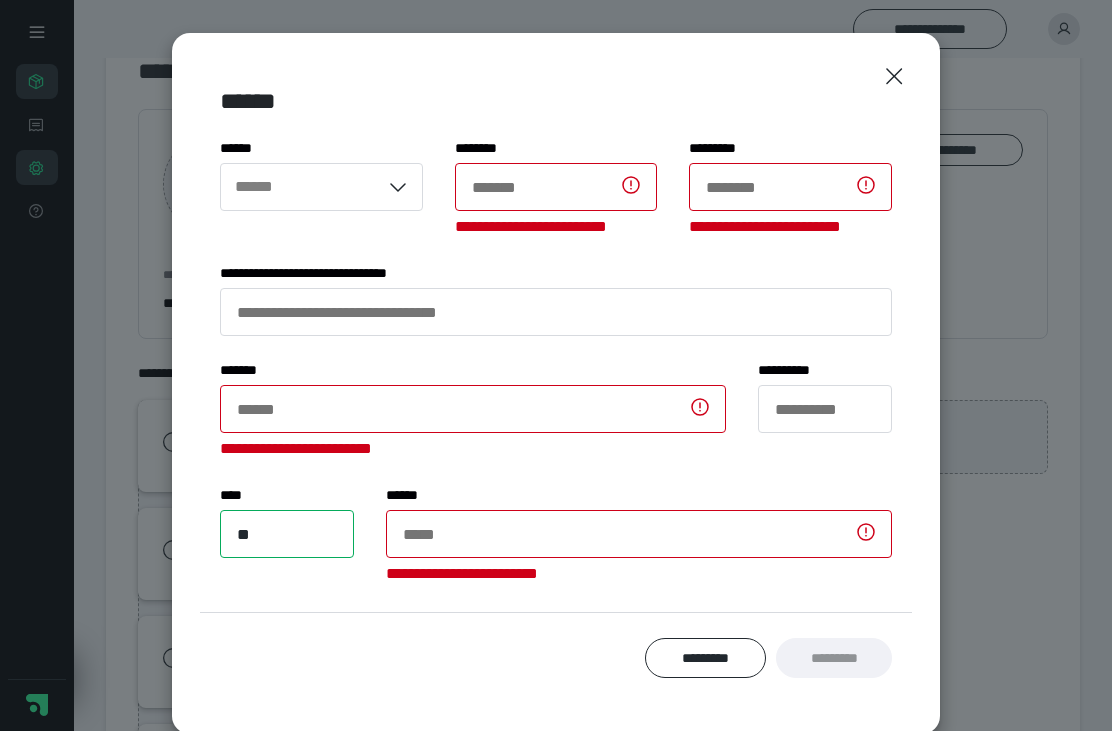 type on "*" 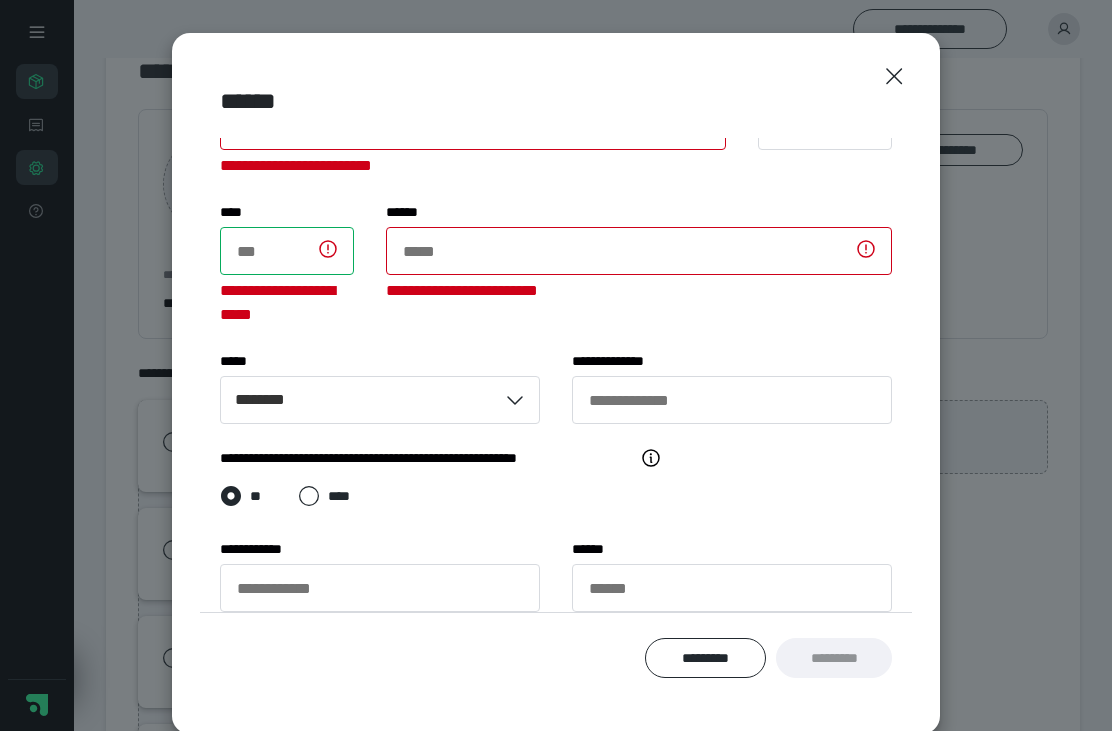 scroll, scrollTop: 283, scrollLeft: 0, axis: vertical 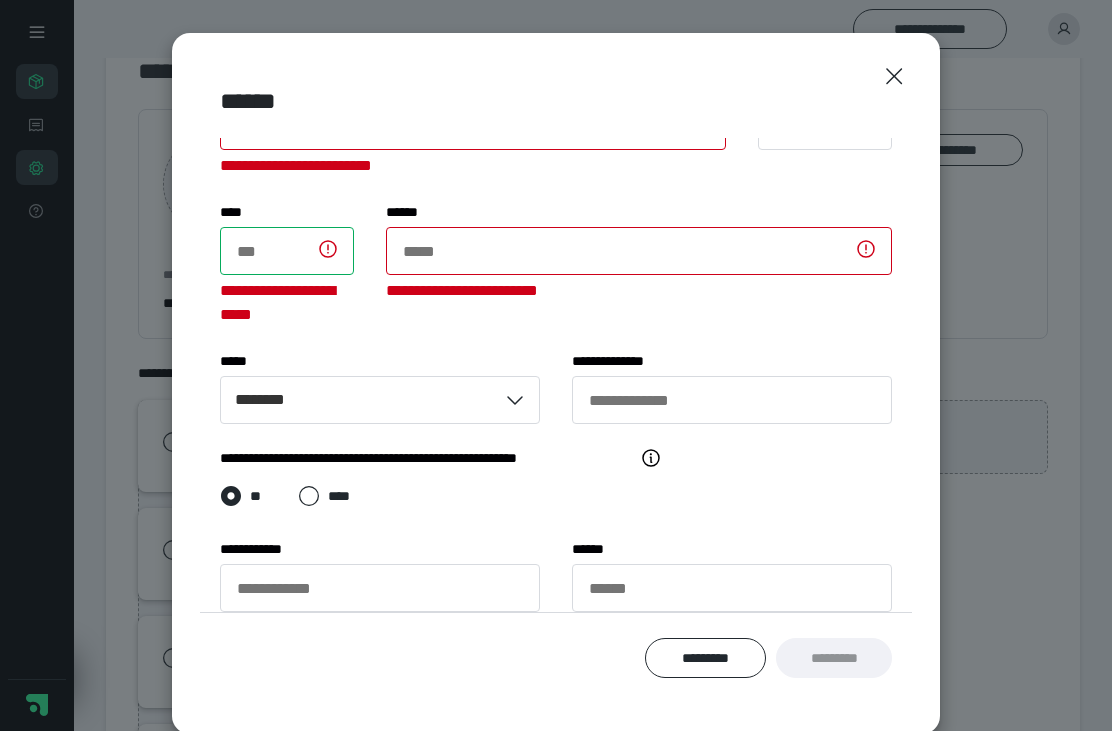 type 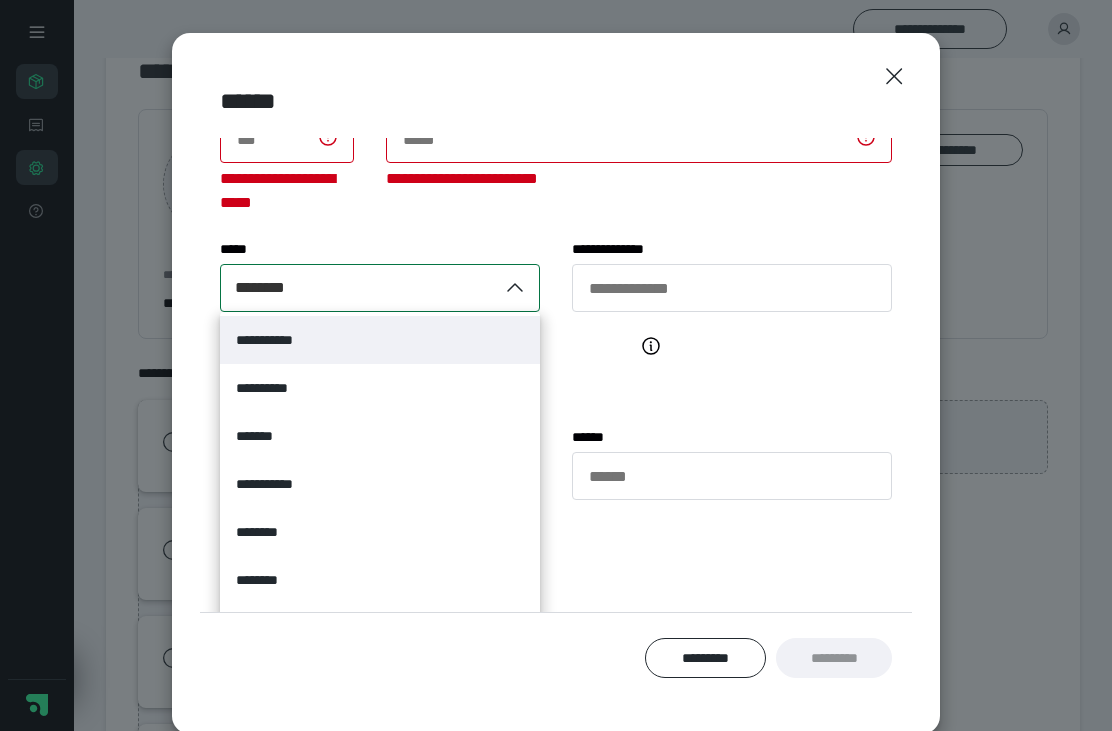 scroll, scrollTop: 395, scrollLeft: 0, axis: vertical 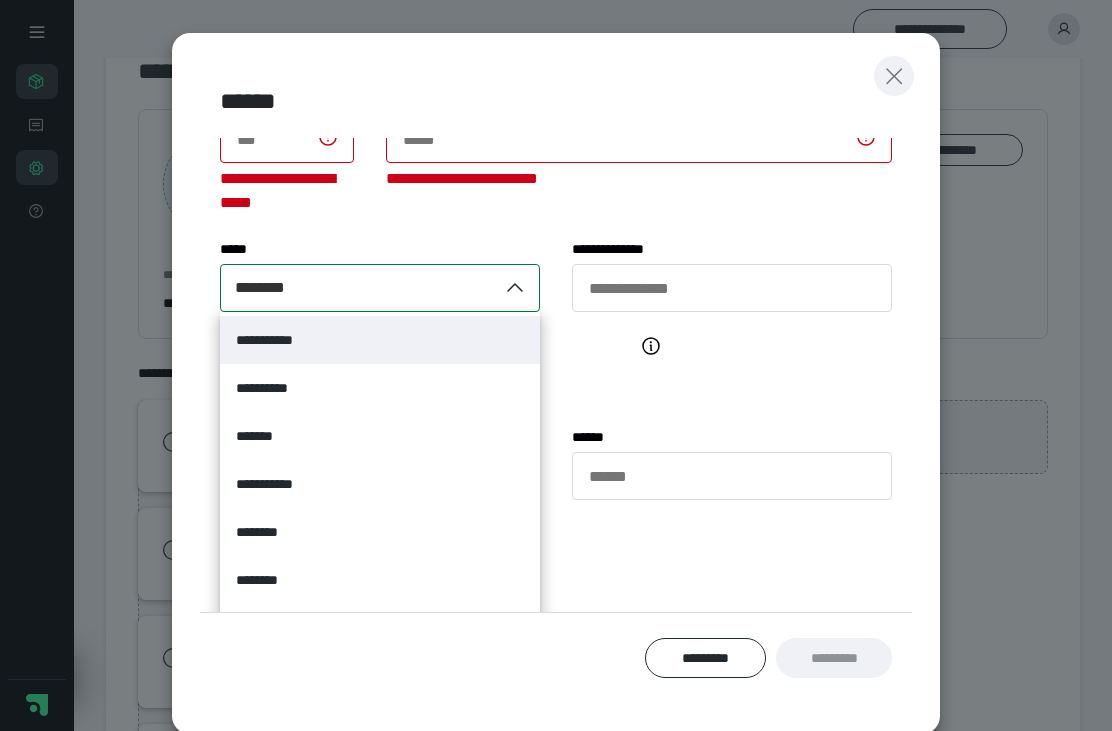 click at bounding box center [894, 76] 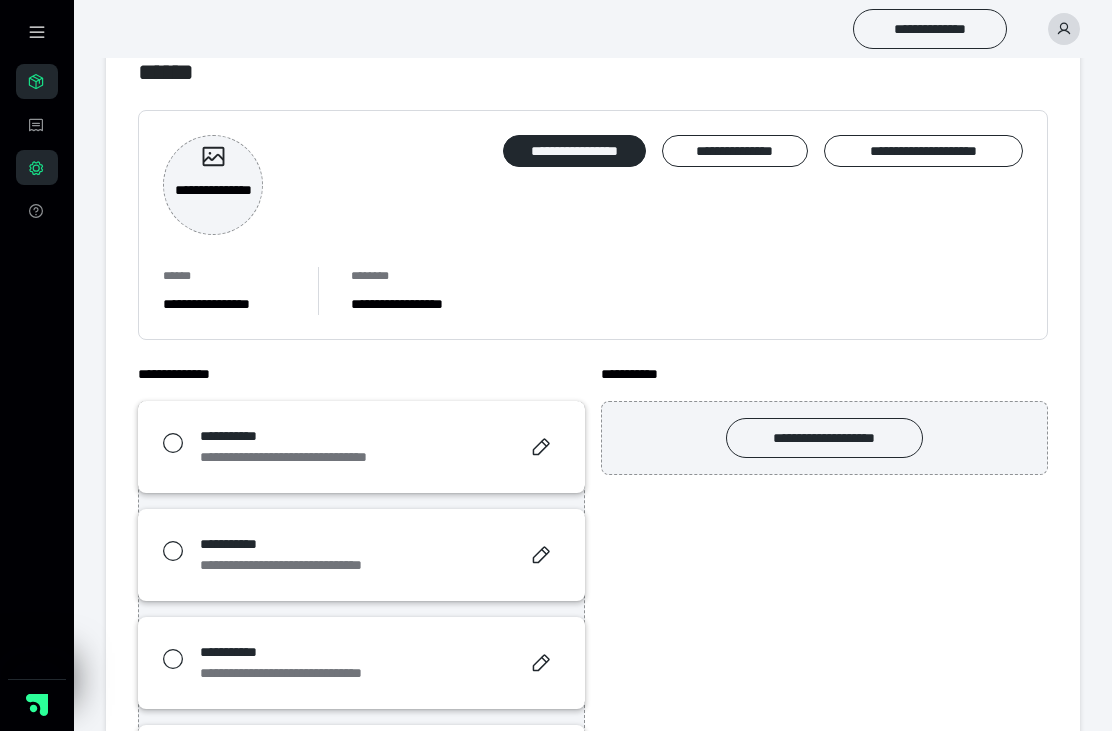 scroll, scrollTop: 53, scrollLeft: 0, axis: vertical 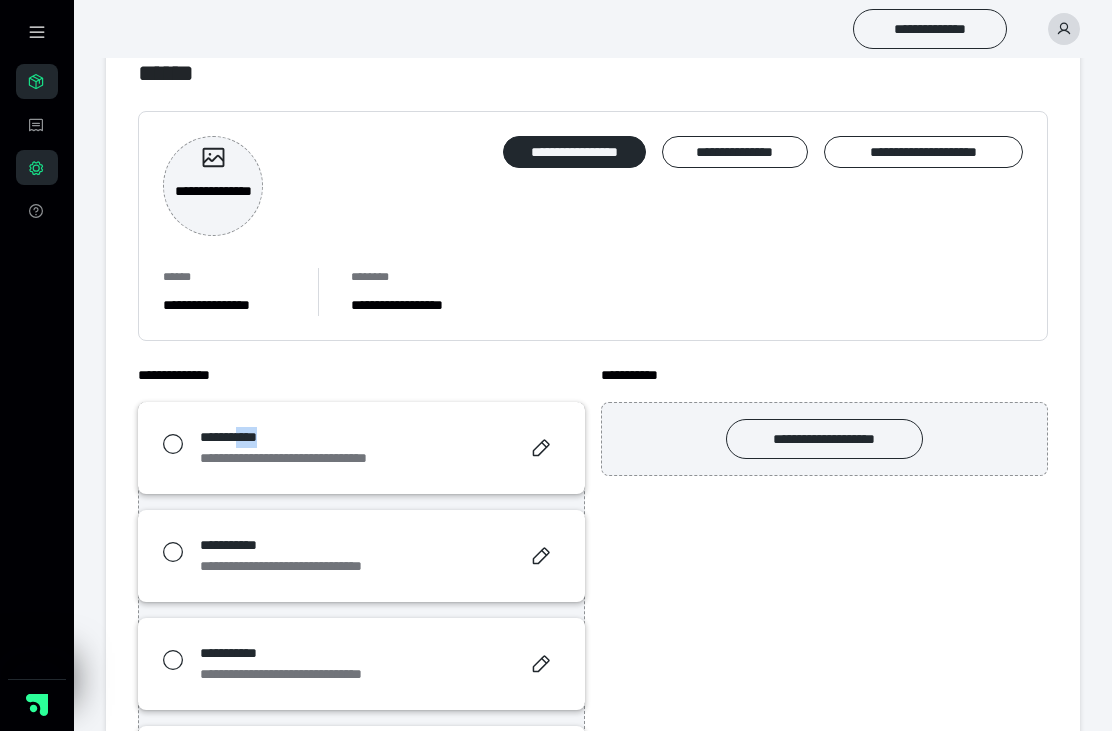 click at bounding box center (541, 448) 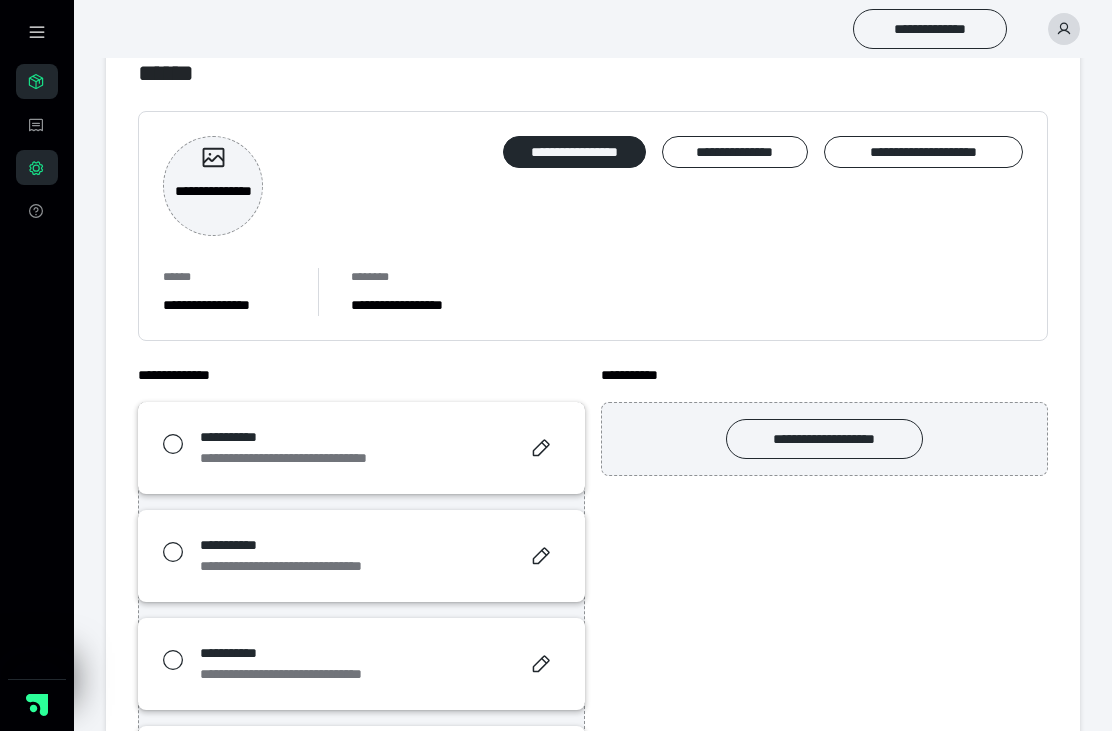 click on "**********" at bounding box center [361, 448] 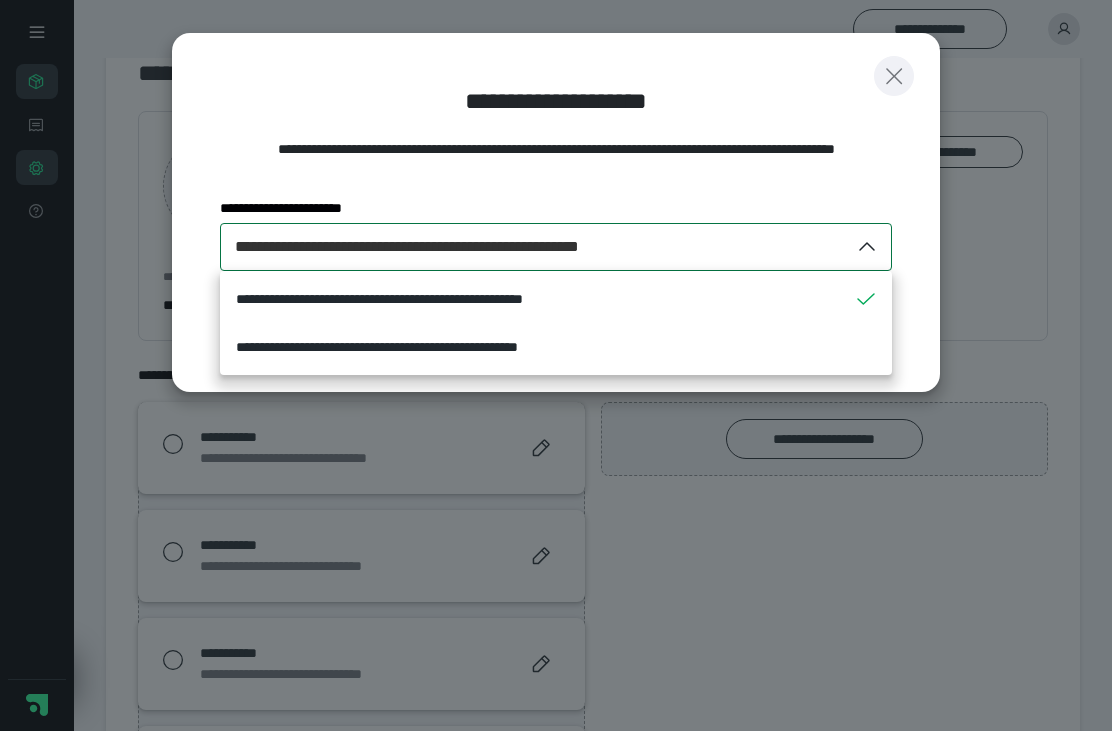 click at bounding box center [894, 76] 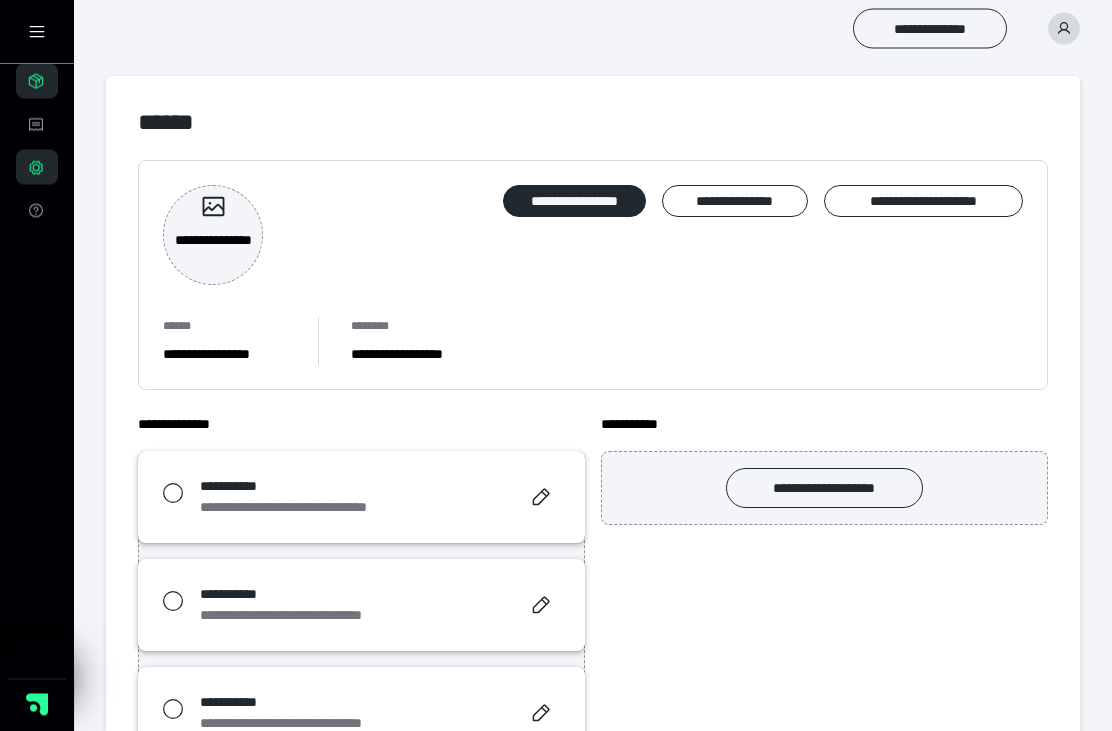 scroll, scrollTop: 3, scrollLeft: 0, axis: vertical 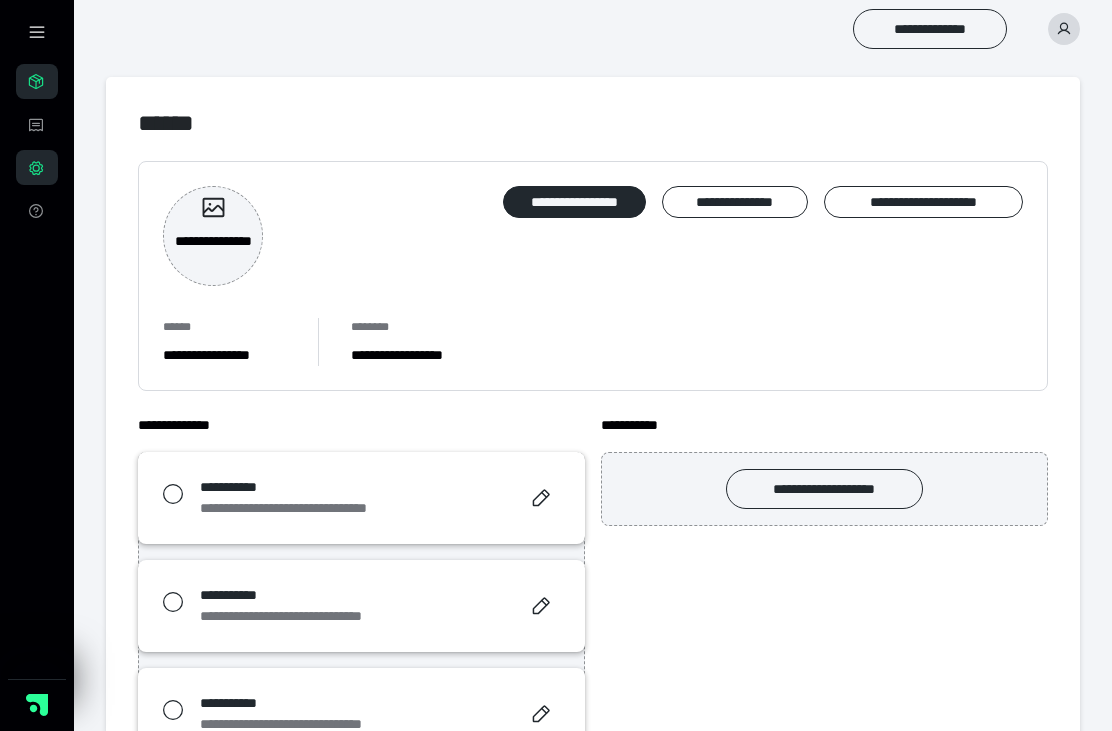 click on "**********" at bounding box center [923, 202] 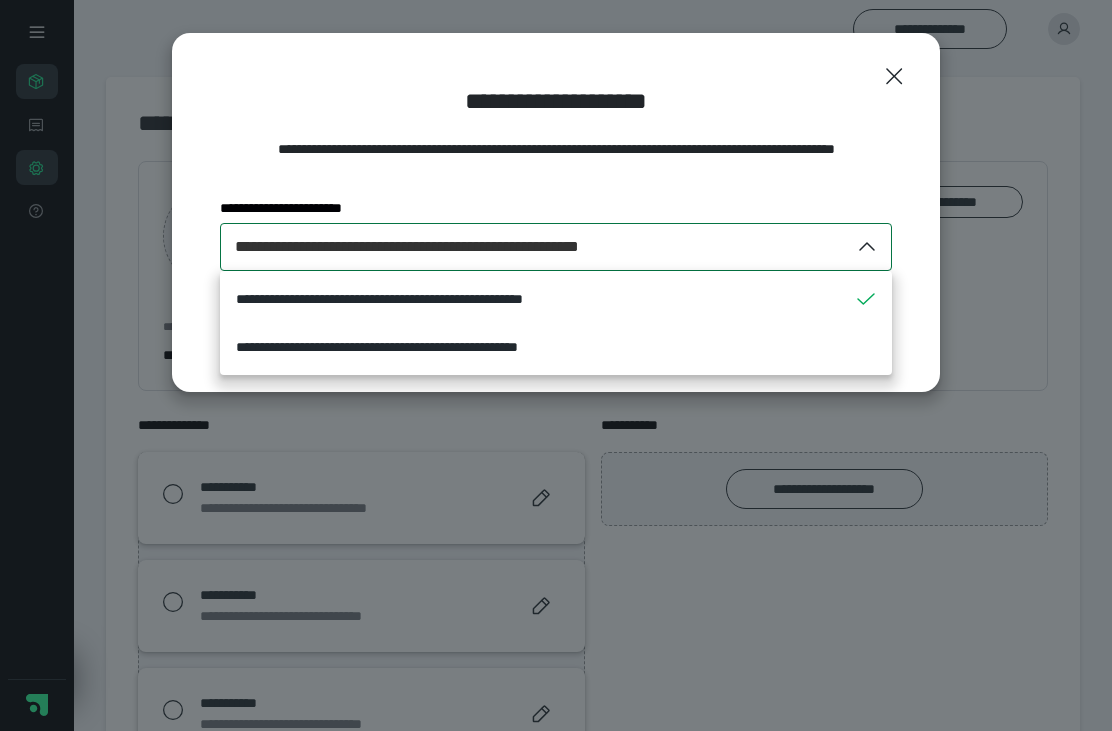 click 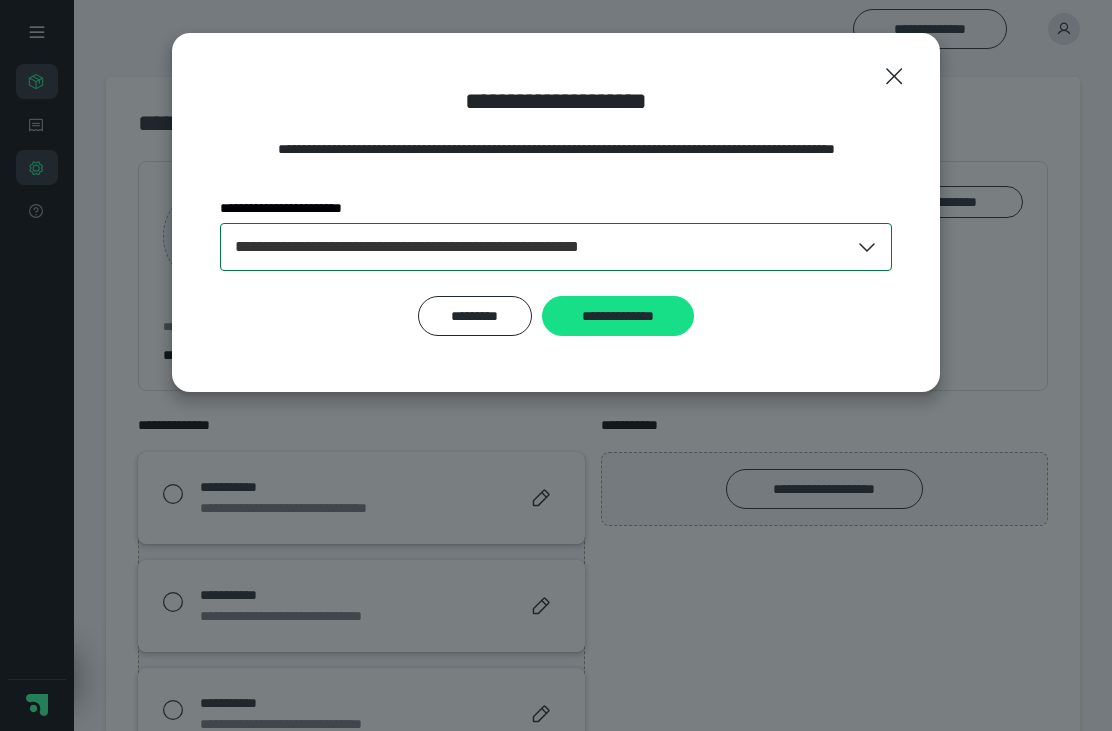 click on "**********" at bounding box center (618, 316) 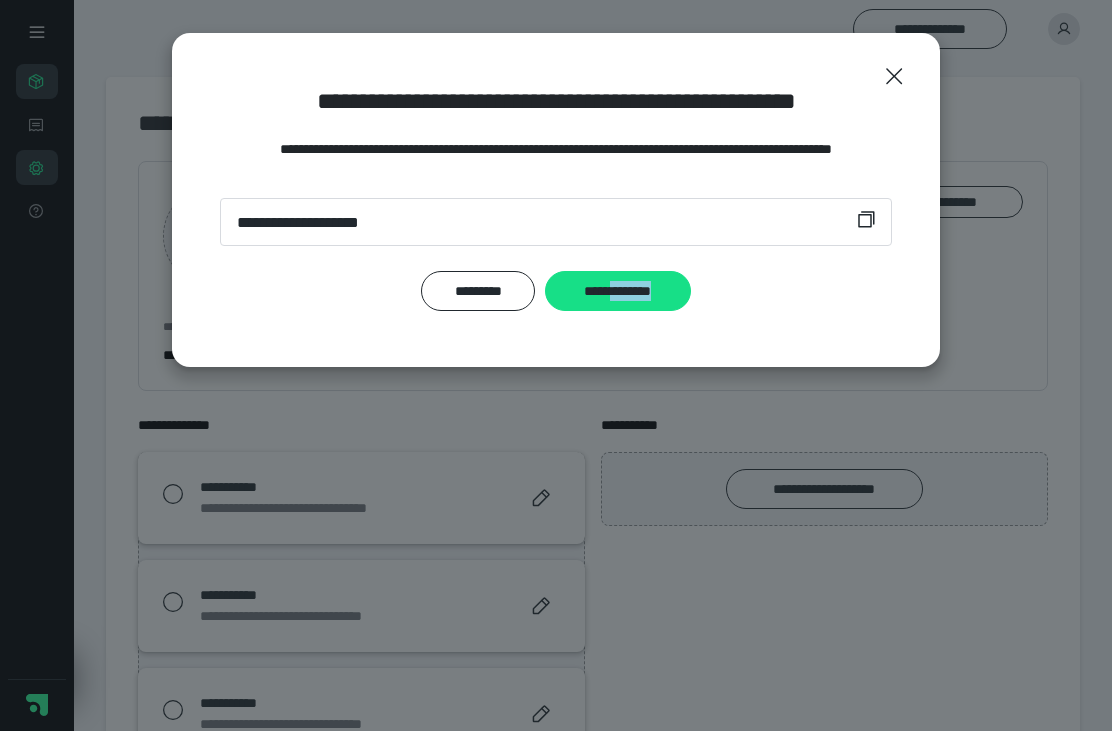 click on "**********" at bounding box center [556, 365] 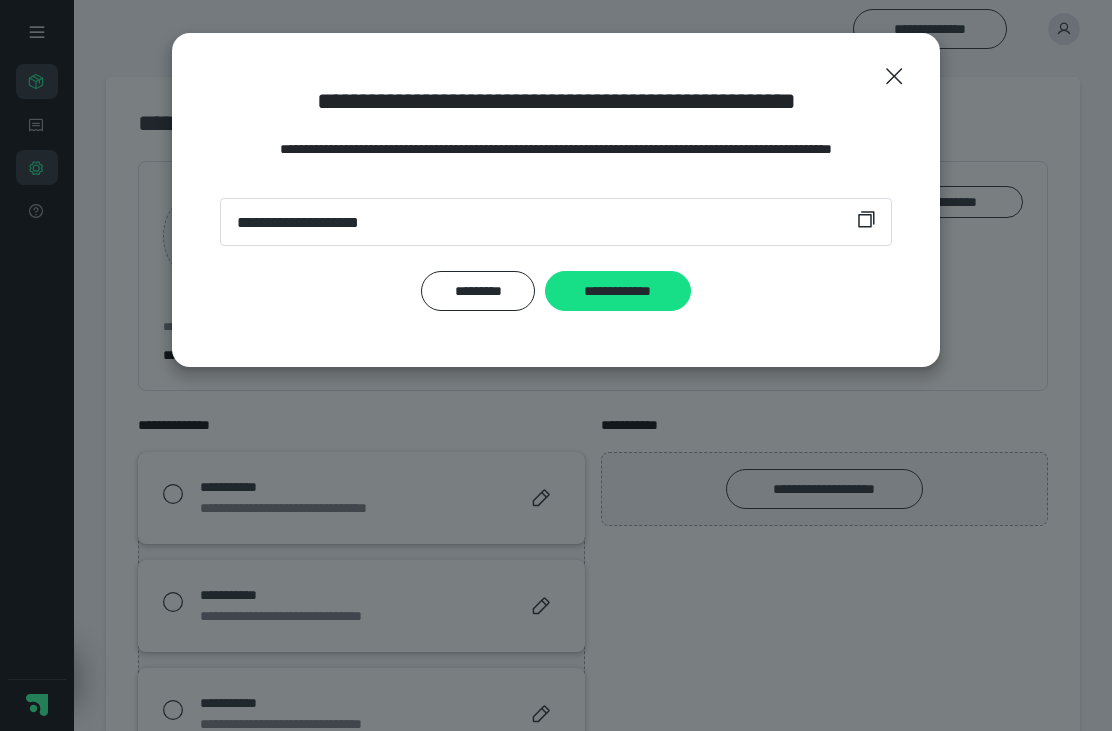 click on "*********" at bounding box center (478, 291) 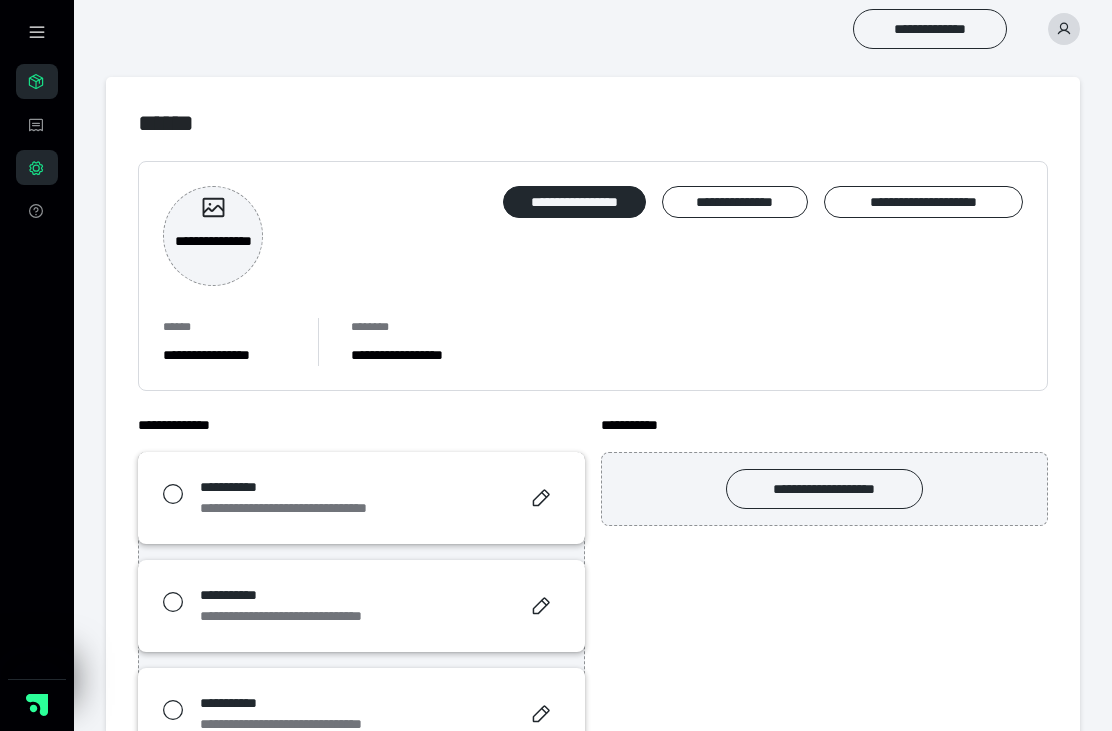 click on "**********" at bounding box center [361, 498] 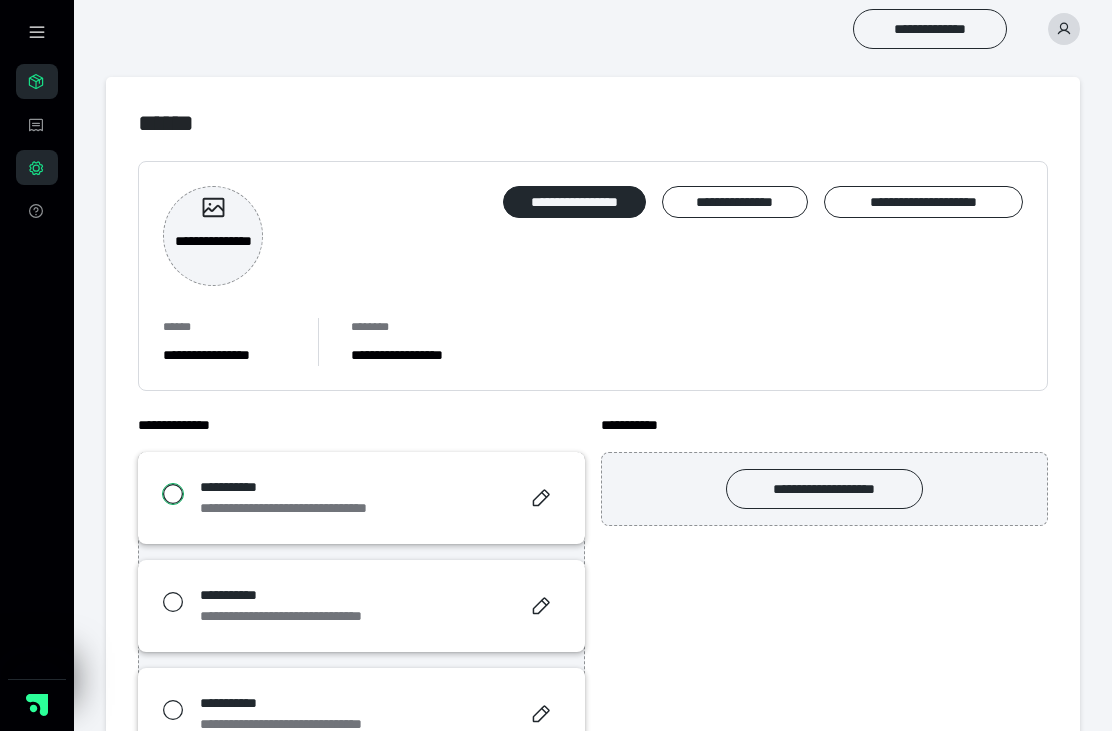 radio on "****" 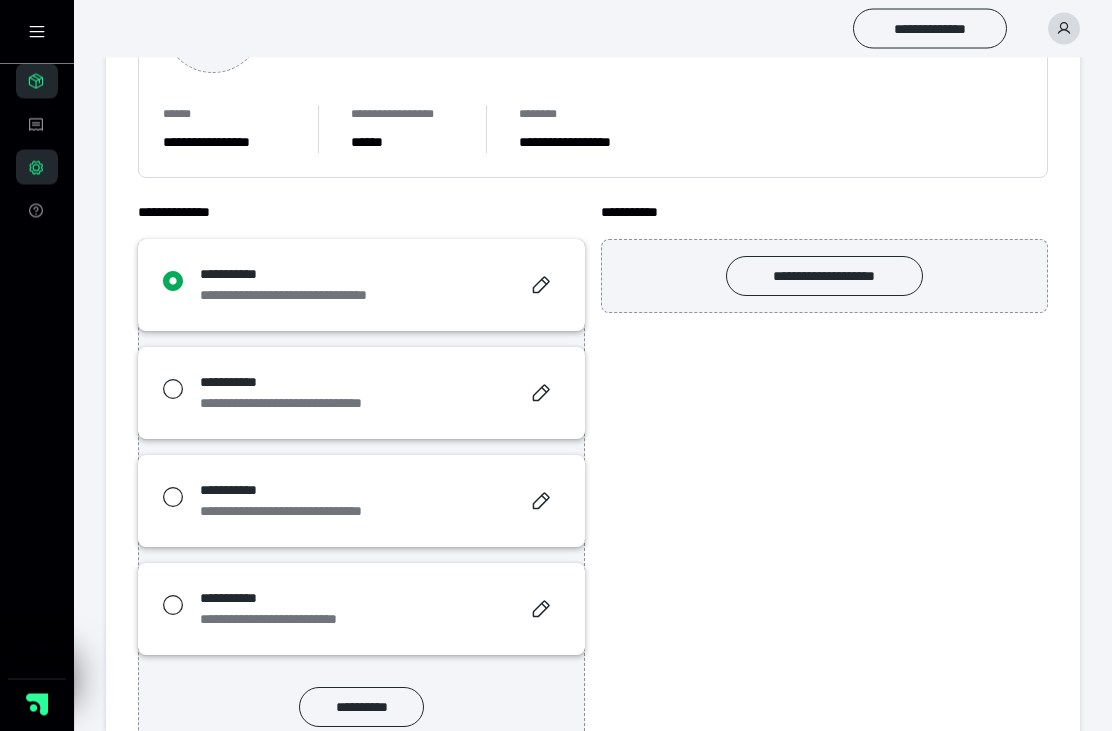 scroll, scrollTop: 221, scrollLeft: 0, axis: vertical 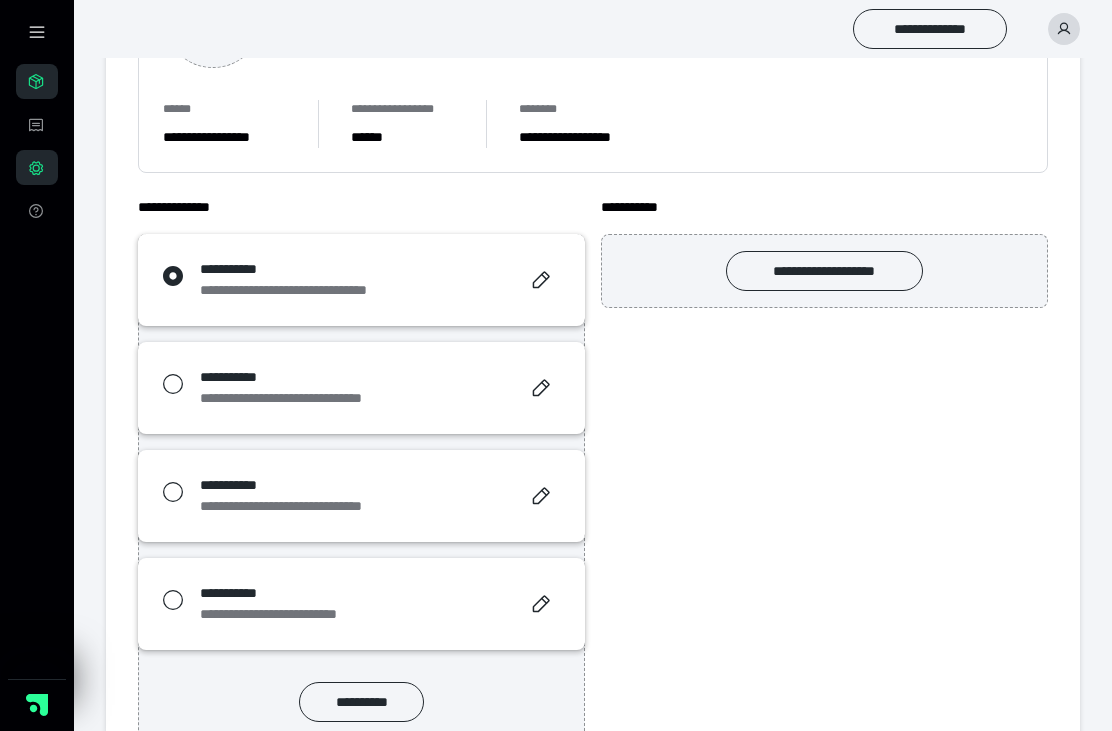 click on "**********" at bounding box center [324, 269] 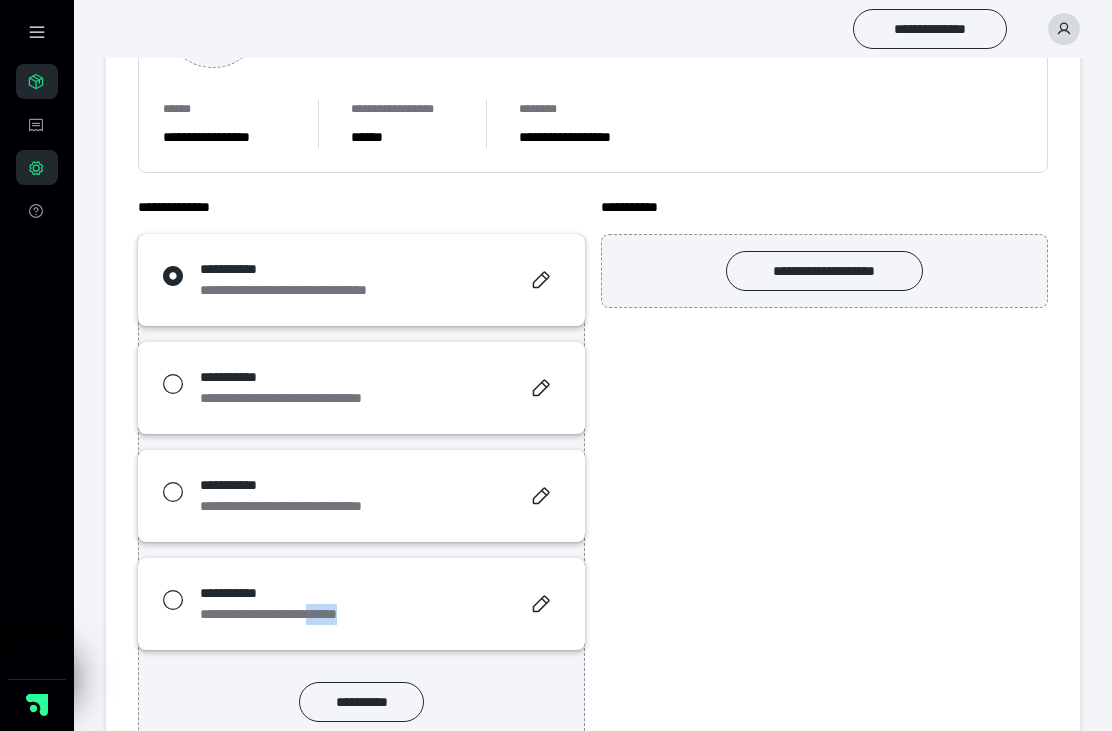 click on "**********" at bounding box center (824, 468) 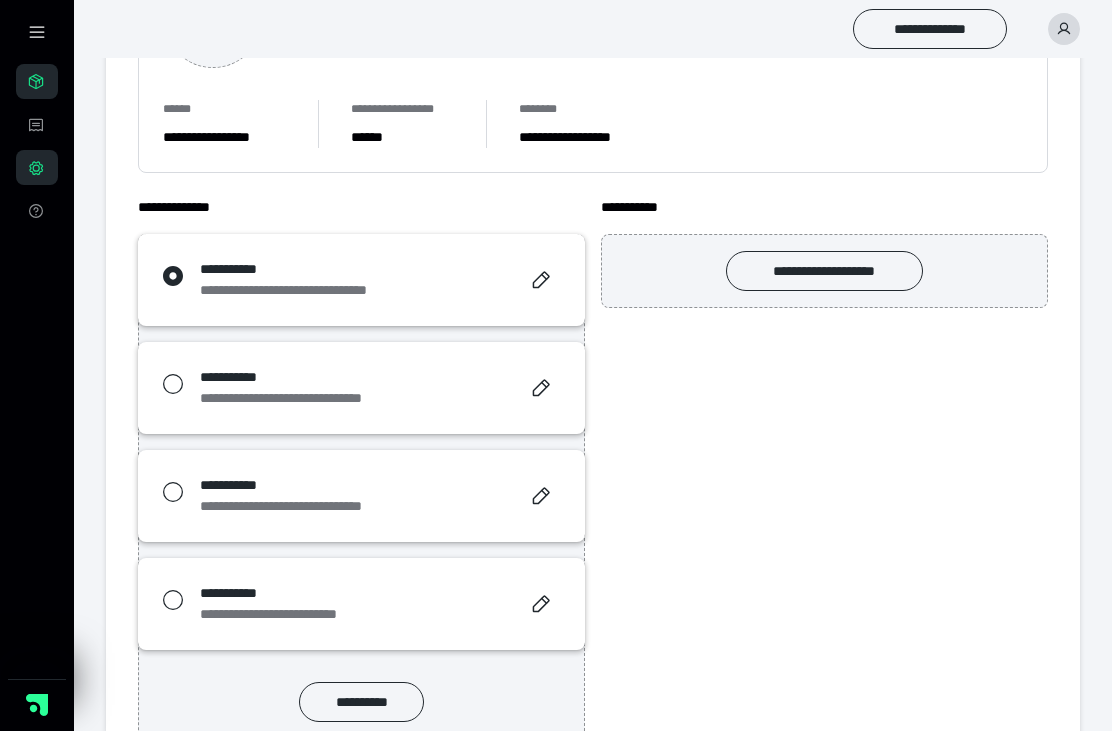 click on "**********" at bounding box center [361, 280] 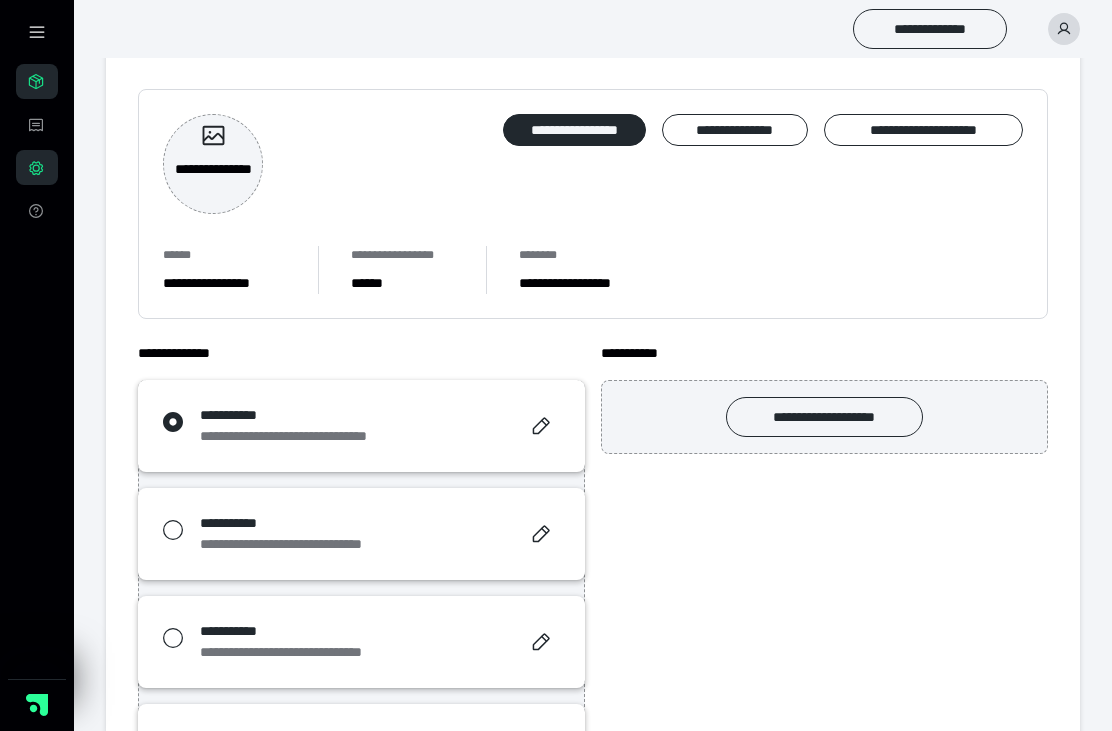 scroll, scrollTop: 0, scrollLeft: 0, axis: both 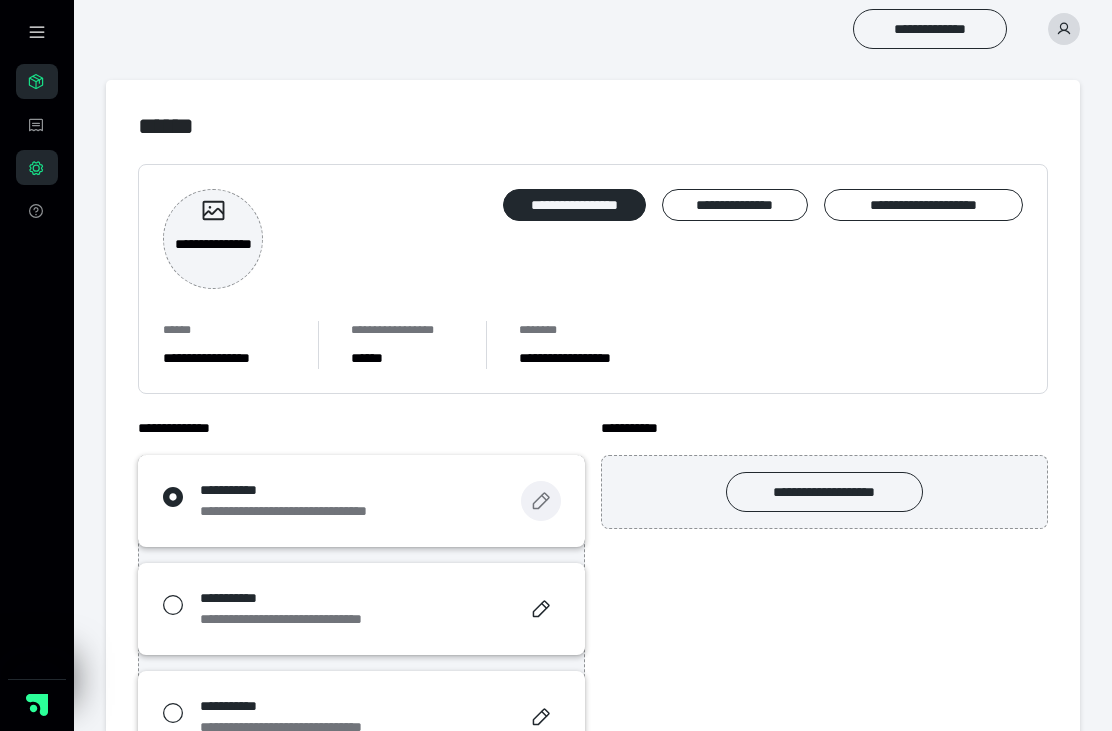 click 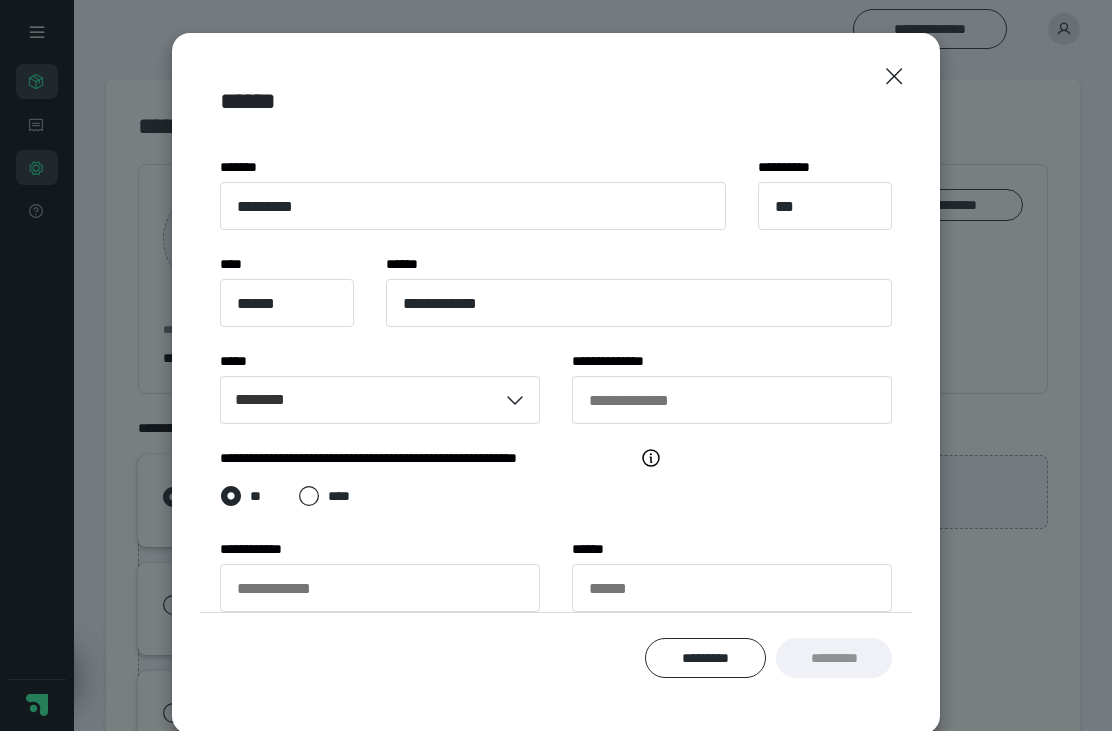 scroll, scrollTop: 175, scrollLeft: 0, axis: vertical 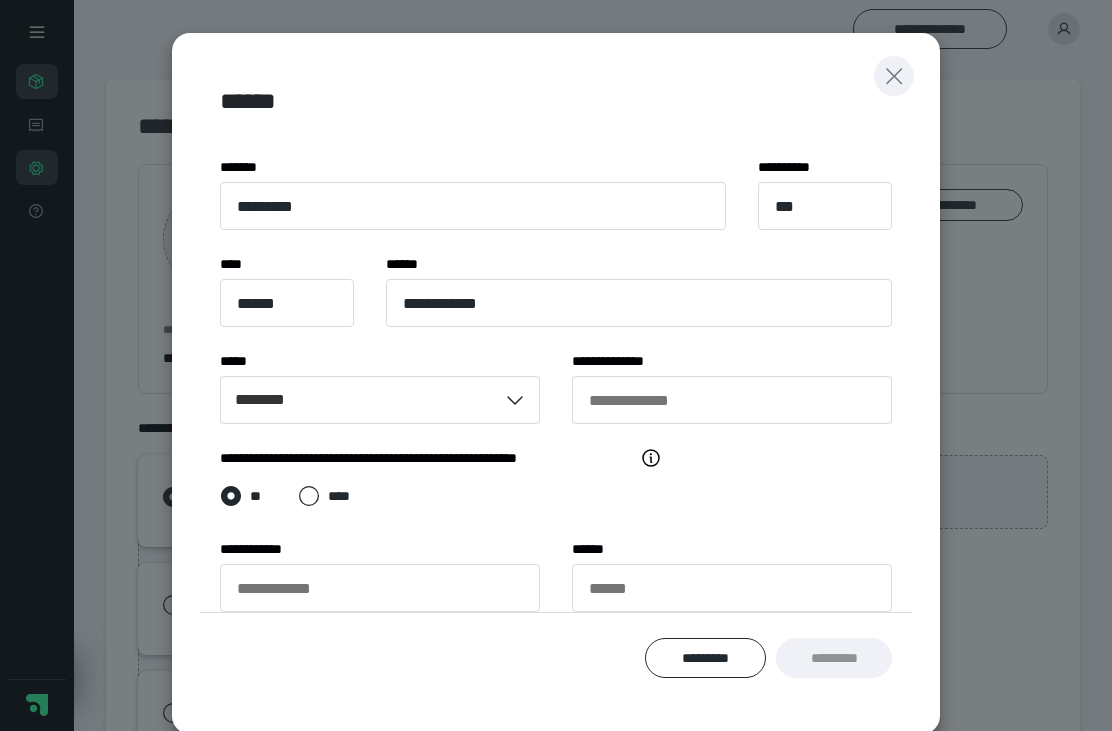 click 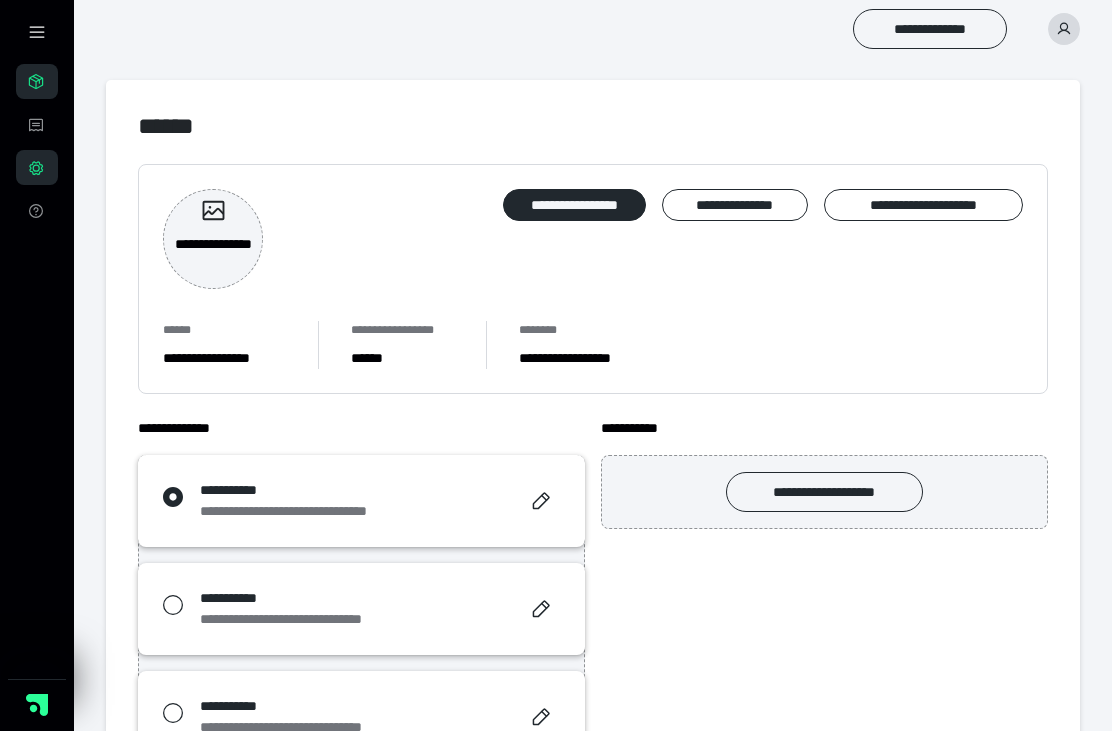 click on "**********" at bounding box center (923, 205) 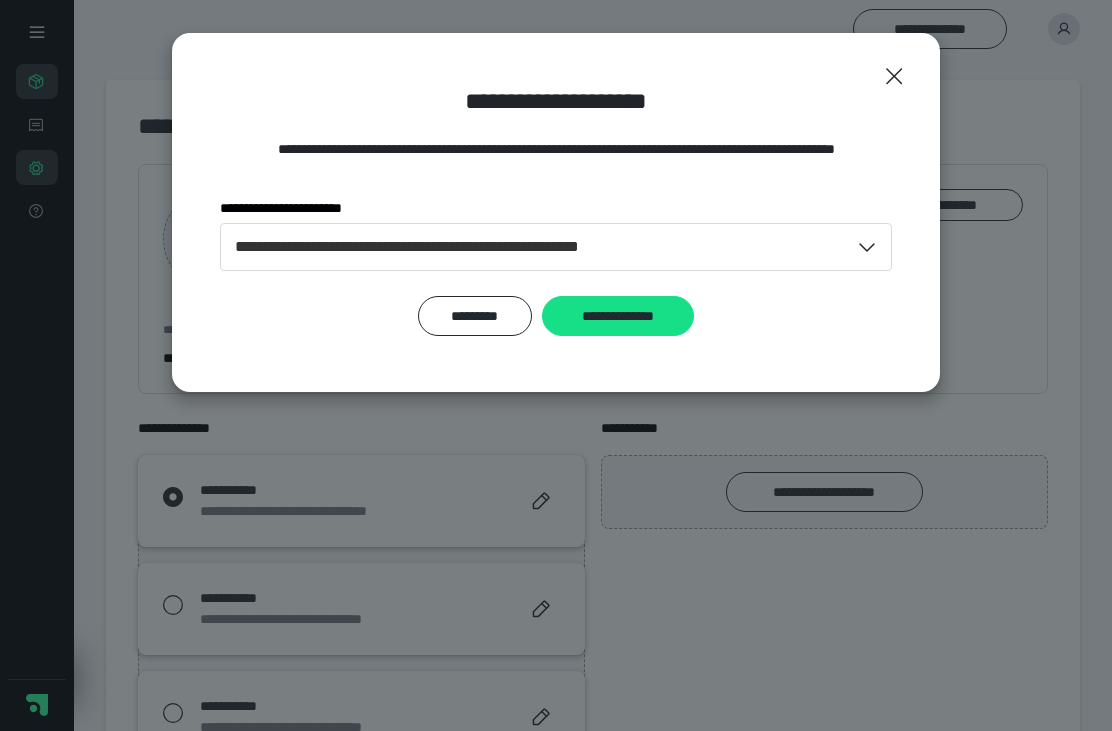 click on "**********" at bounding box center (618, 316) 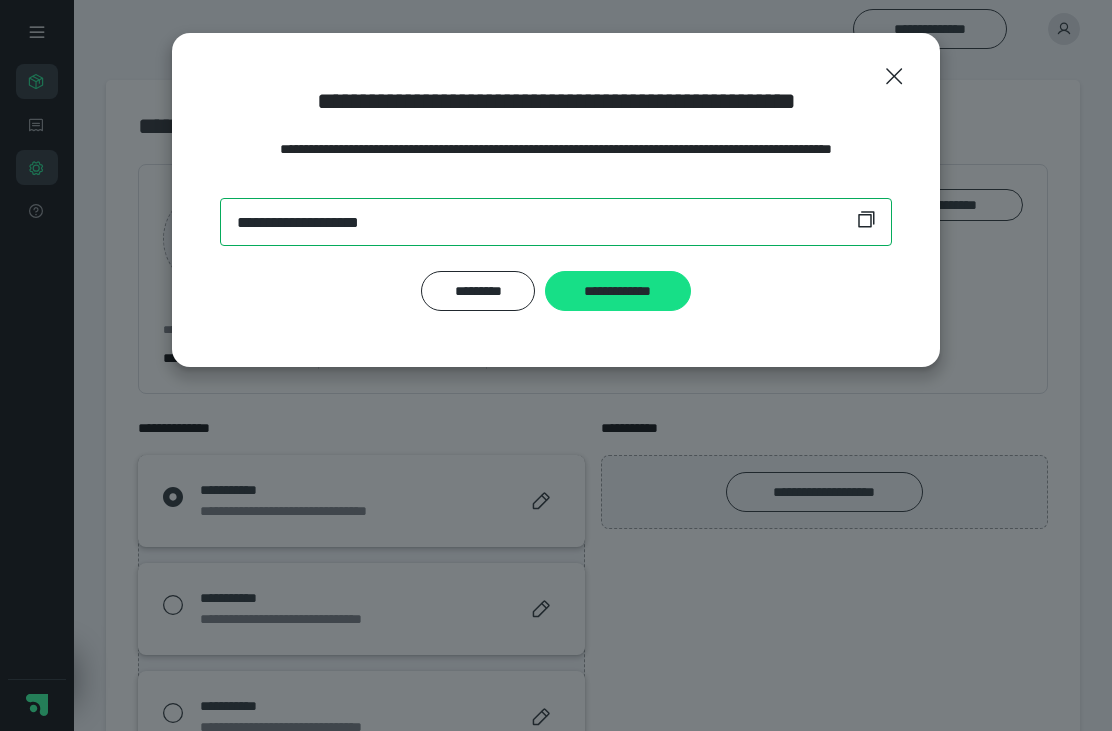 click on "**********" at bounding box center (556, 222) 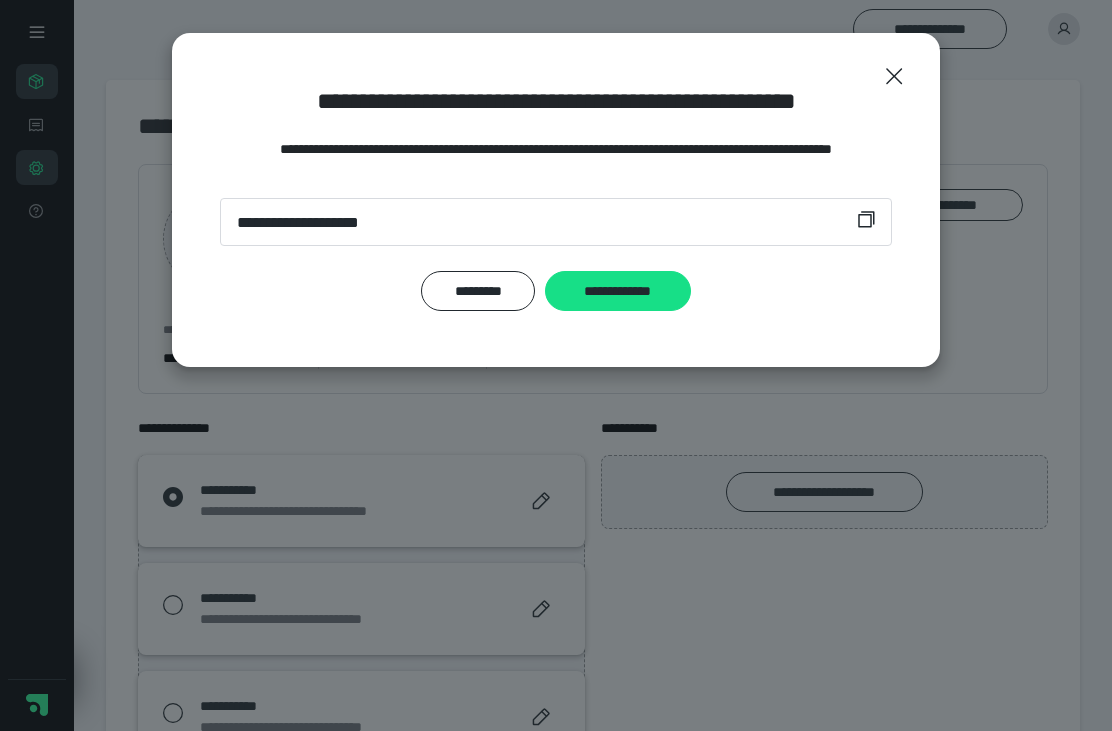 click on "**********" at bounding box center (617, 291) 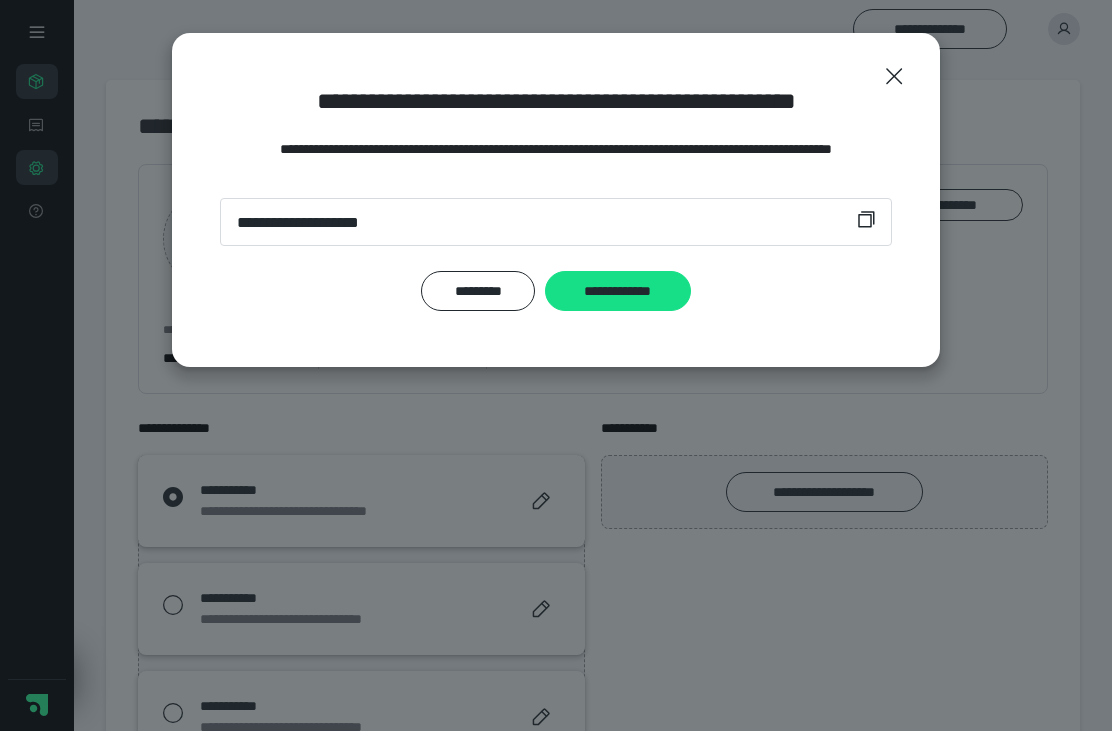 click on "**********" at bounding box center [556, 365] 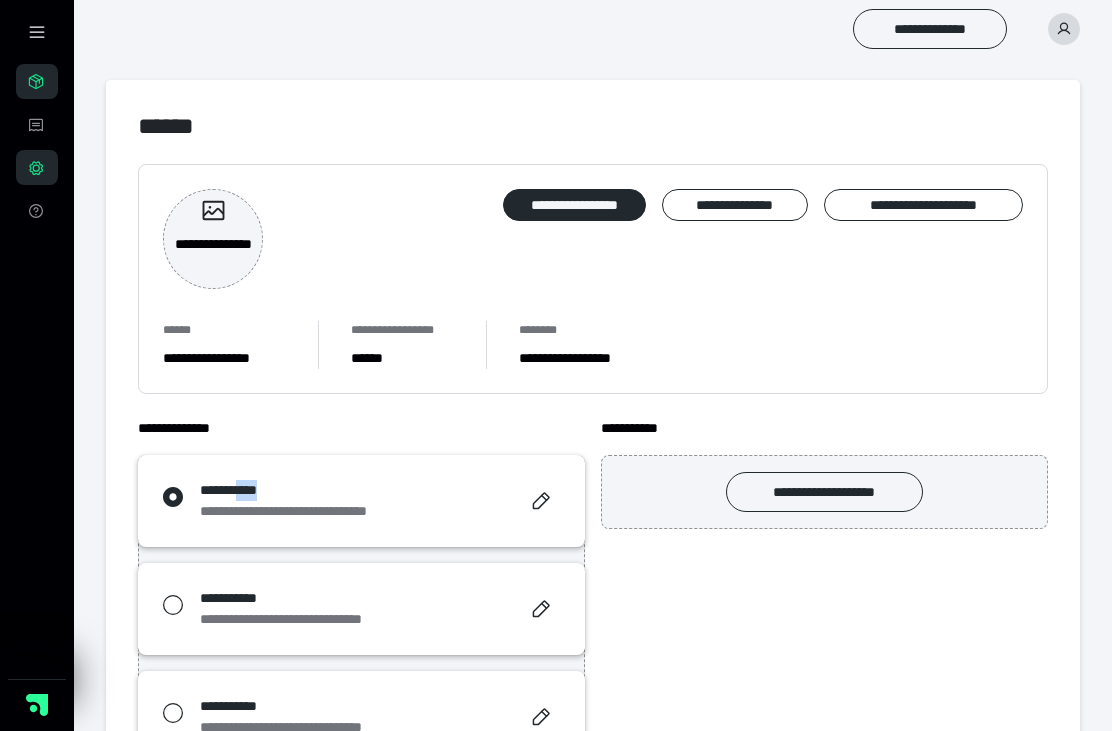 click on "**********" at bounding box center [824, 689] 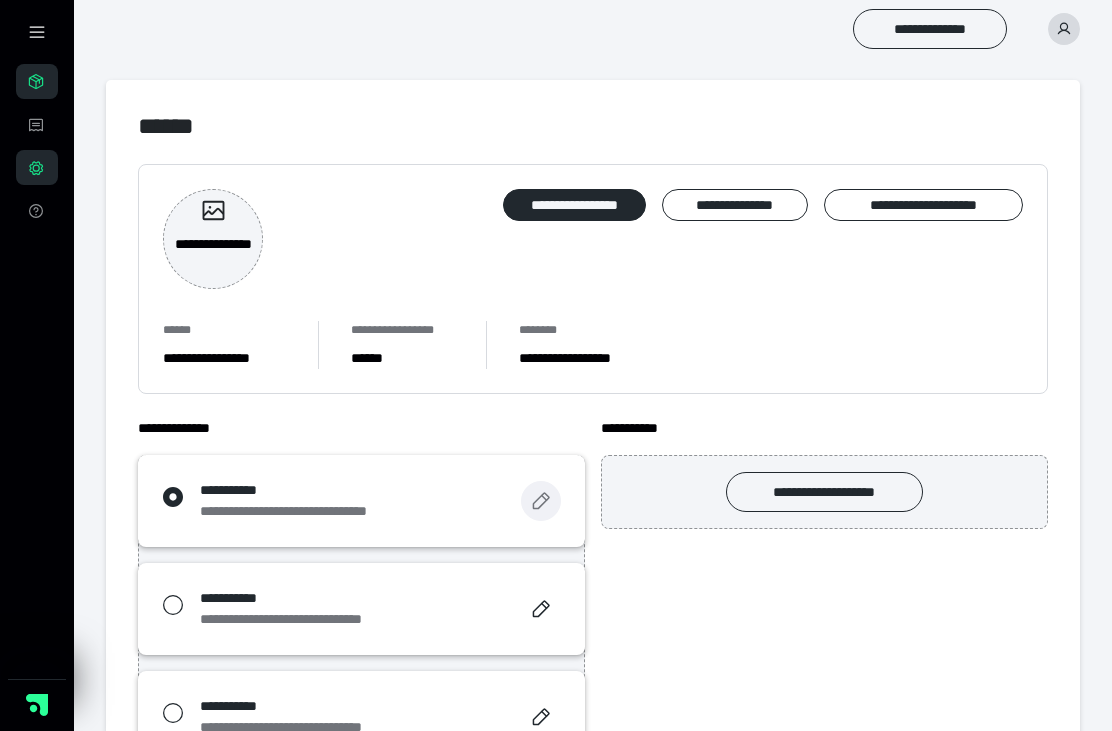 click at bounding box center [541, 501] 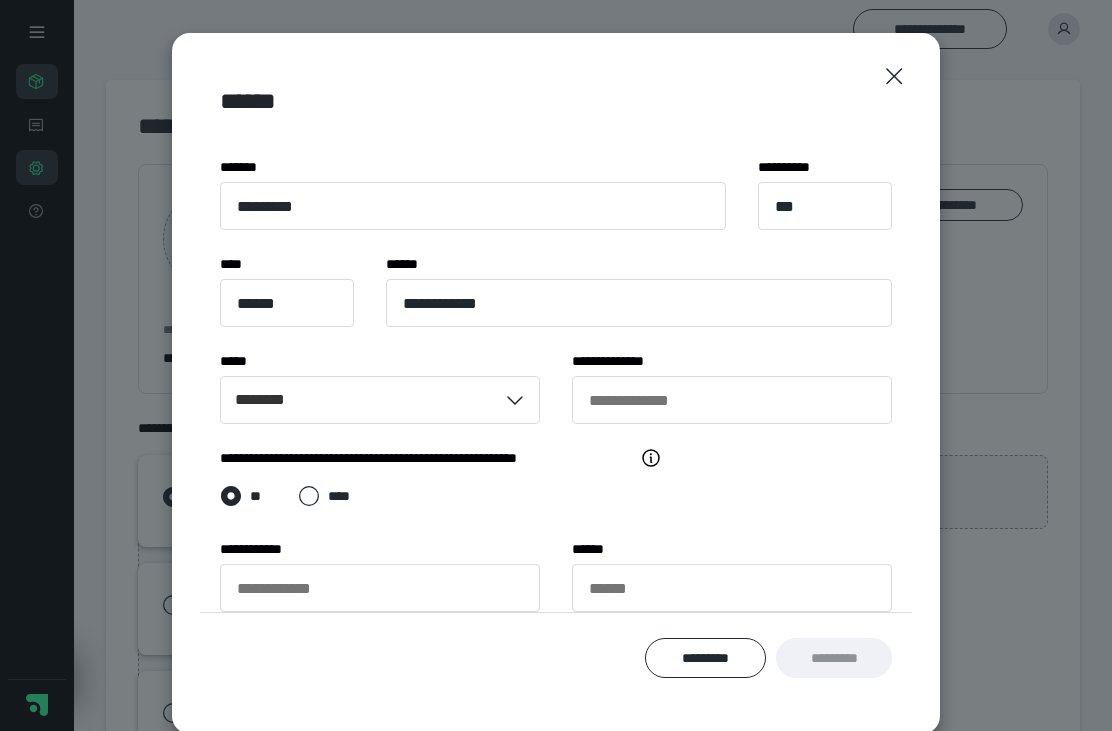 scroll, scrollTop: 175, scrollLeft: 0, axis: vertical 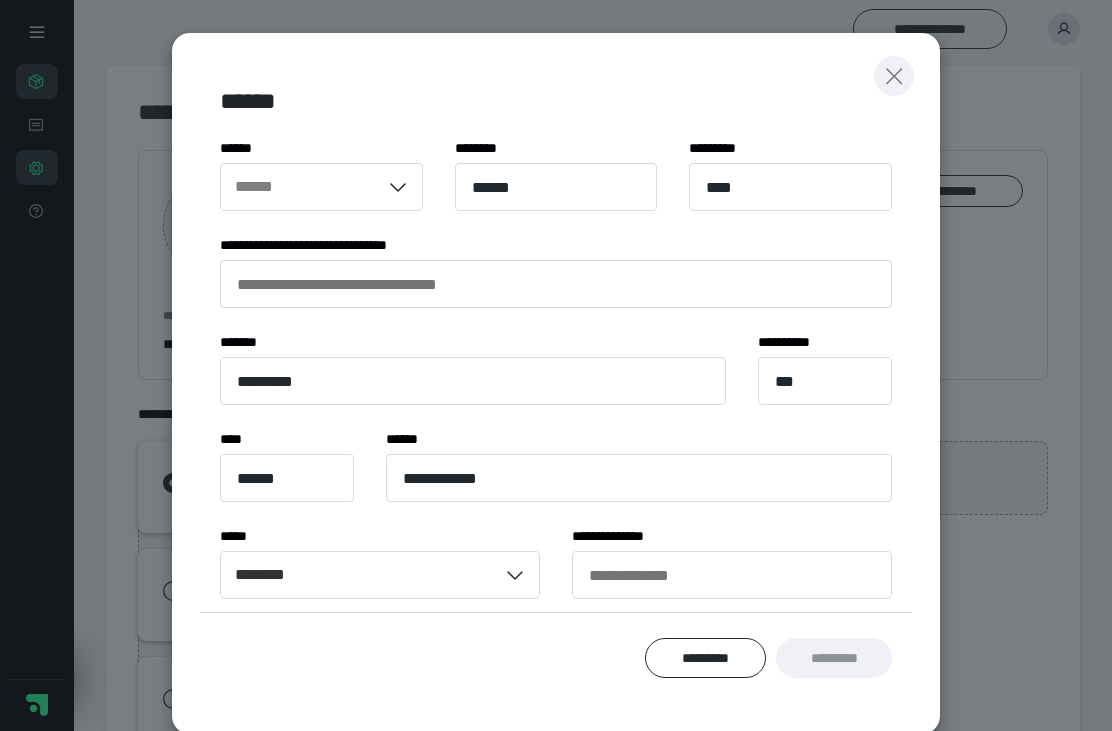 click 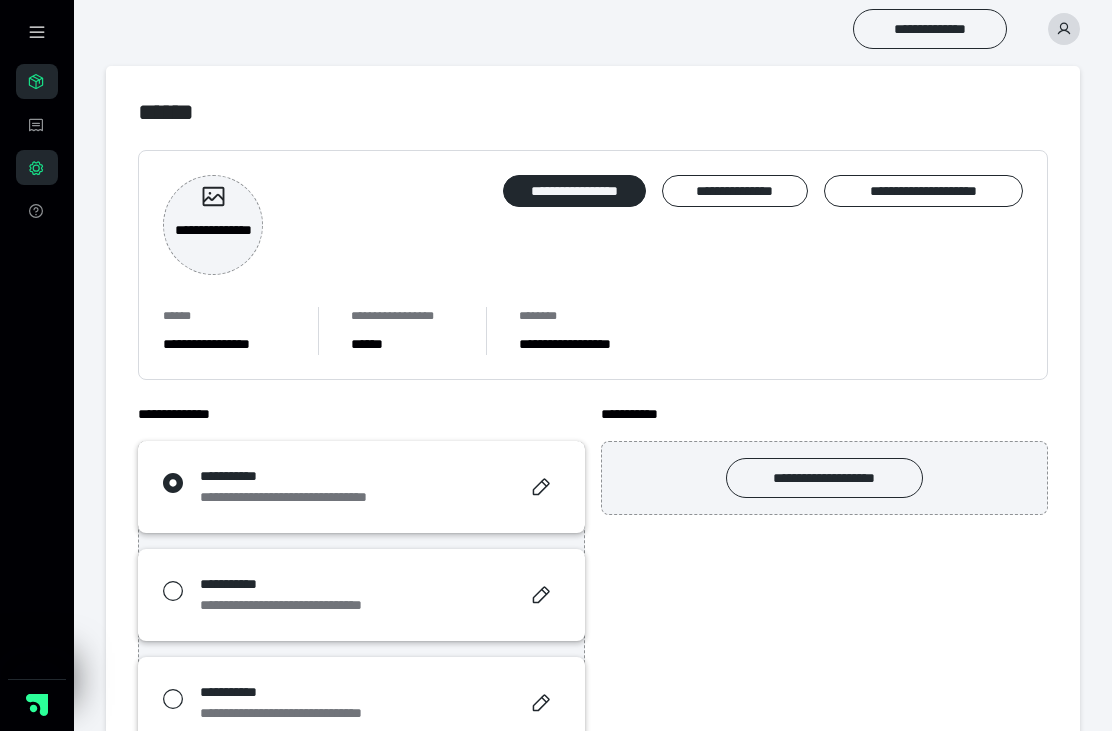 click on "**********" at bounding box center [574, 191] 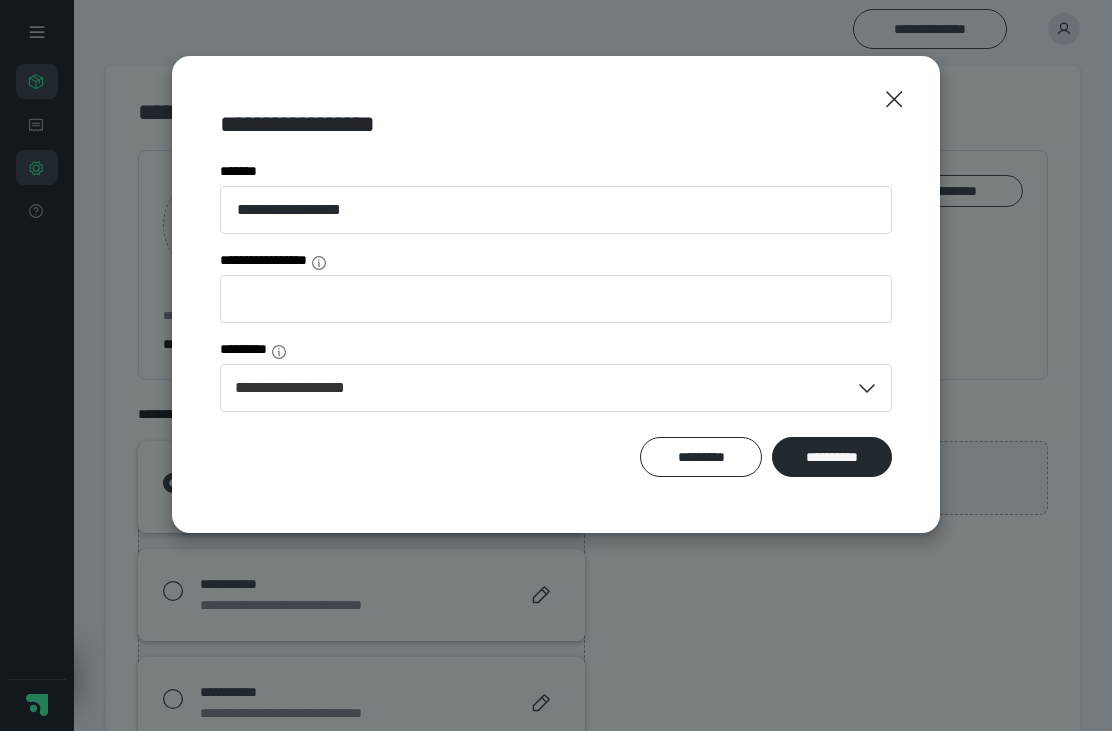 click on "**********" at bounding box center (832, 457) 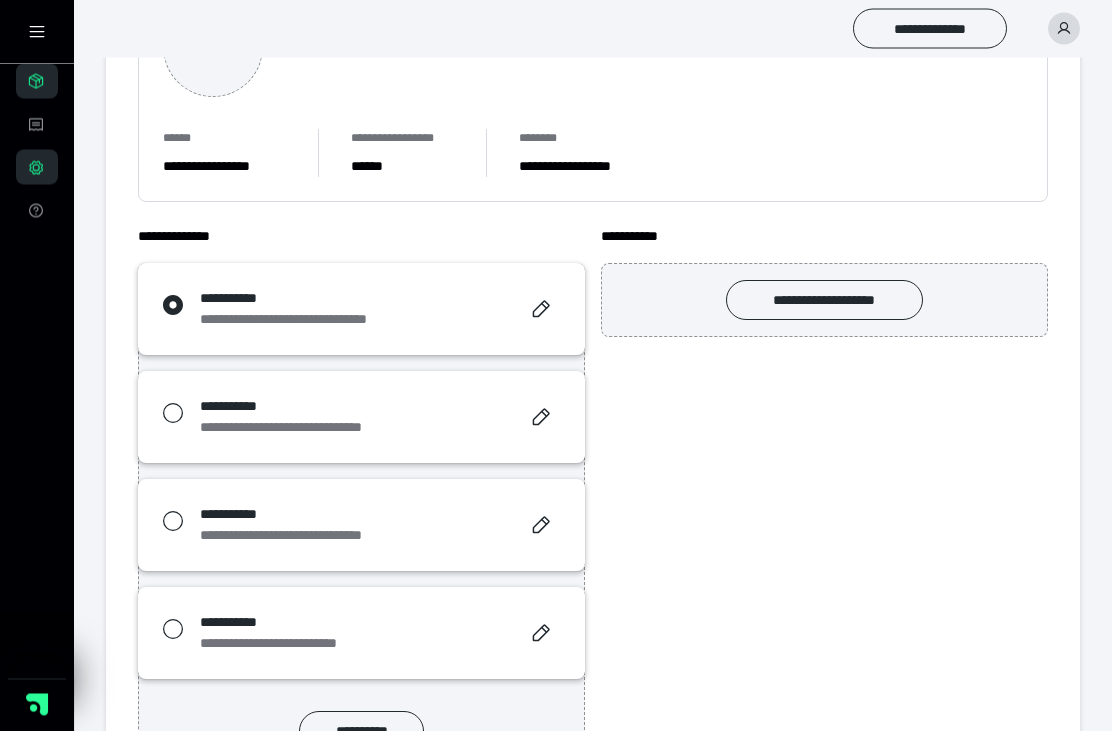 scroll, scrollTop: 192, scrollLeft: 0, axis: vertical 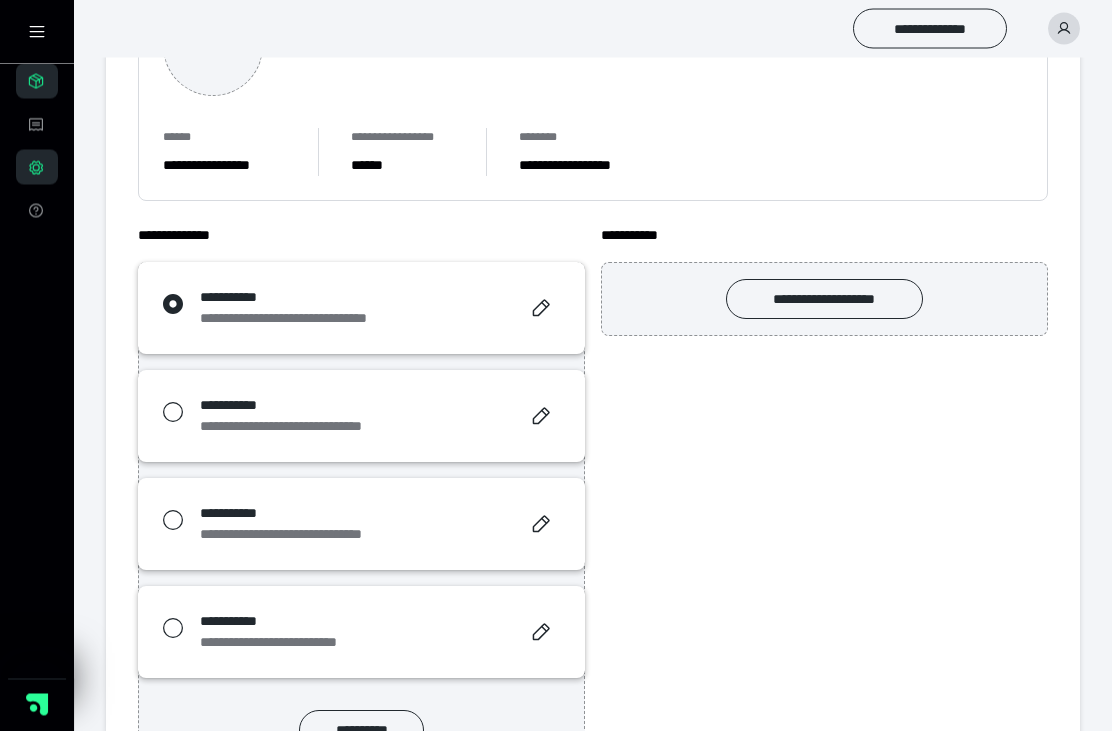 click 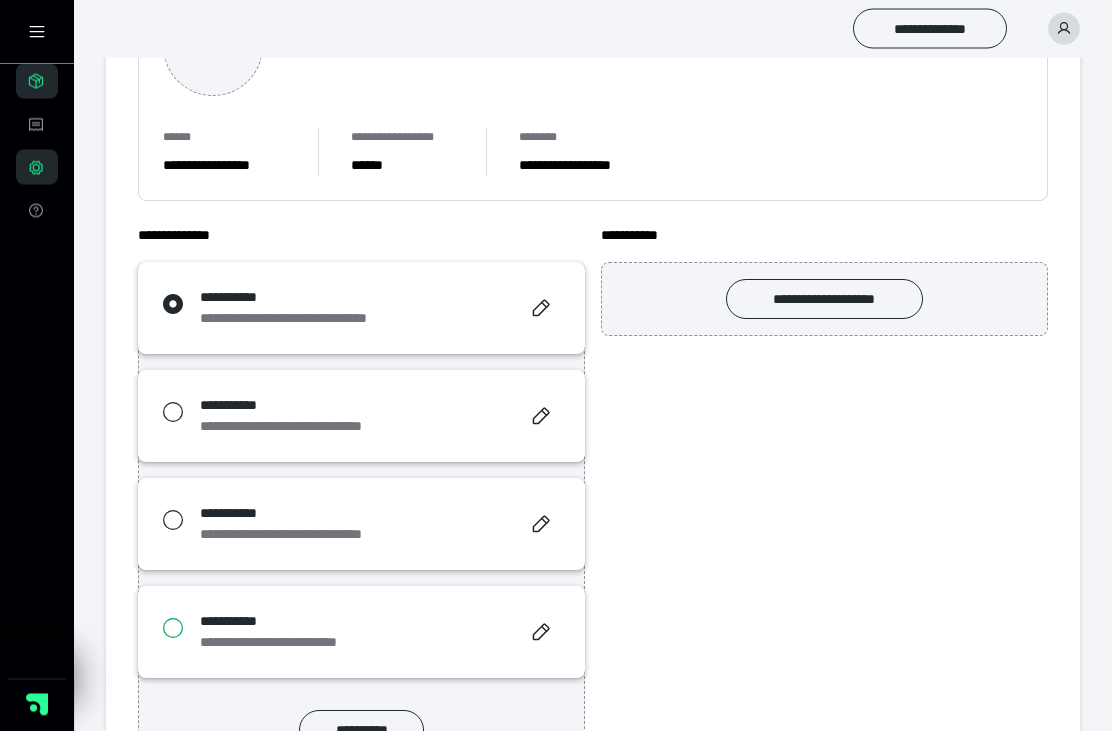 scroll, scrollTop: 193, scrollLeft: 0, axis: vertical 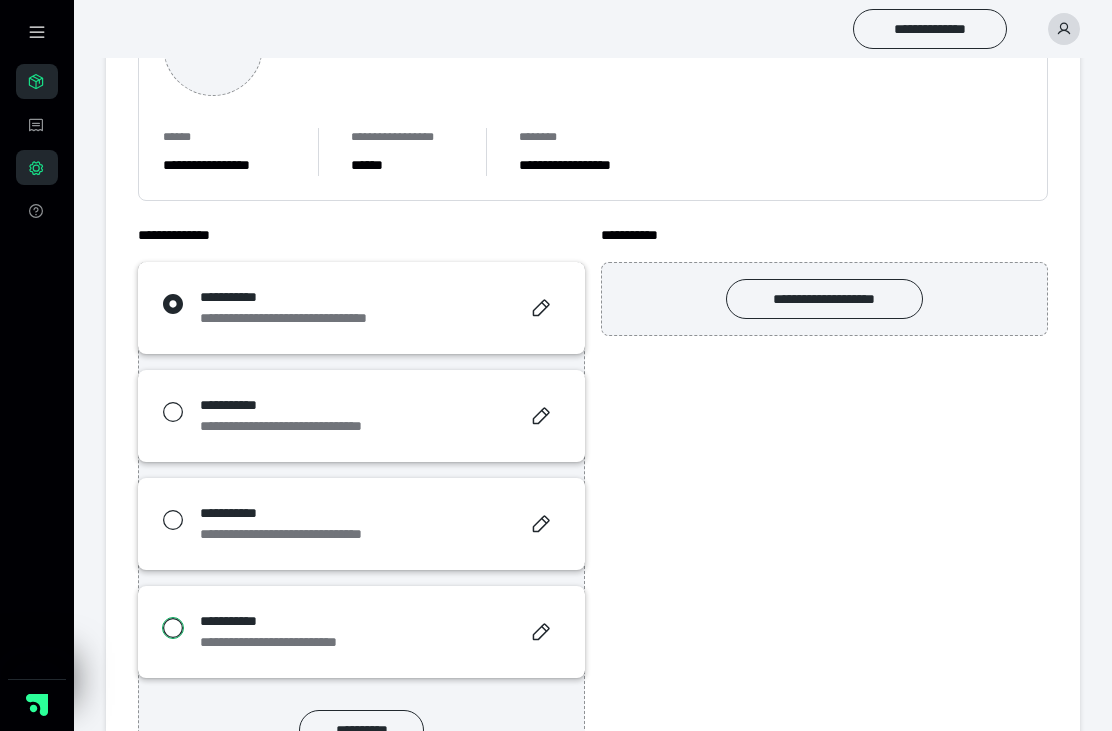 radio on "*****" 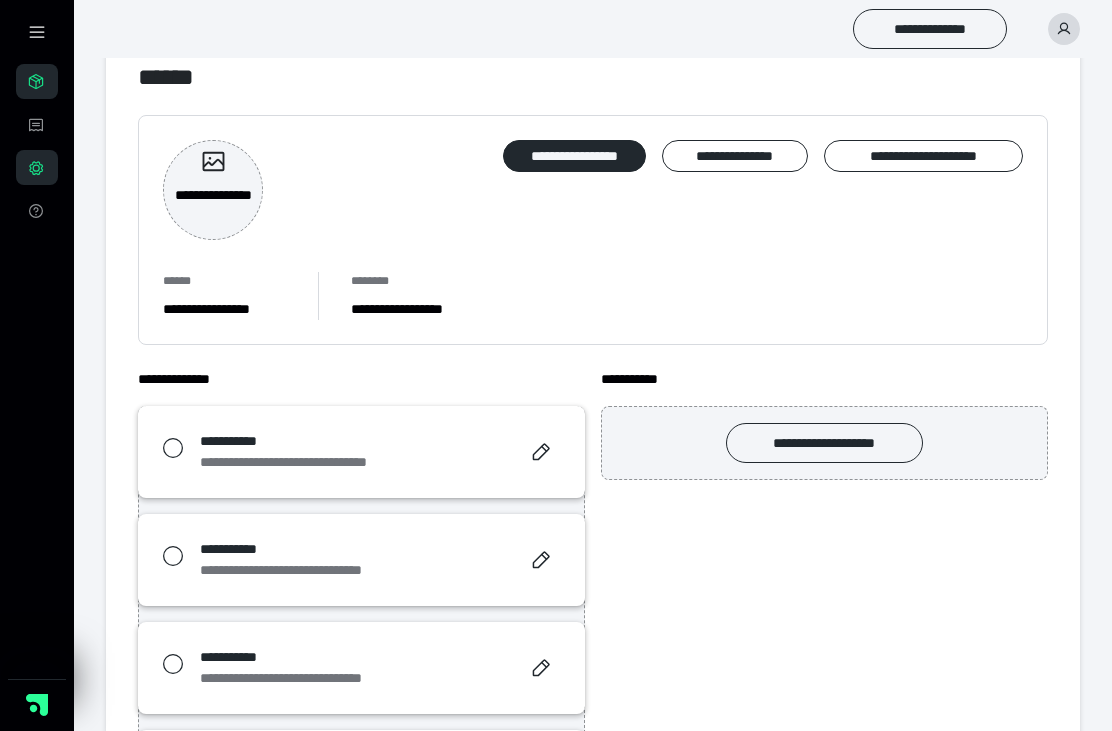 scroll, scrollTop: 54, scrollLeft: 0, axis: vertical 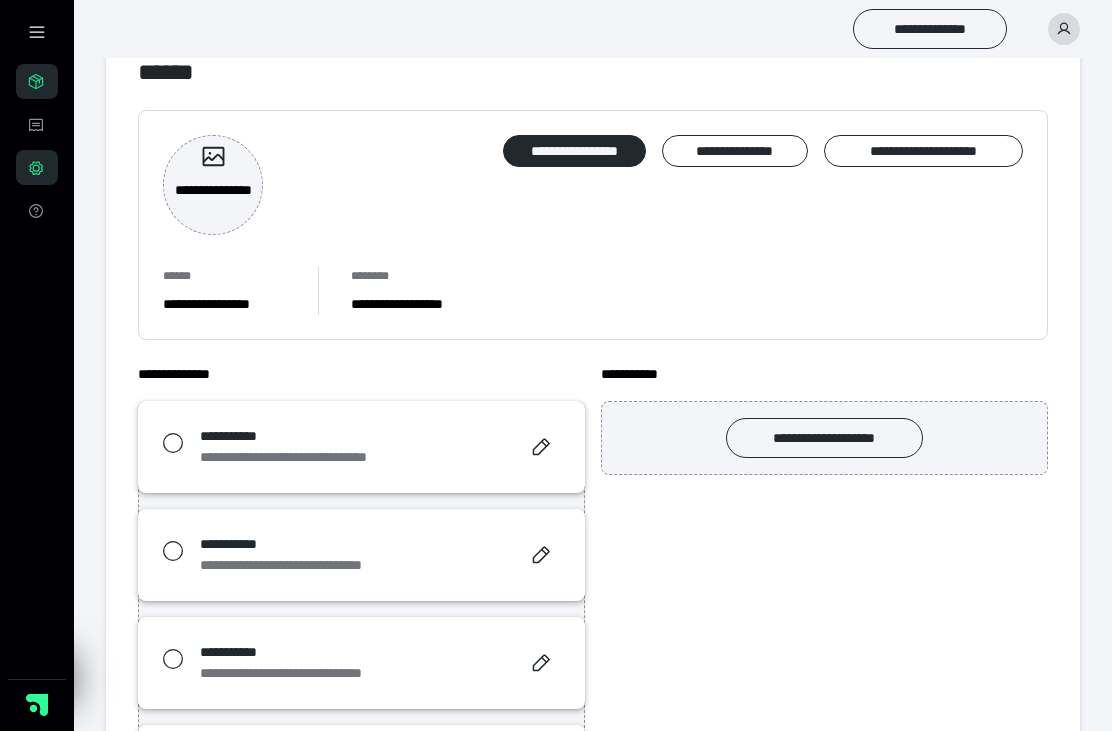 click on "**********" at bounding box center [574, 151] 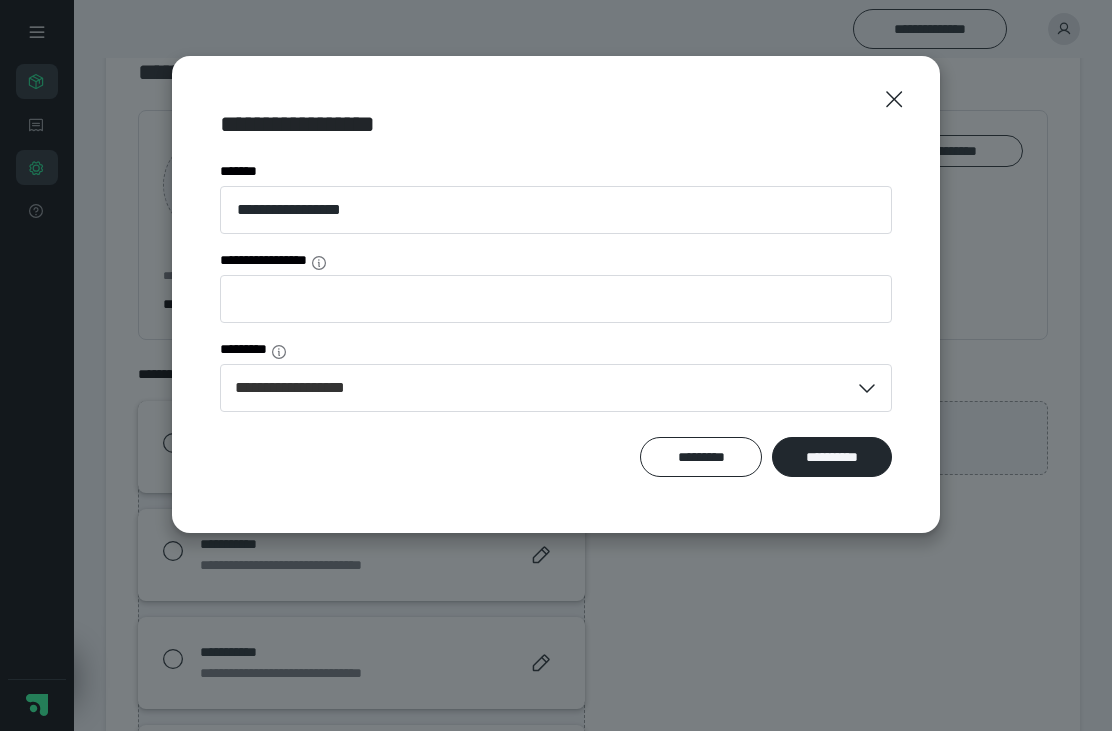 click on "*********" at bounding box center (701, 457) 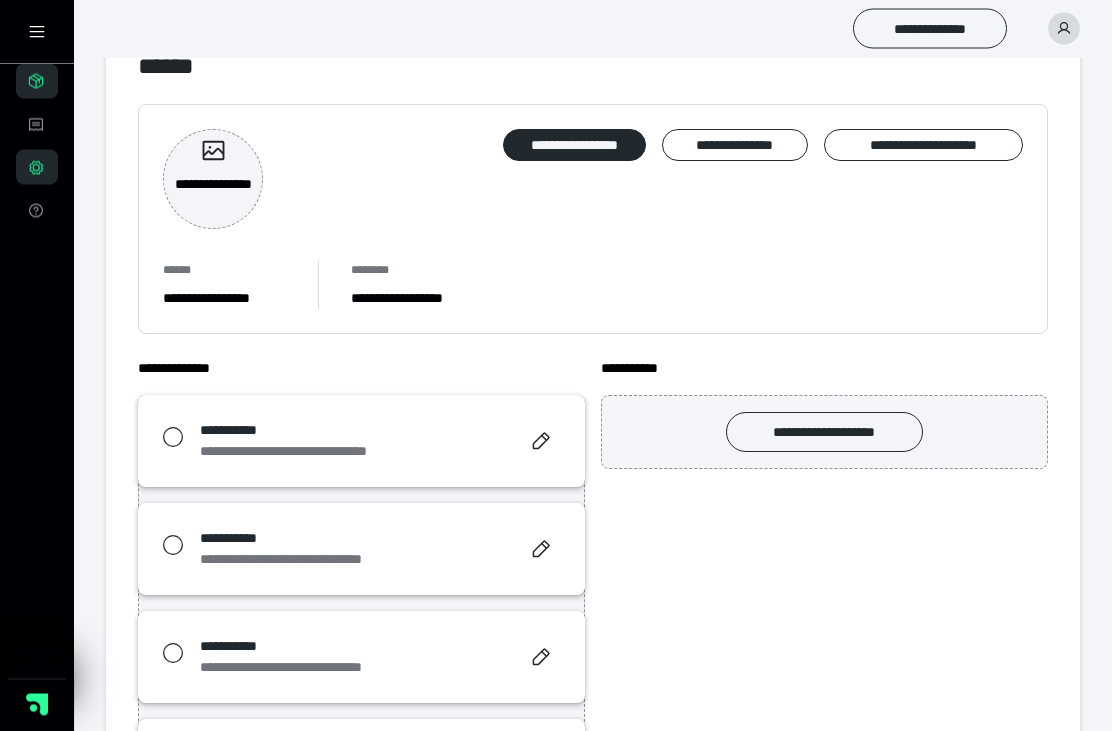 scroll, scrollTop: 60, scrollLeft: 0, axis: vertical 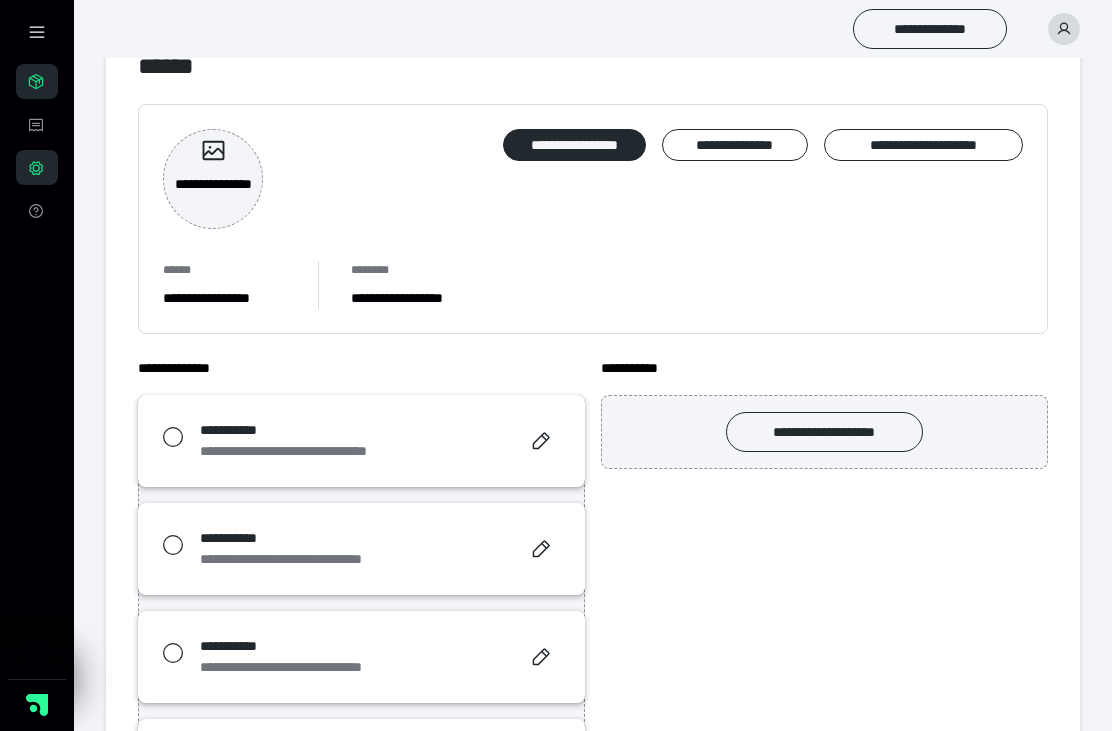 click on "**********" at bounding box center [213, 195] 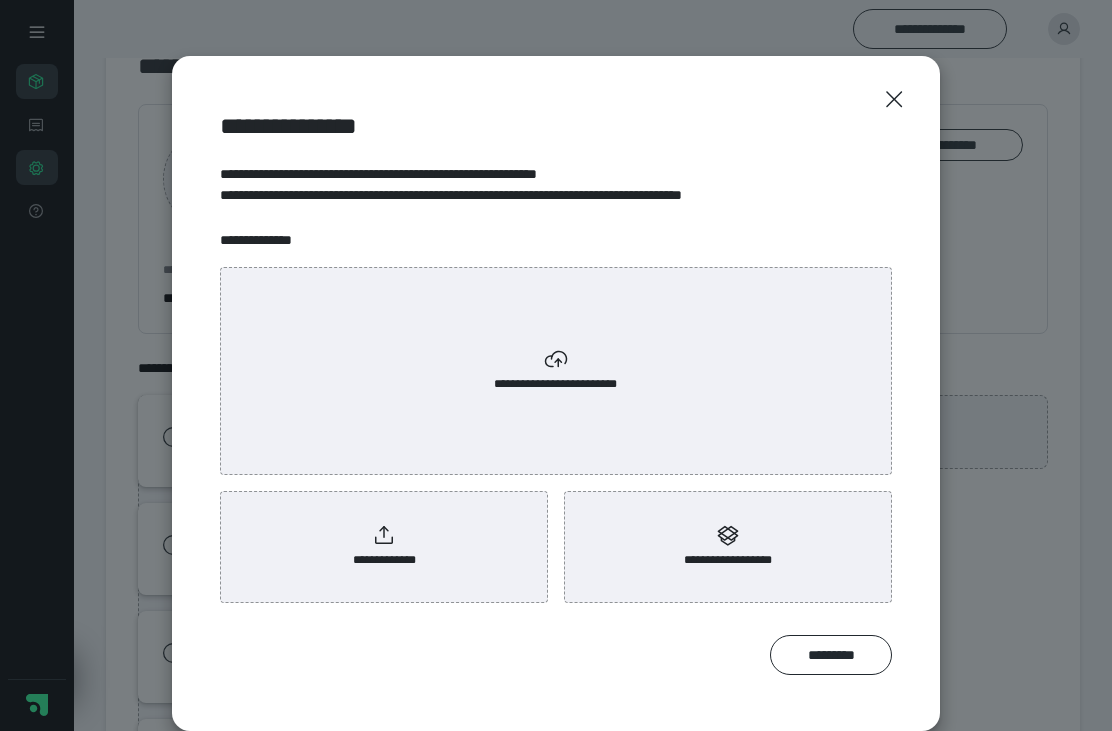 click on "**********" at bounding box center (556, 384) 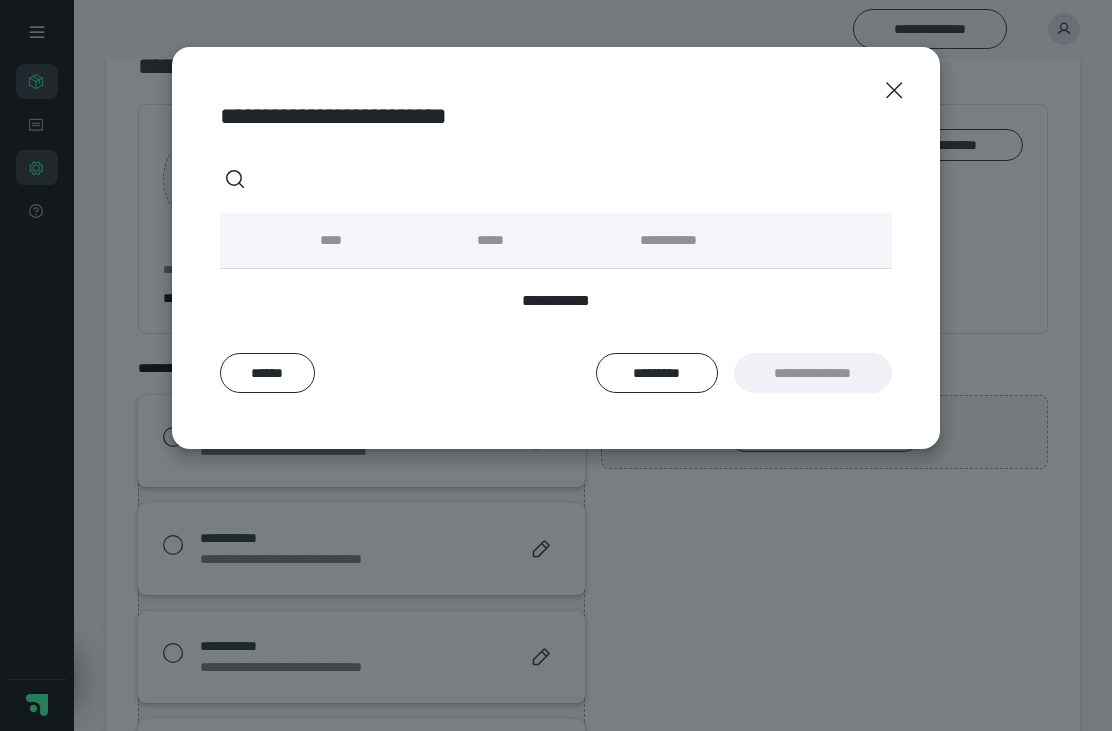 scroll, scrollTop: 11, scrollLeft: 0, axis: vertical 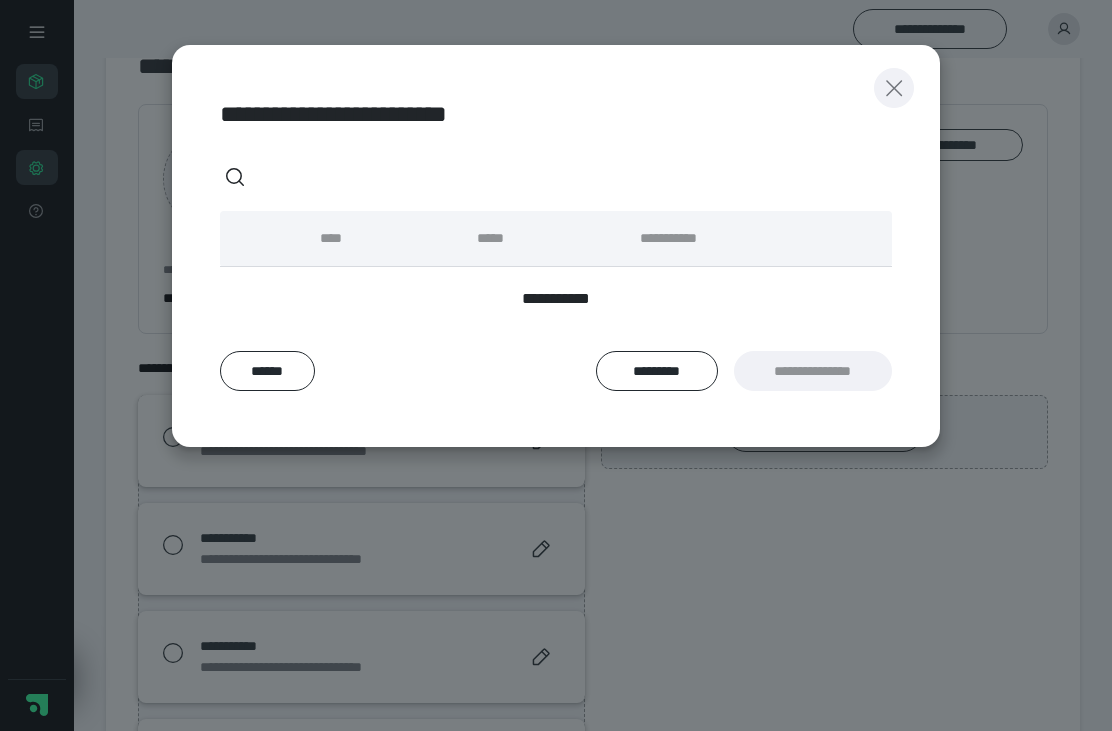 click at bounding box center [894, 88] 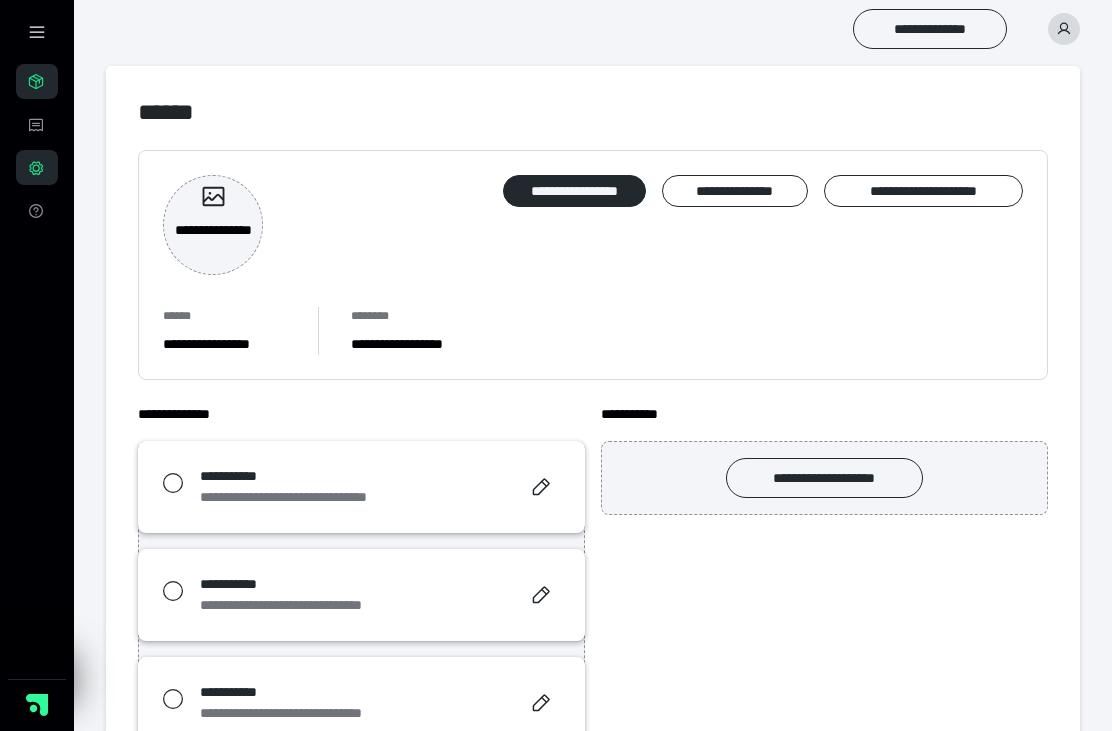 scroll, scrollTop: 0, scrollLeft: 0, axis: both 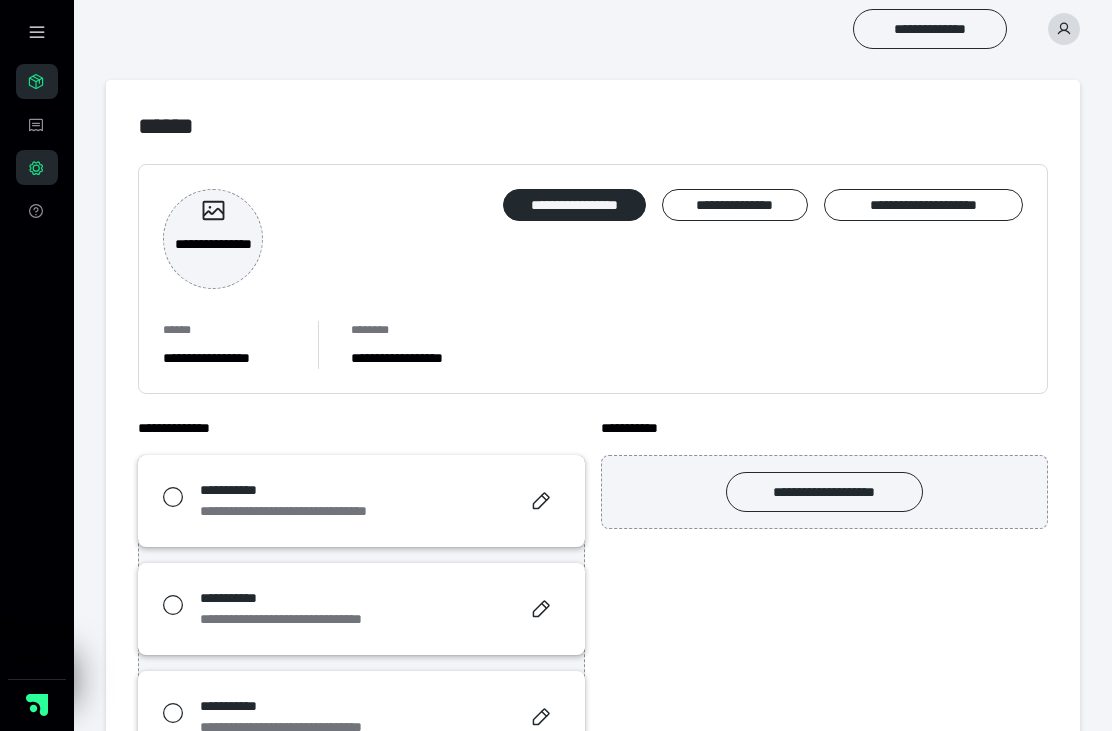 click on "**********" at bounding box center [930, 29] 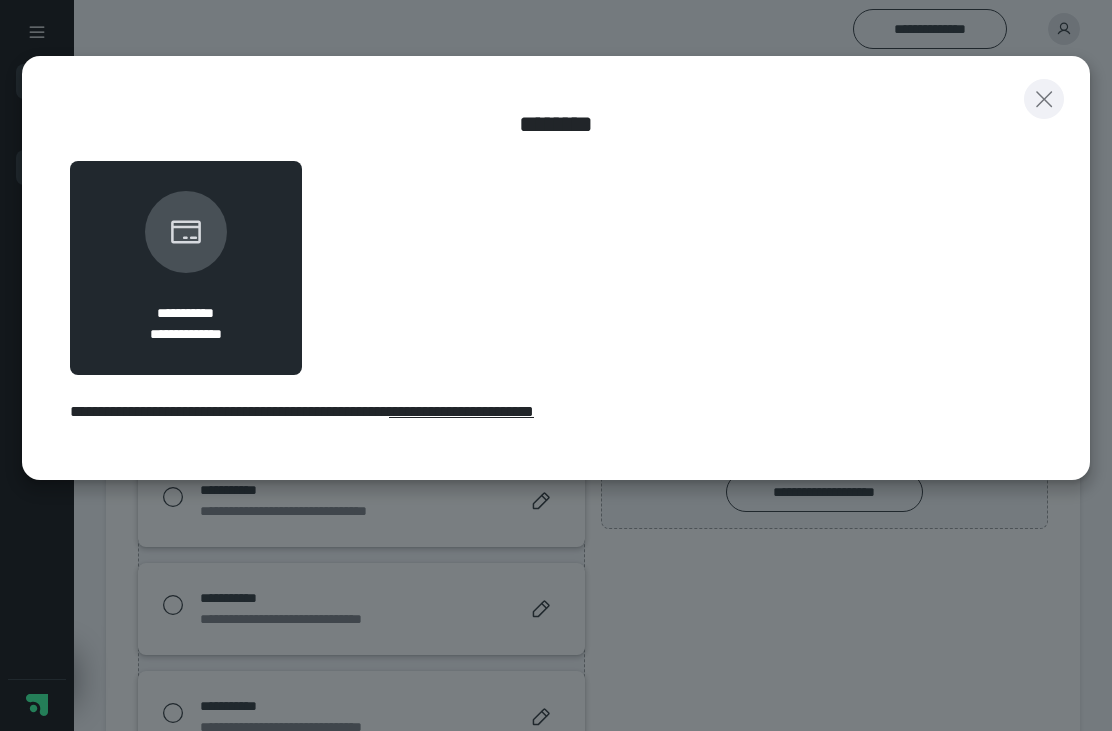 click 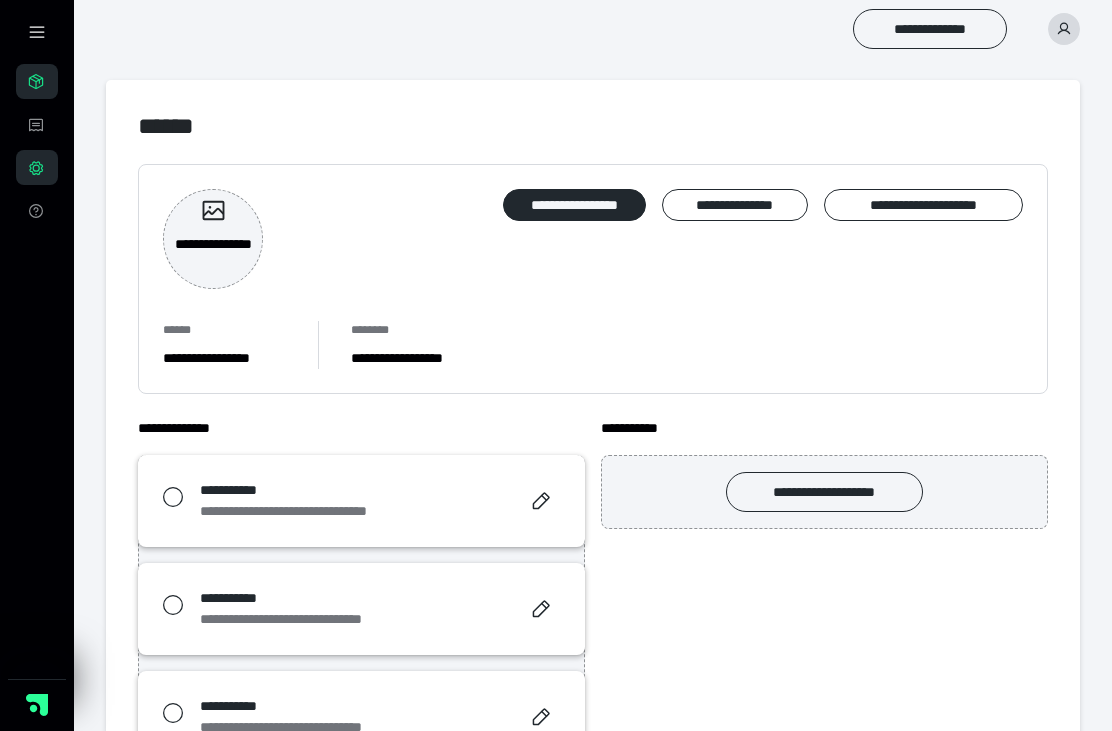 scroll, scrollTop: 5, scrollLeft: 0, axis: vertical 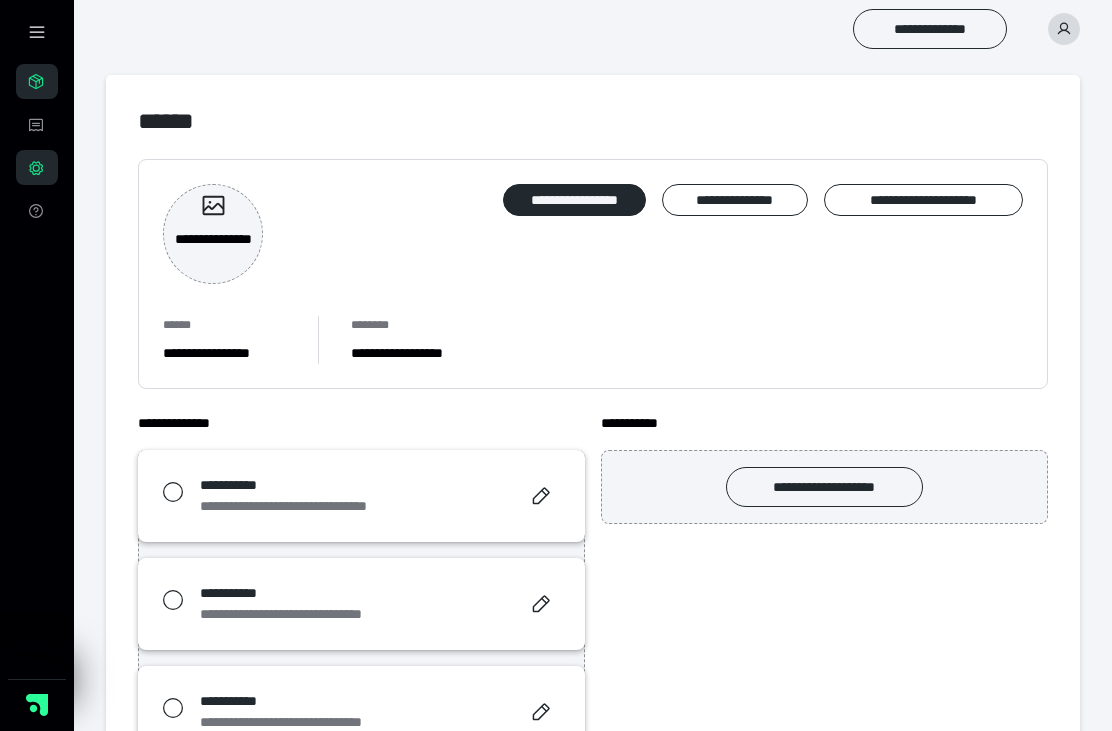 click on "**********" at bounding box center (923, 200) 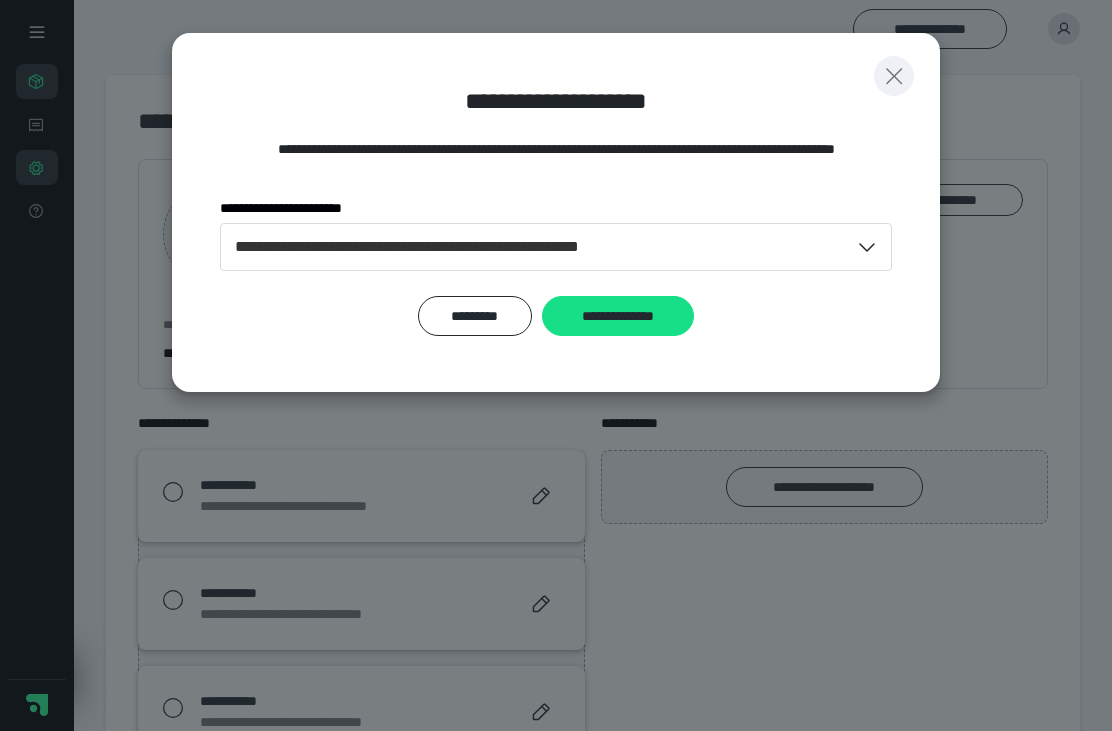 click 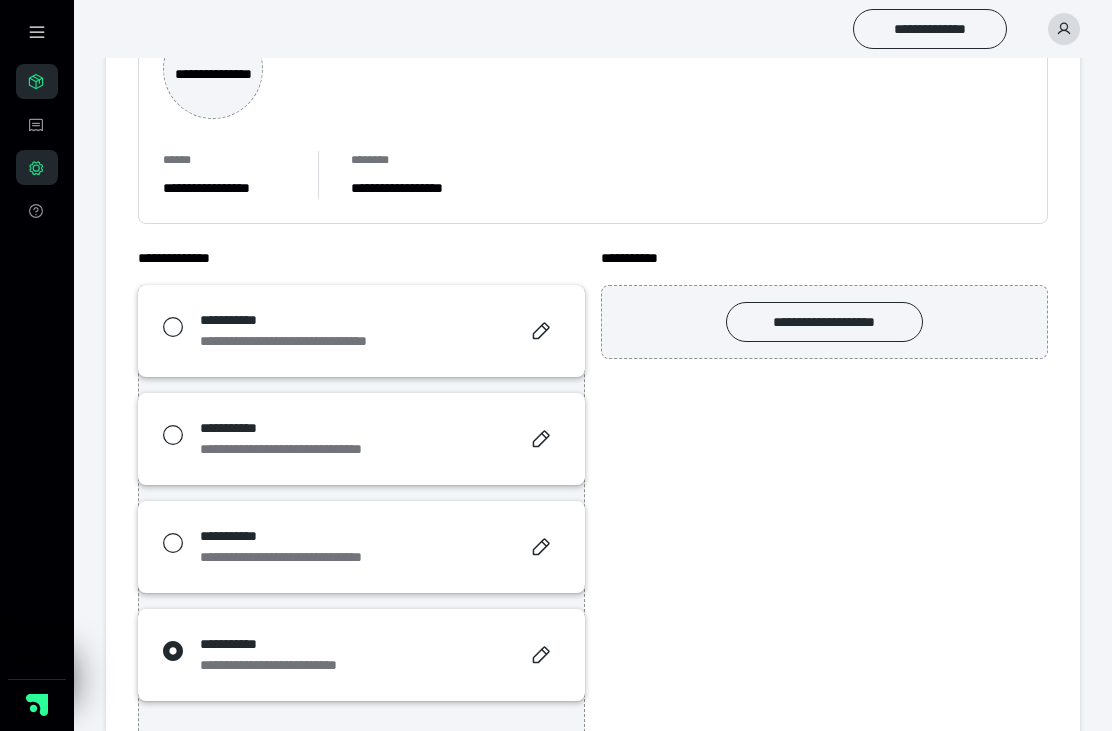 scroll, scrollTop: 221, scrollLeft: 0, axis: vertical 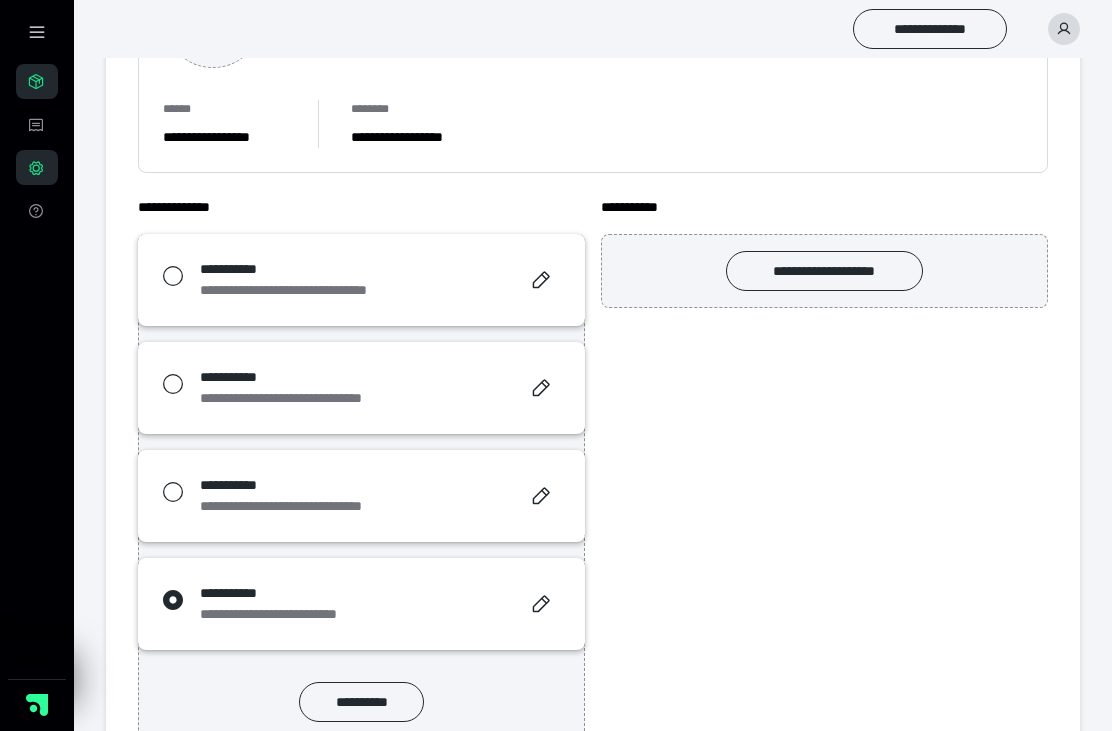 click 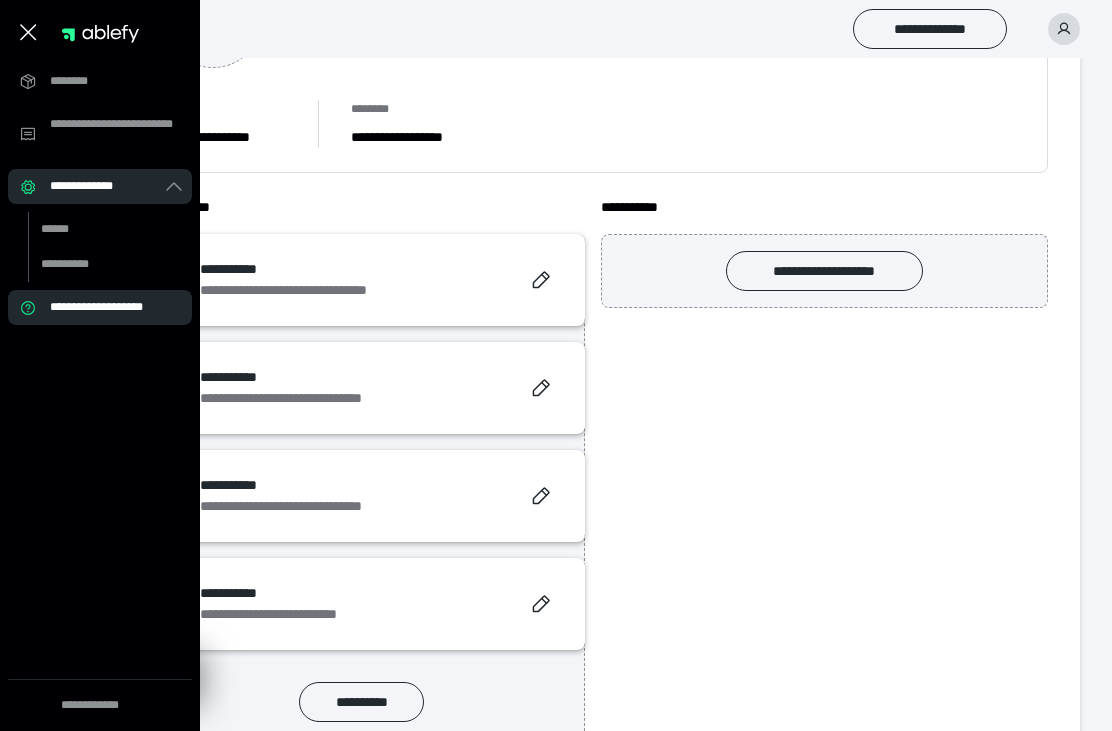 scroll, scrollTop: 285, scrollLeft: 0, axis: vertical 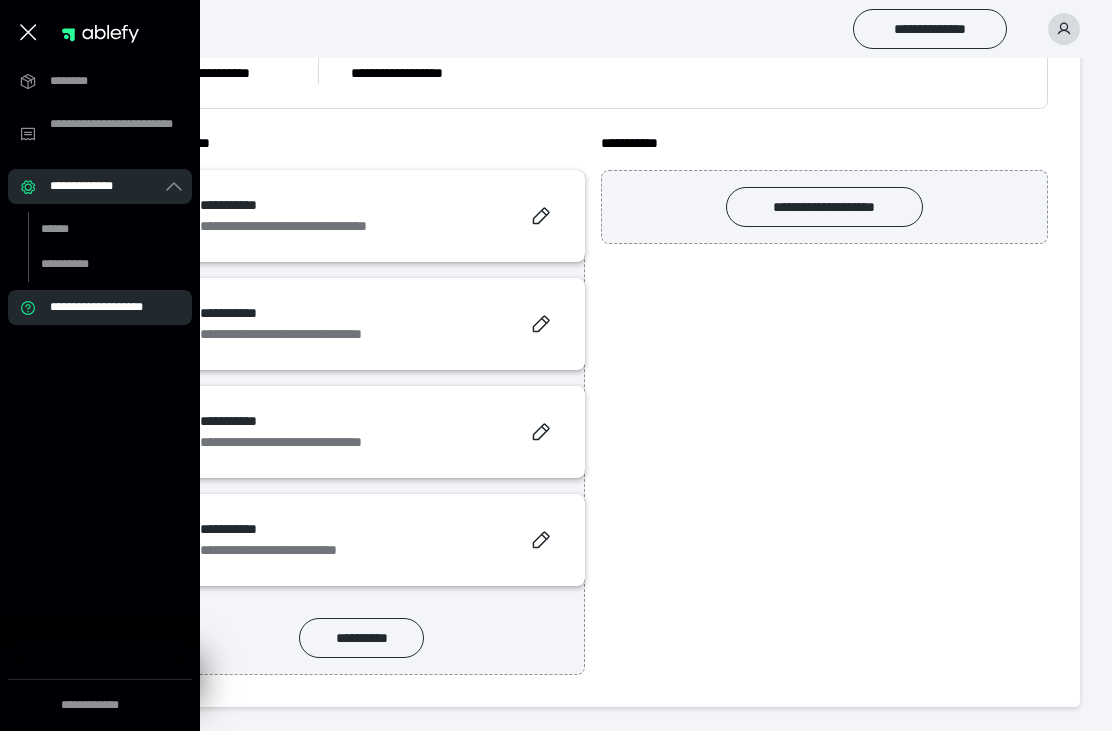 click on "********" at bounding box center (106, 81) 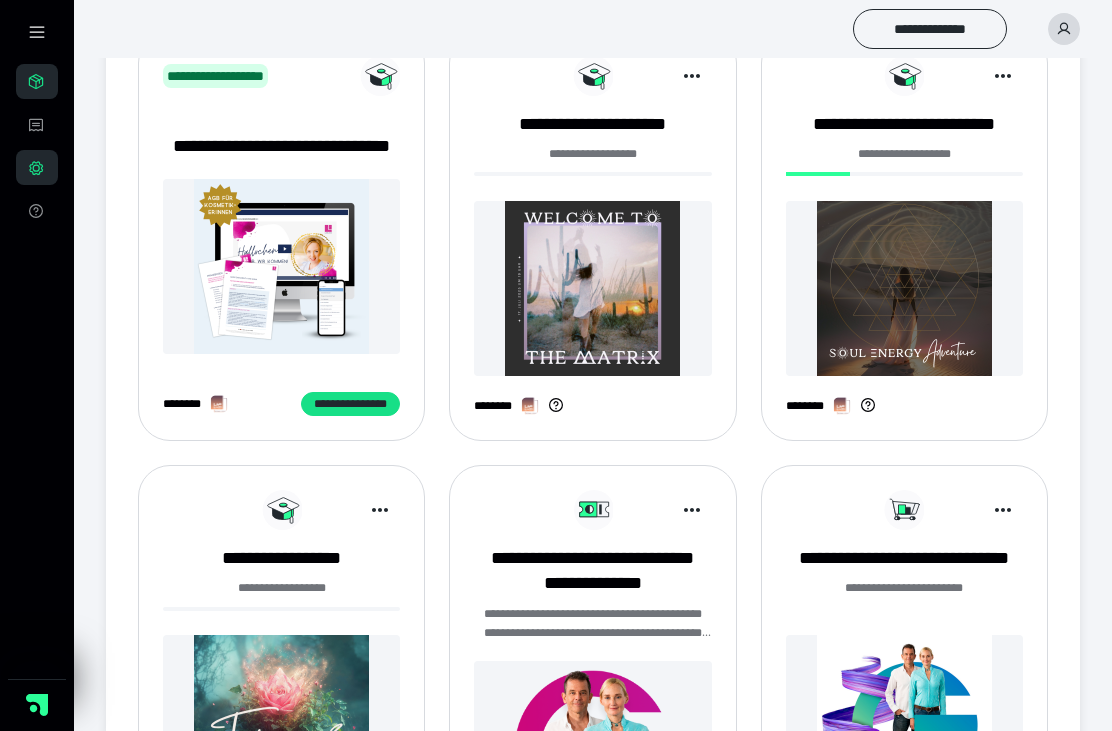 scroll, scrollTop: 0, scrollLeft: 0, axis: both 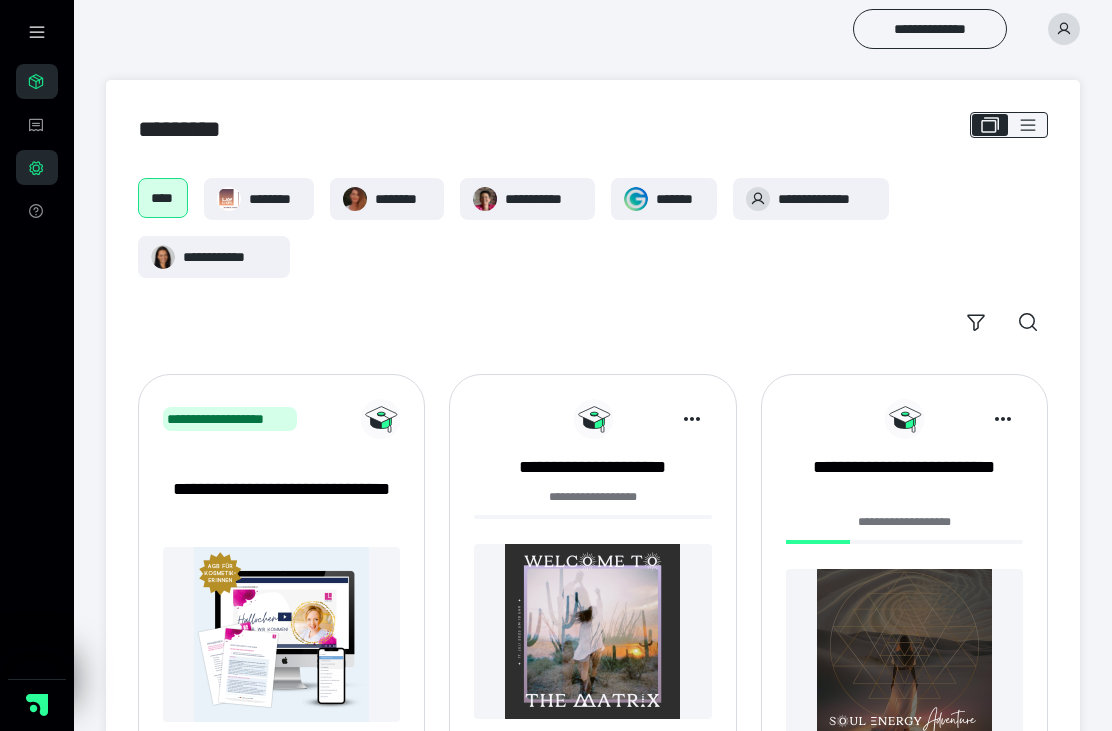 click at bounding box center [229, 199] 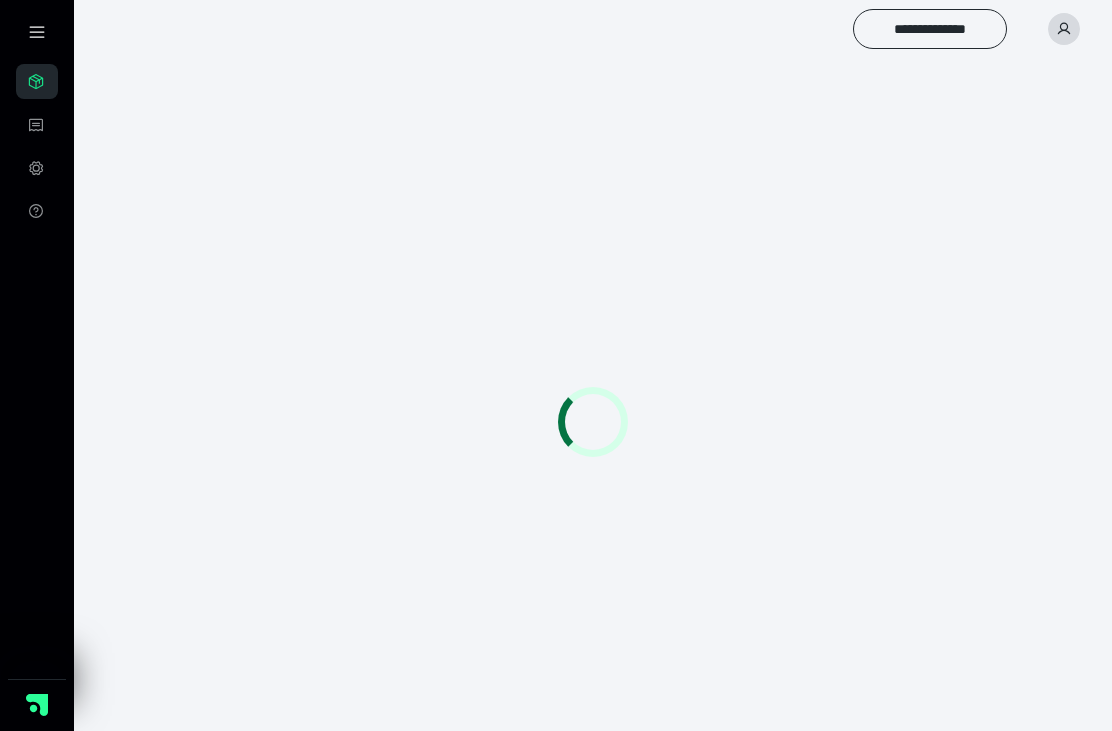 scroll, scrollTop: 0, scrollLeft: 0, axis: both 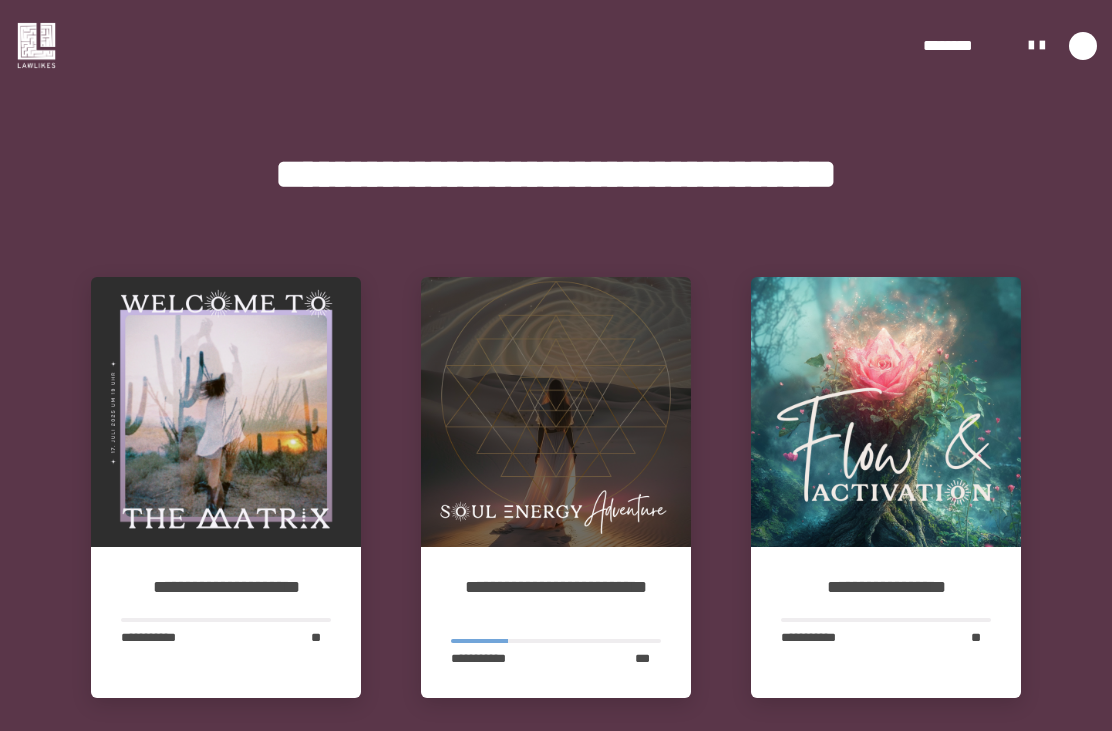 click at bounding box center [556, 412] 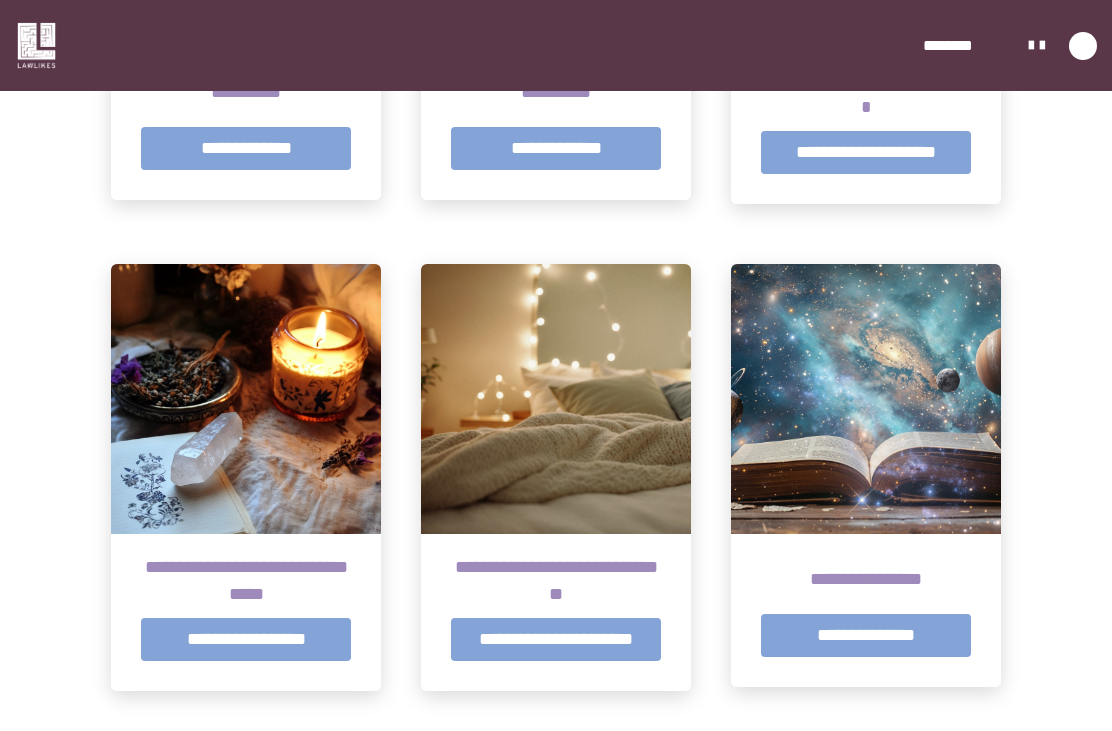 scroll, scrollTop: 745, scrollLeft: 0, axis: vertical 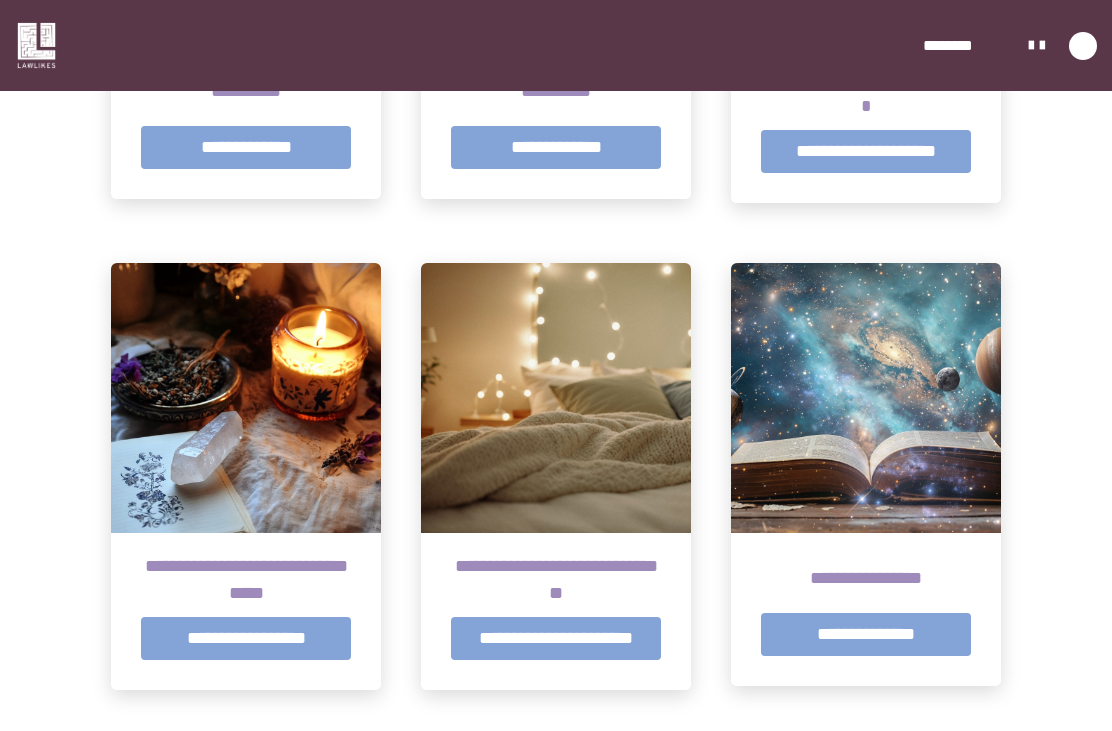 click on "**********" at bounding box center [0, 0] 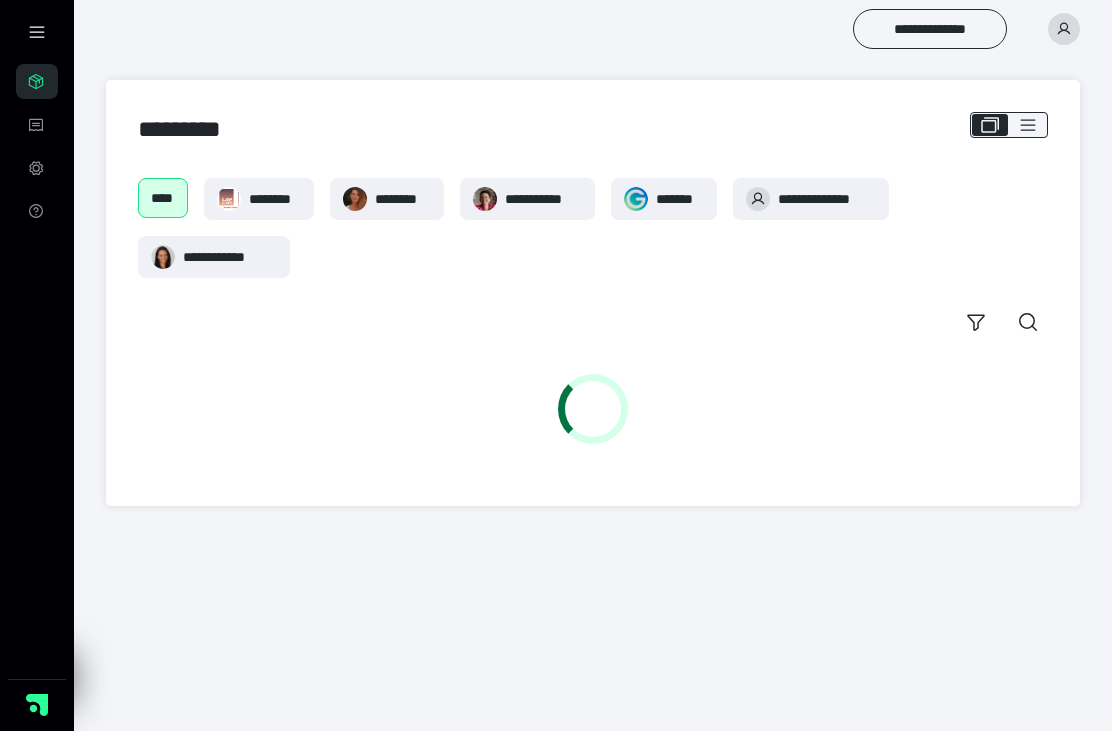 scroll, scrollTop: 0, scrollLeft: 0, axis: both 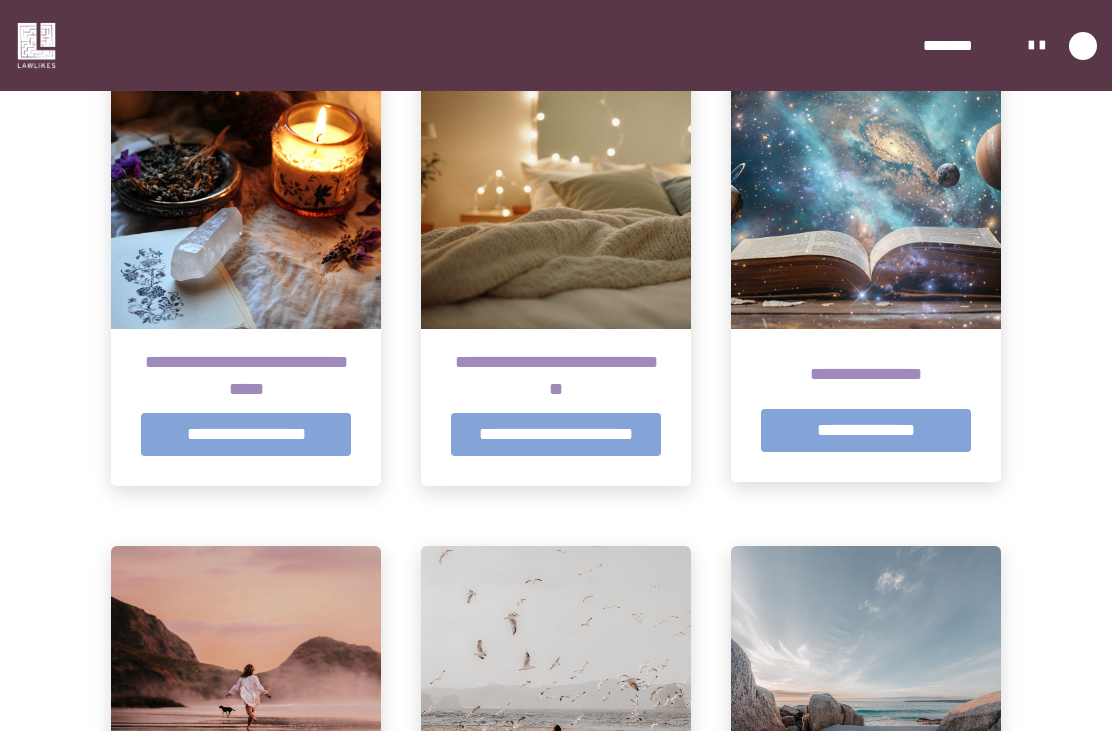 click on "**********" at bounding box center (866, 374) 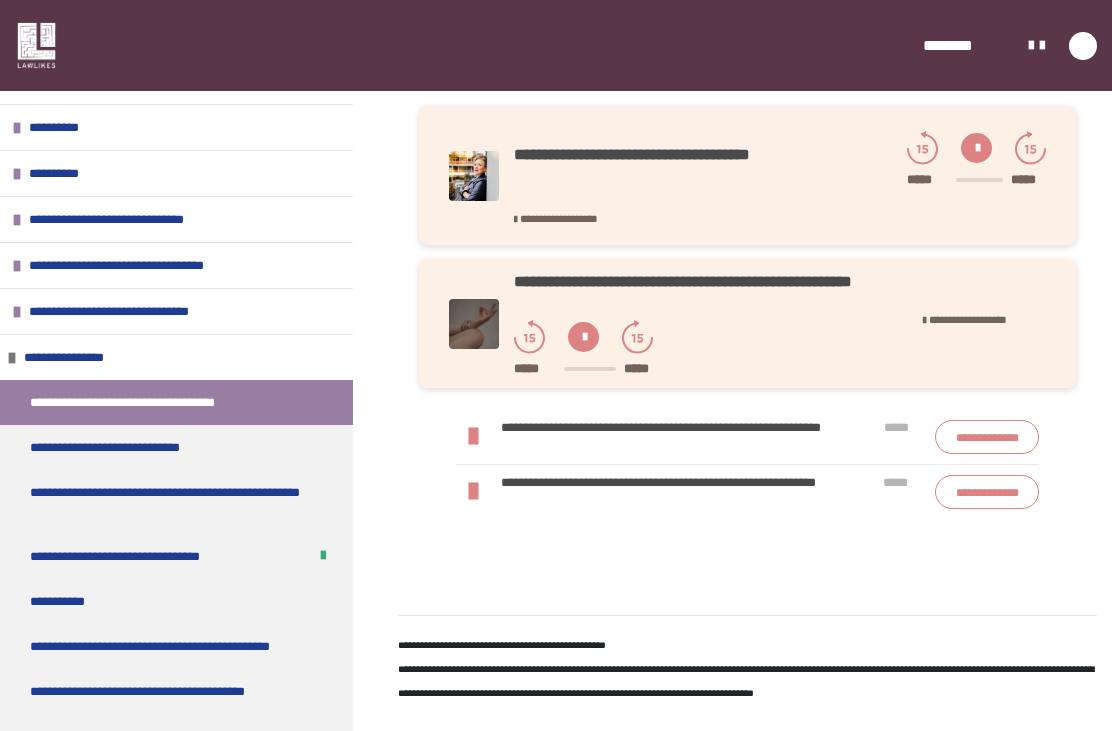 scroll, scrollTop: 802, scrollLeft: 0, axis: vertical 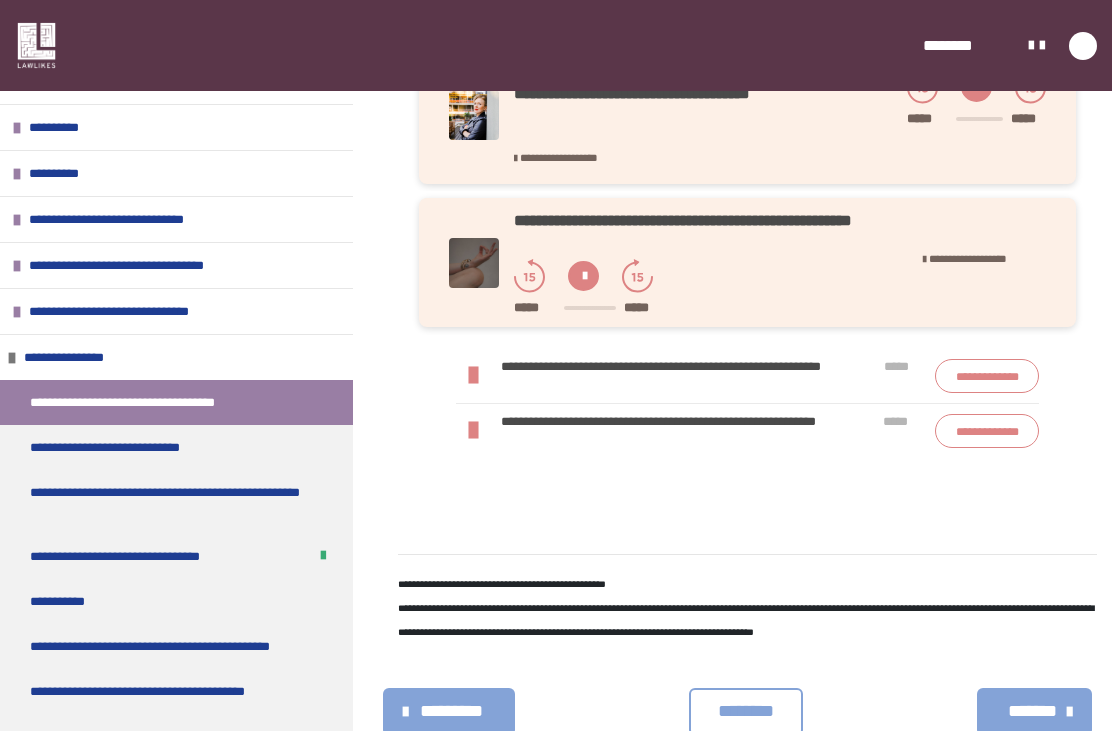 click on "**********" at bounding box center (161, 646) 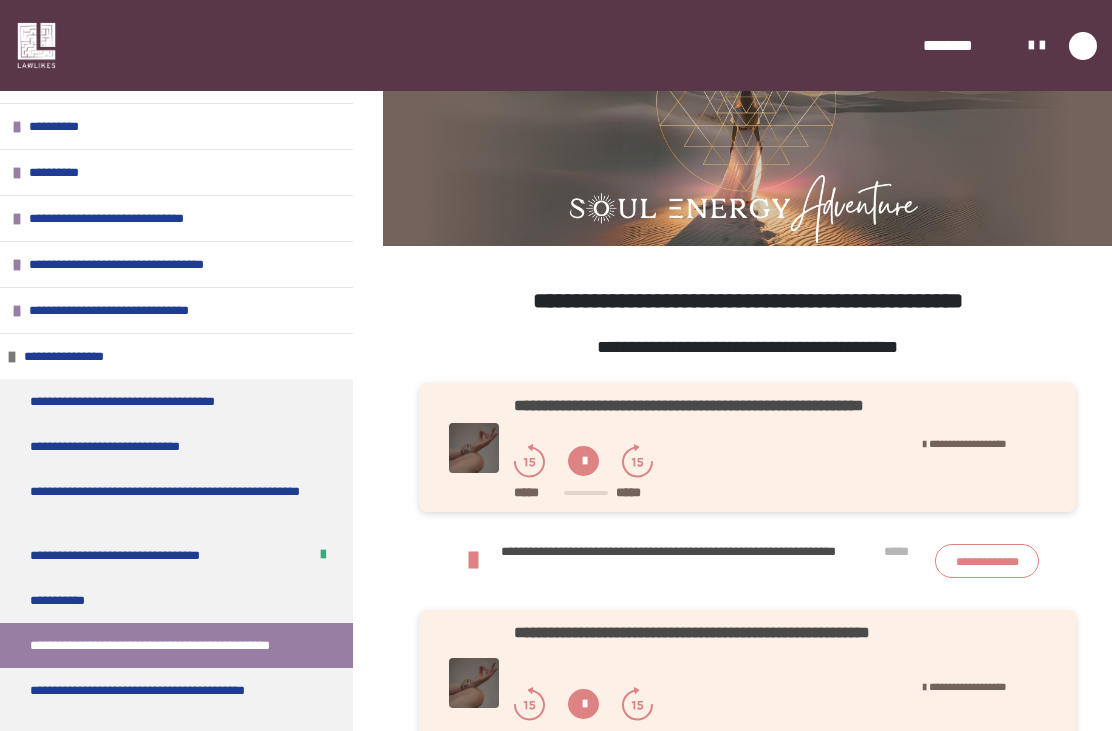 scroll, scrollTop: 468, scrollLeft: 0, axis: vertical 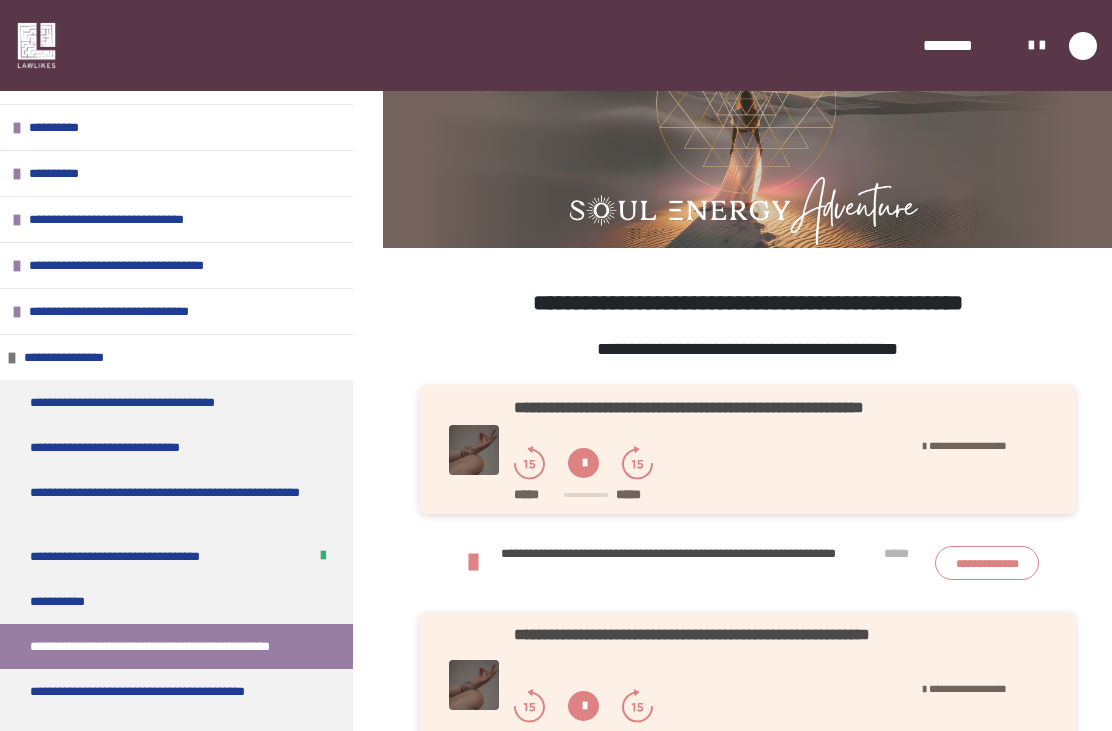 click at bounding box center [583, 463] 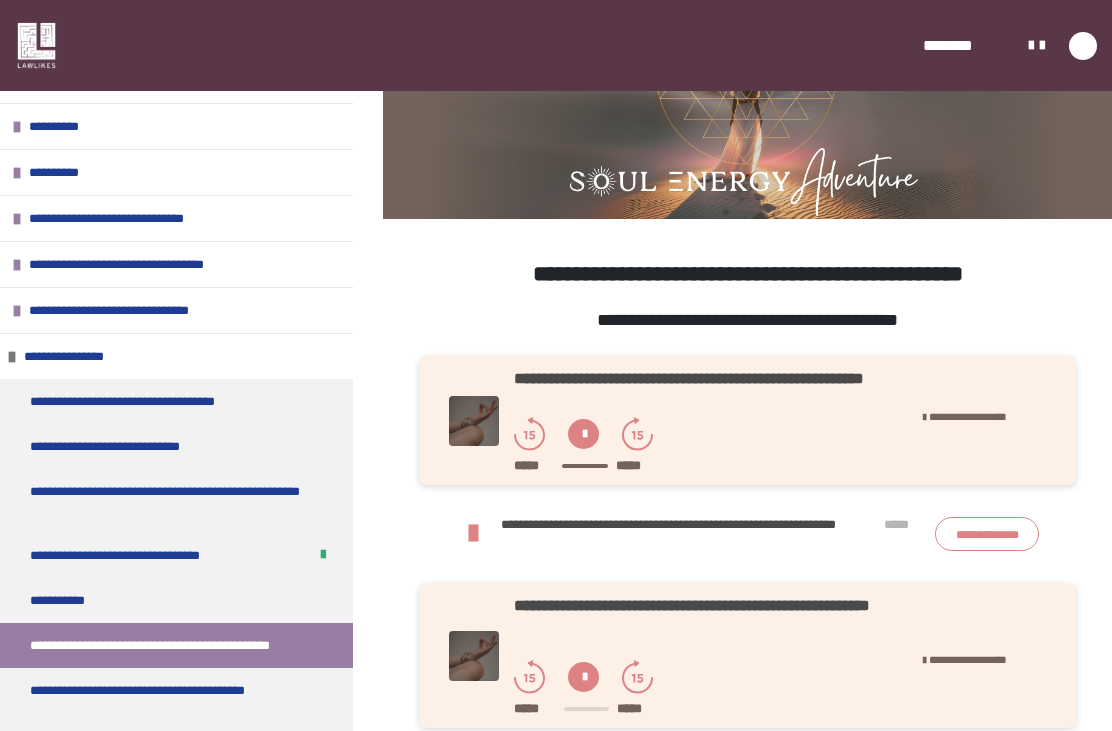 scroll, scrollTop: 512, scrollLeft: 0, axis: vertical 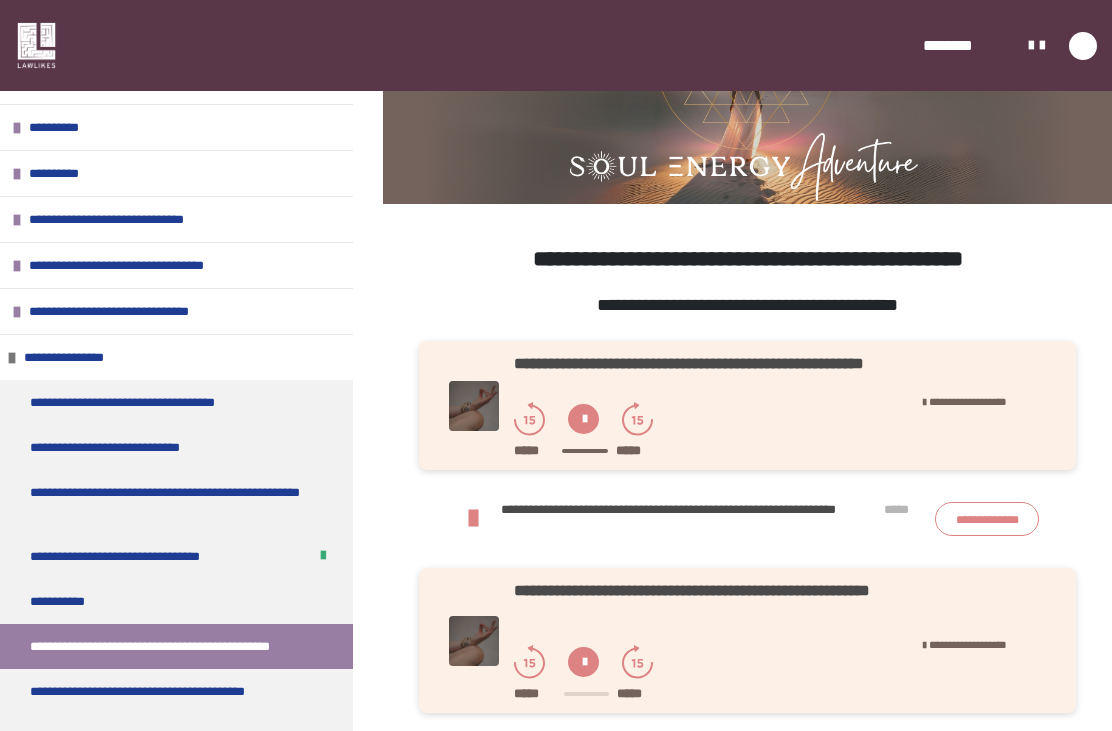 click at bounding box center (583, 662) 